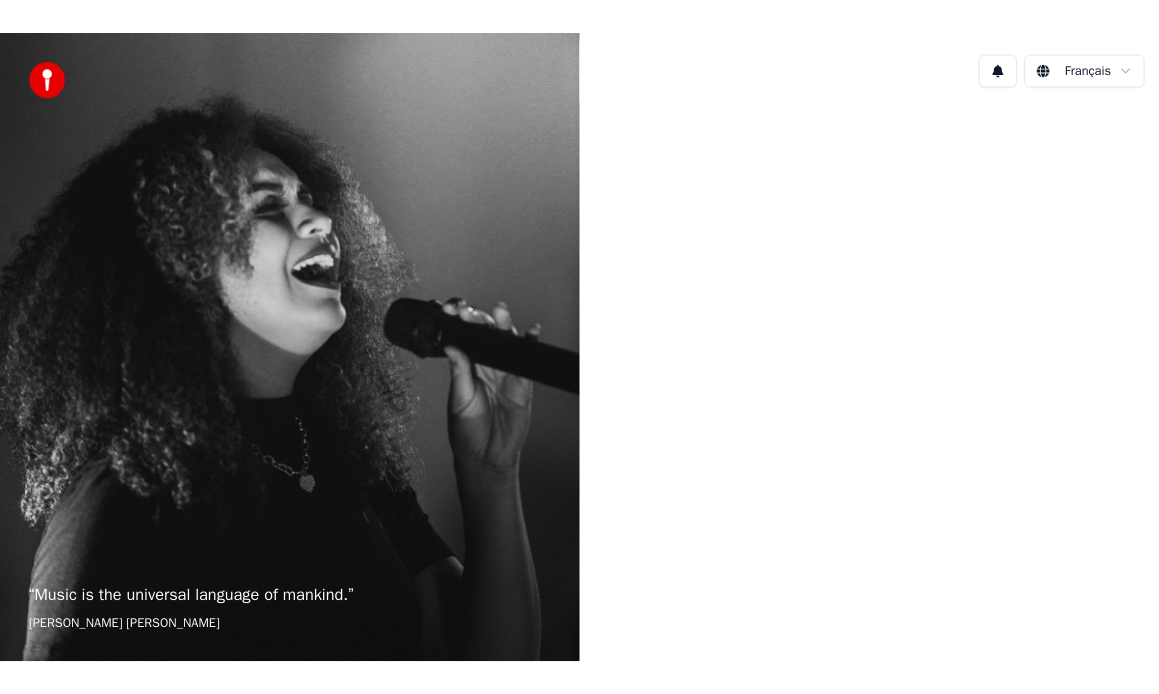scroll, scrollTop: 0, scrollLeft: 0, axis: both 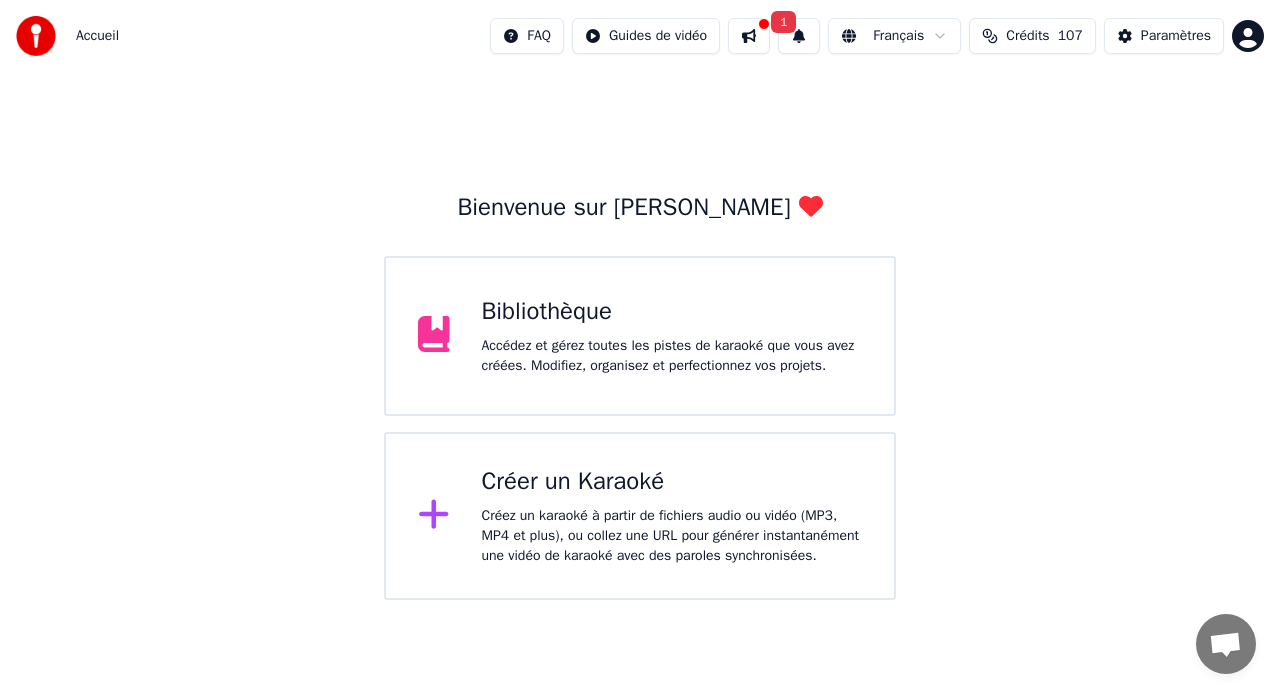 click on "Accueil FAQ Guides de vidéo 1 Français Crédits 107 Paramètres Bienvenue sur Youka Bibliothèque Accédez et gérez toutes les pistes de karaoké que vous avez créées. Modifiez, organisez et perfectionnez vos projets. Créer un Karaoké Créez un karaoké à partir de fichiers audio ou vidéo (MP3, MP4 et plus), ou collez une URL pour générer instantanément une vidéo de karaoké avec des paroles synchronisées." at bounding box center [640, 300] 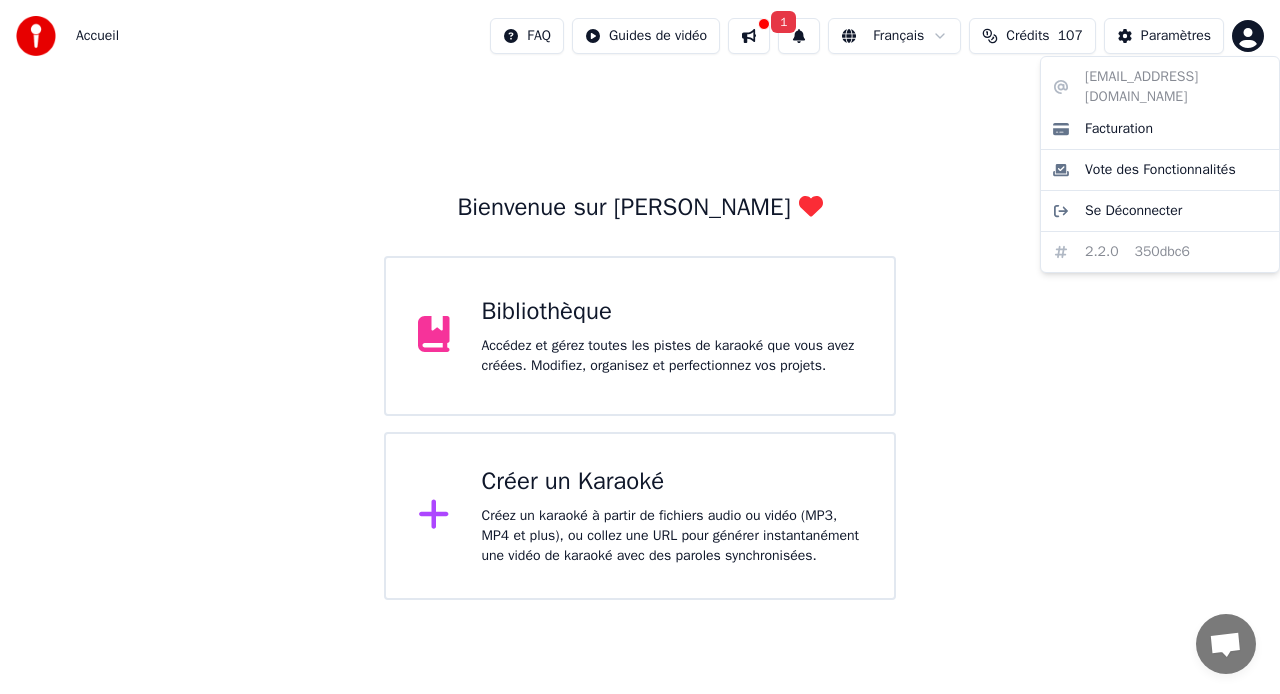click on "Accueil FAQ Guides de vidéo 1 Français Crédits 107 Paramètres Bienvenue sur Youka Bibliothèque Accédez et gérez toutes les pistes de karaoké que vous avez créées. Modifiez, organisez et perfectionnez vos projets. Créer un Karaoké Créez un karaoké à partir de fichiers audio ou vidéo (MP3, MP4 et plus), ou collez une URL pour générer instantanément une vidéo de karaoké avec des paroles synchronisées. stef.gauvin@hotmail.fr Facturation Vote des Fonctionnalités Se Déconnecter 2.2.0 350dbc6" at bounding box center (640, 300) 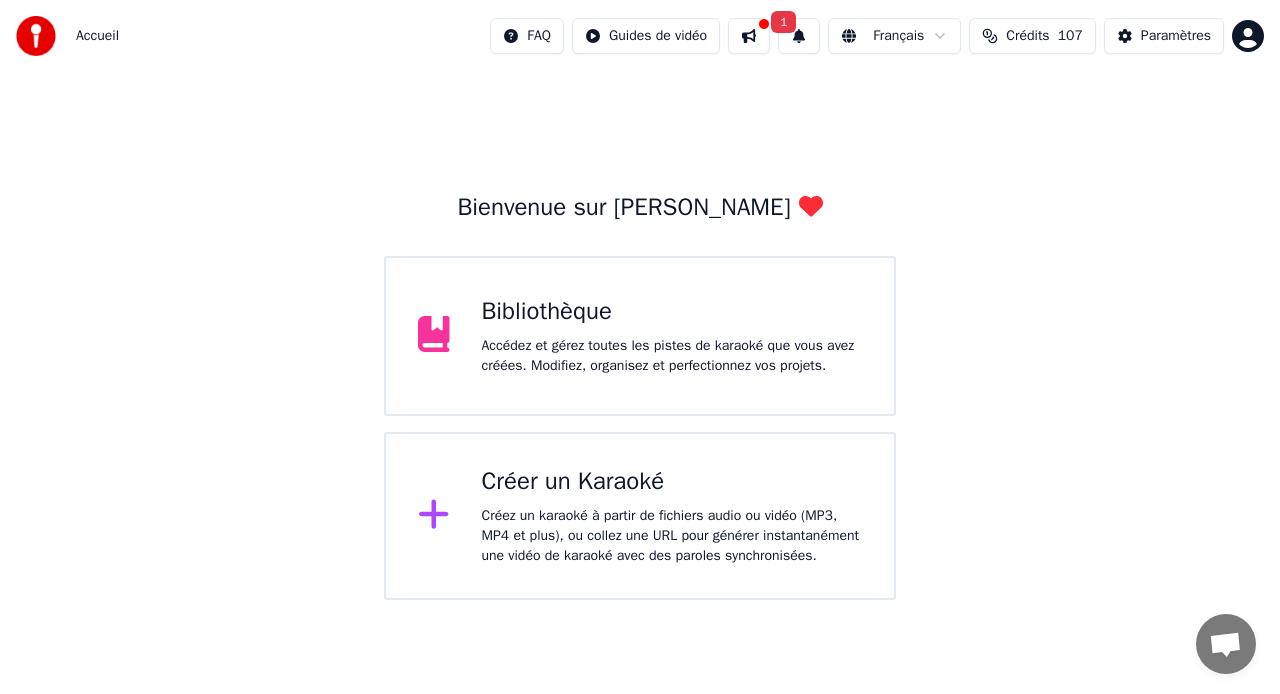 click at bounding box center [749, 36] 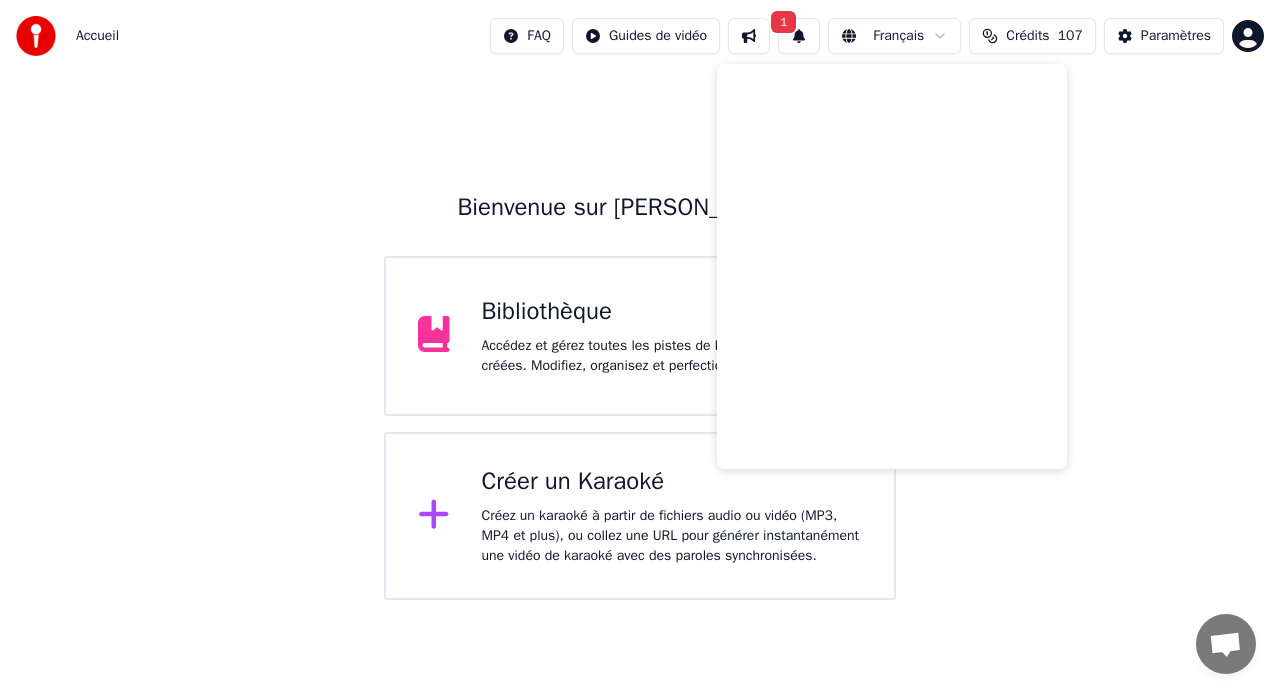 click on "Accueil FAQ Guides de vidéo 1 Français Crédits 107 Paramètres Bienvenue sur Youka Bibliothèque Accédez et gérez toutes les pistes de karaoké que vous avez créées. Modifiez, organisez et perfectionnez vos projets. Créer un Karaoké Créez un karaoké à partir de fichiers audio ou vidéo (MP3, MP4 et plus), ou collez une URL pour générer instantanément une vidéo de karaoké avec des paroles synchronisées." at bounding box center [640, 300] 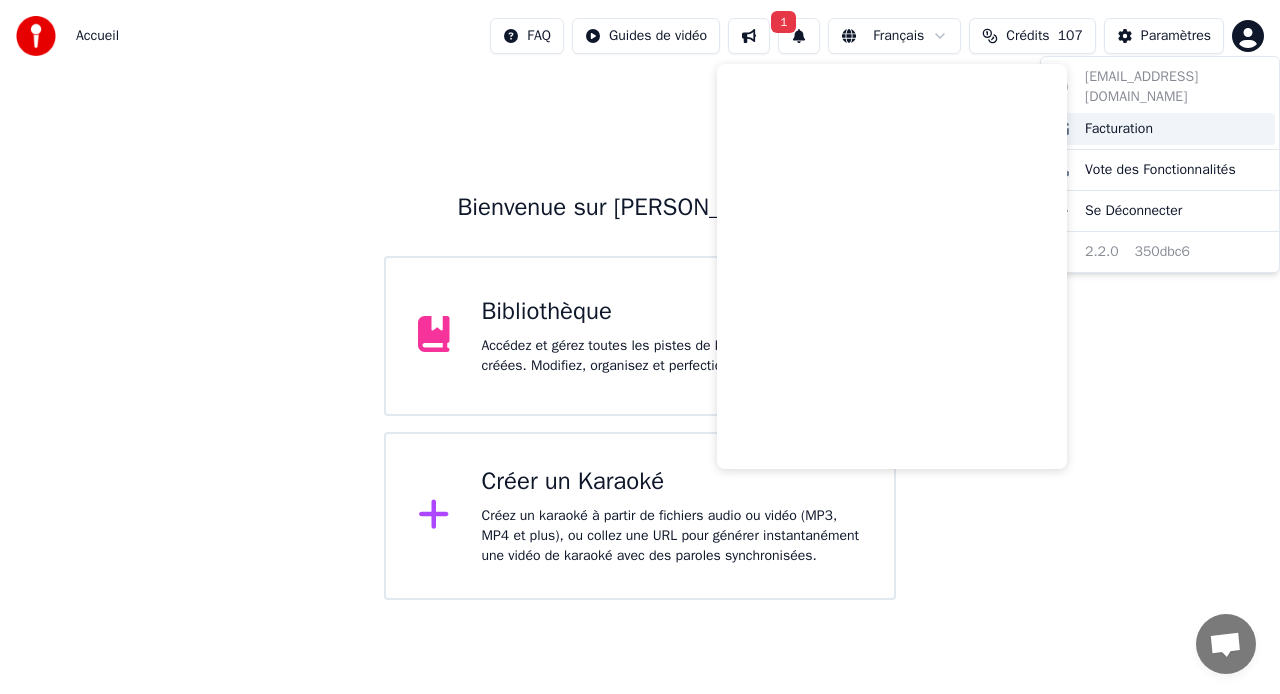 click on "Facturation" at bounding box center [1119, 129] 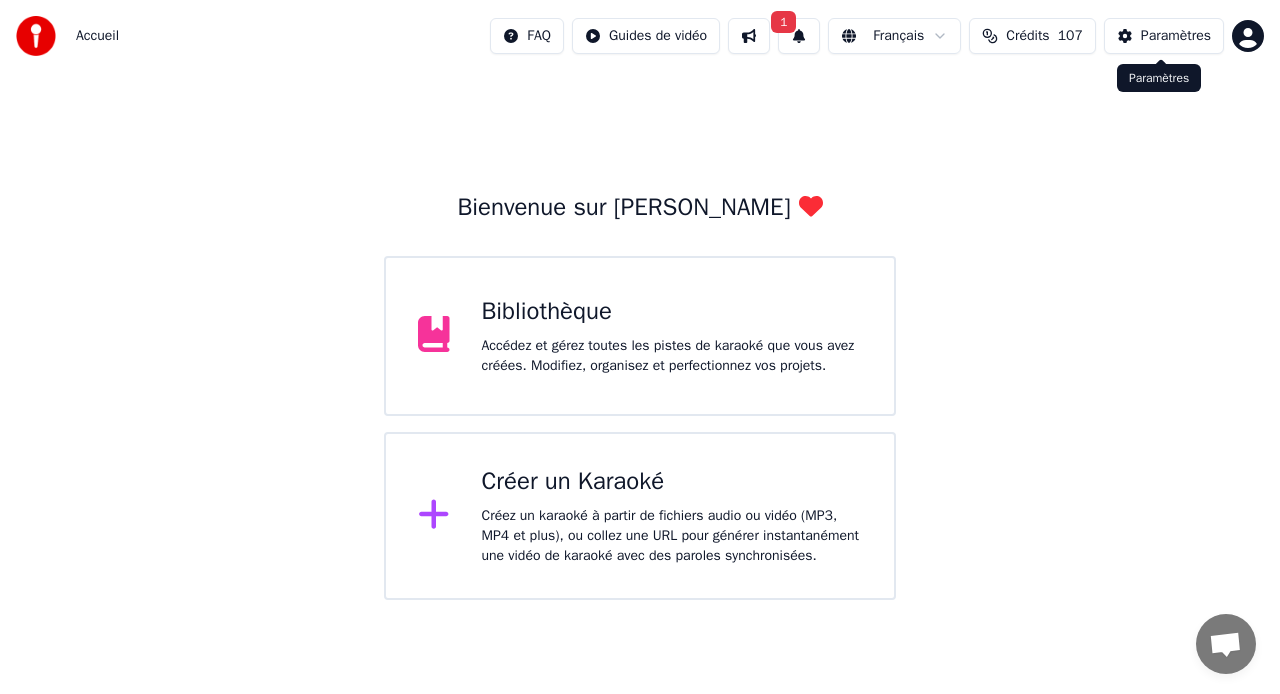 click on "Paramètres" at bounding box center [1176, 36] 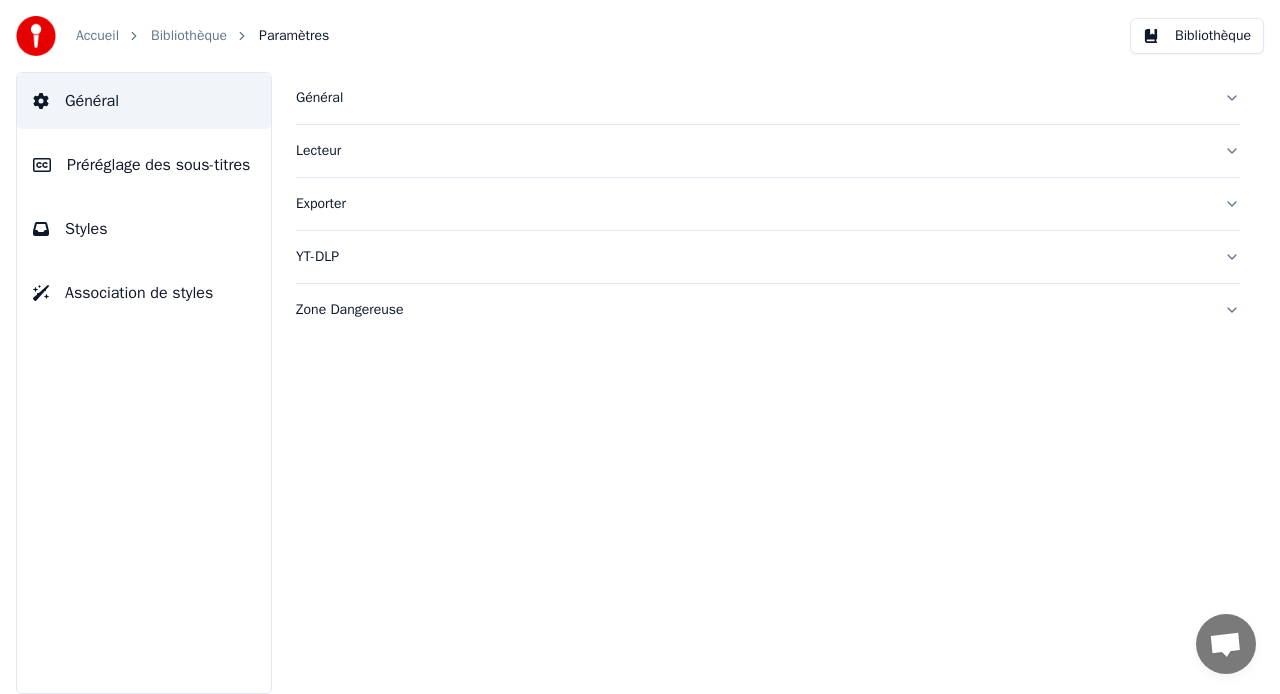 click on "Accueil" at bounding box center (97, 36) 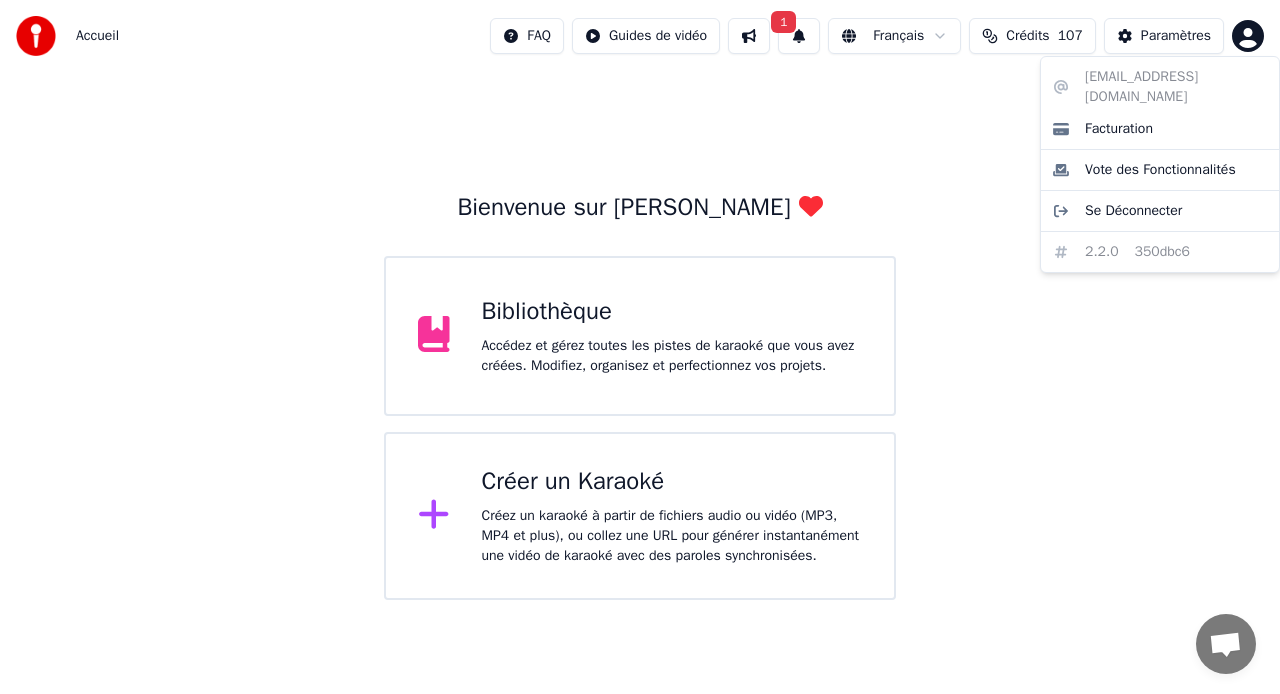 click on "Accueil FAQ Guides de vidéo 1 Français Crédits 107 Paramètres Bienvenue sur Youka Bibliothèque Accédez et gérez toutes les pistes de karaoké que vous avez créées. Modifiez, organisez et perfectionnez vos projets. Créer un Karaoké Créez un karaoké à partir de fichiers audio ou vidéo (MP3, MP4 et plus), ou collez une URL pour générer instantanément une vidéo de karaoké avec des paroles synchronisées. stef.gauvin@hotmail.fr Facturation Vote des Fonctionnalités Se Déconnecter 2.2.0 350dbc6" at bounding box center (640, 300) 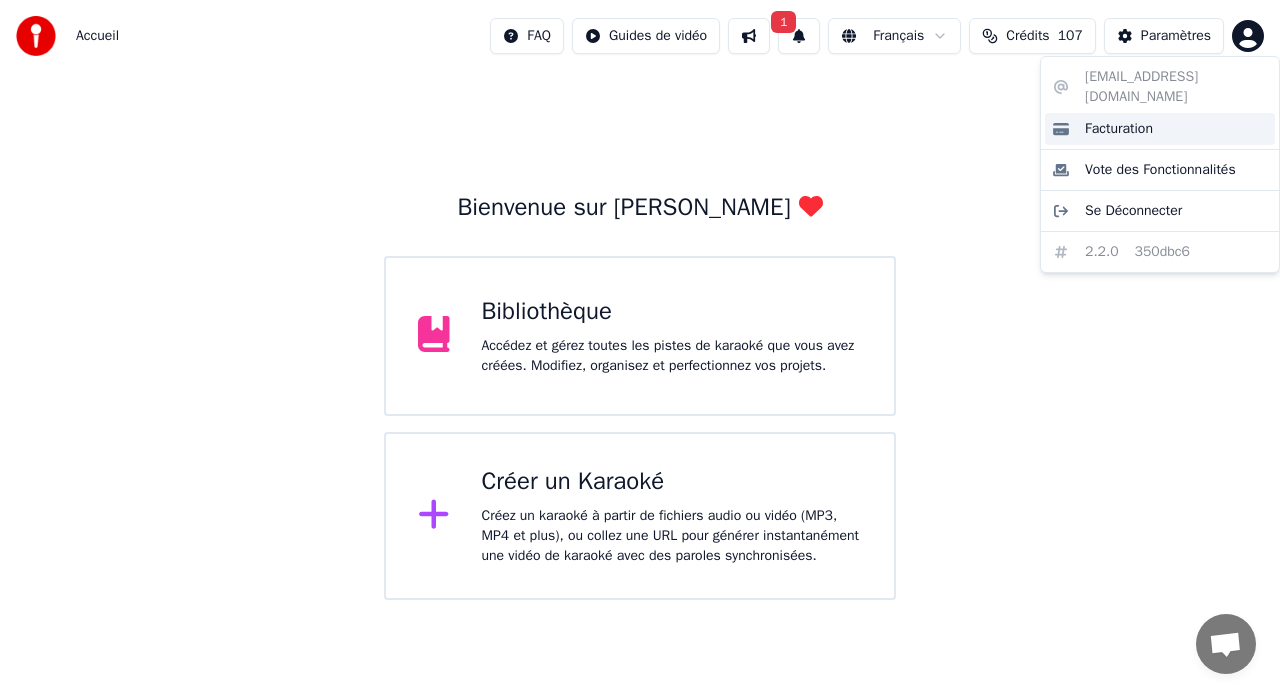 click on "Facturation" at bounding box center [1119, 129] 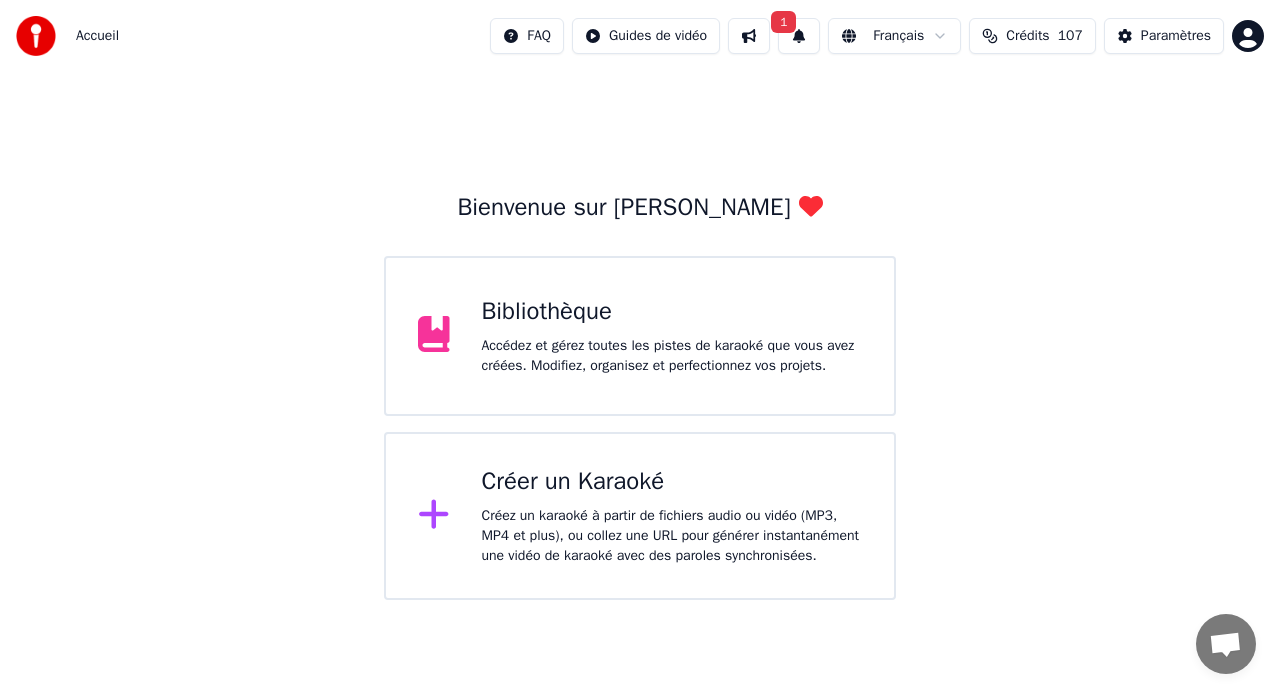 click on "Accueil FAQ Guides de vidéo 1 Français Crédits 107 Paramètres Bienvenue sur Youka Bibliothèque Accédez et gérez toutes les pistes de karaoké que vous avez créées. Modifiez, organisez et perfectionnez vos projets. Créer un Karaoké Créez un karaoké à partir de fichiers audio ou vidéo (MP3, MP4 et plus), ou collez une URL pour générer instantanément une vidéo de karaoké avec des paroles synchronisées." at bounding box center [640, 300] 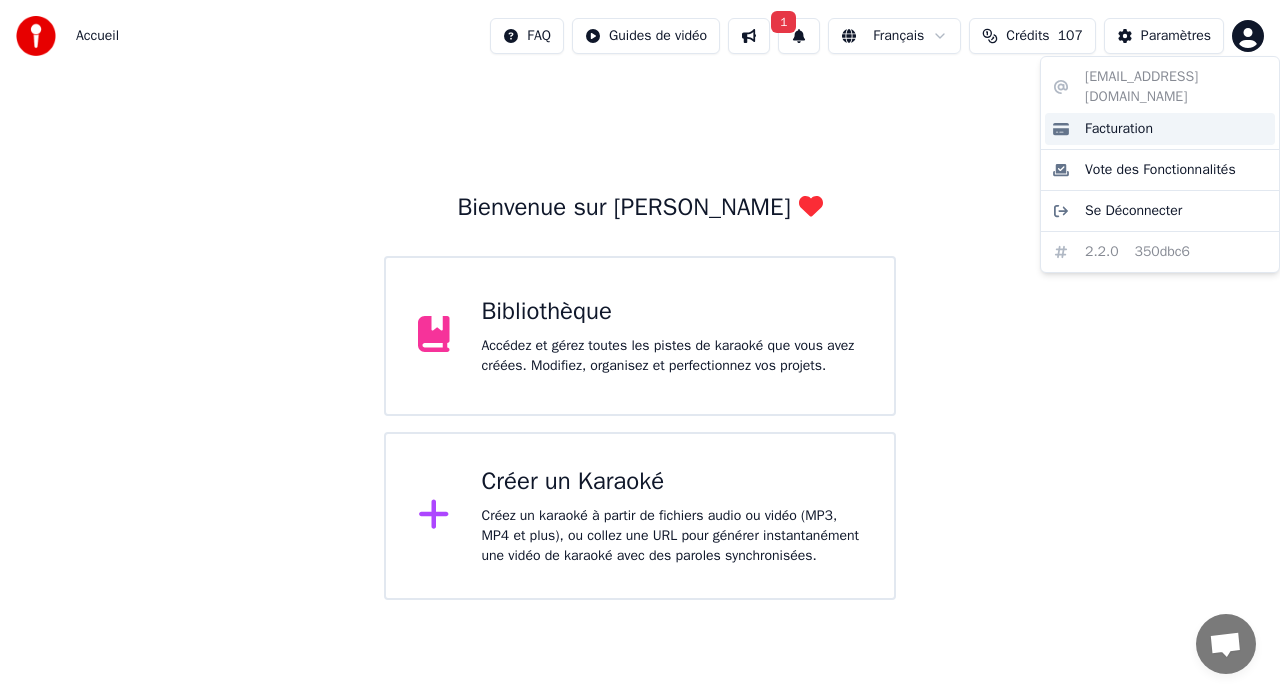 click on "Facturation" at bounding box center [1160, 129] 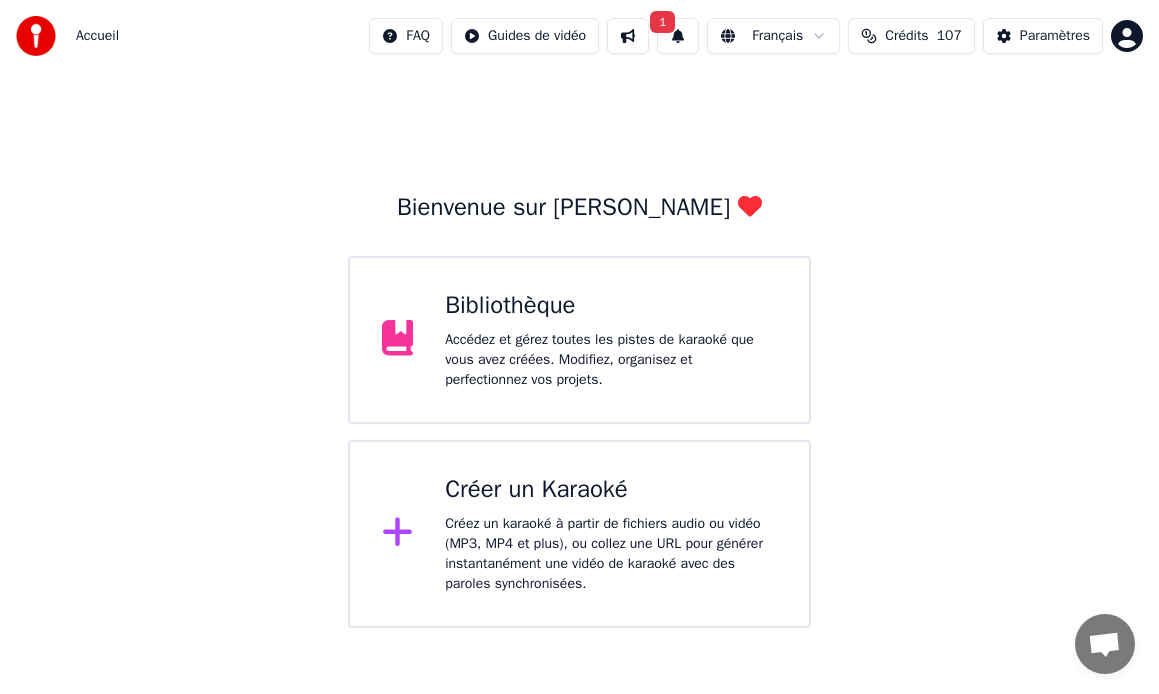 click on "Accueil FAQ Guides de vidéo 1 Français Crédits 107 Paramètres Bienvenue sur Youka Bibliothèque Accédez et gérez toutes les pistes de karaoké que vous avez créées. Modifiez, organisez et perfectionnez vos projets. Créer un Karaoké Créez un karaoké à partir de fichiers audio ou vidéo (MP3, MP4 et plus), ou collez une URL pour générer instantanément une vidéo de karaoké avec des paroles synchronisées." at bounding box center (579, 314) 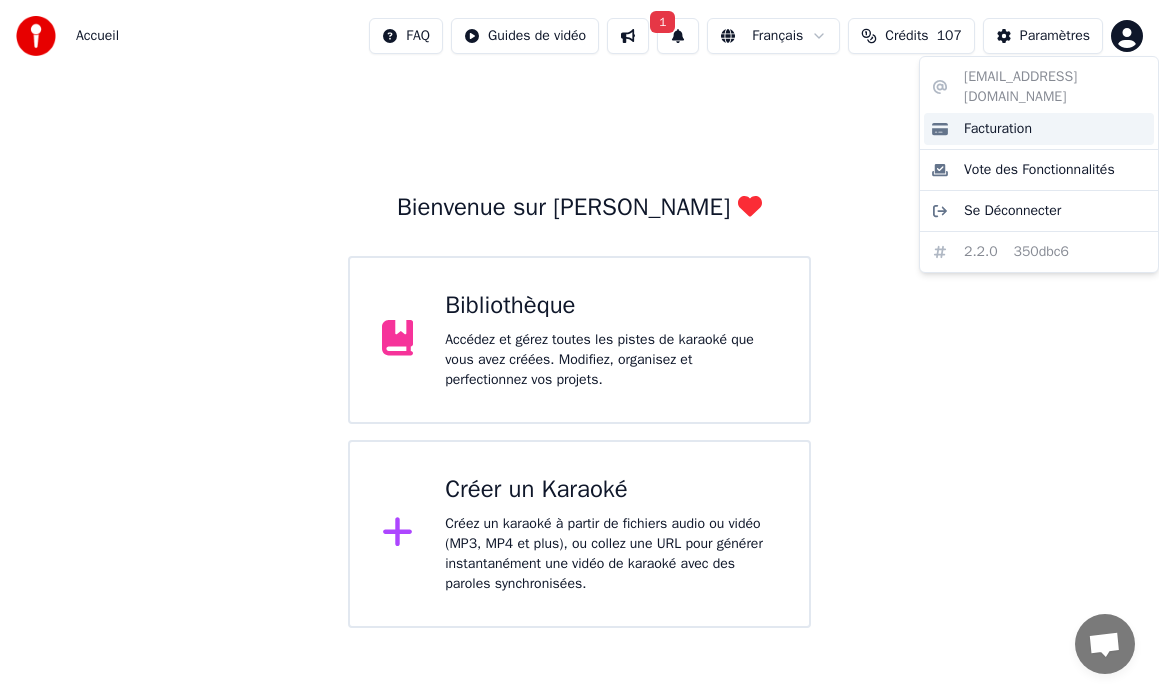 click on "Facturation" at bounding box center (1039, 129) 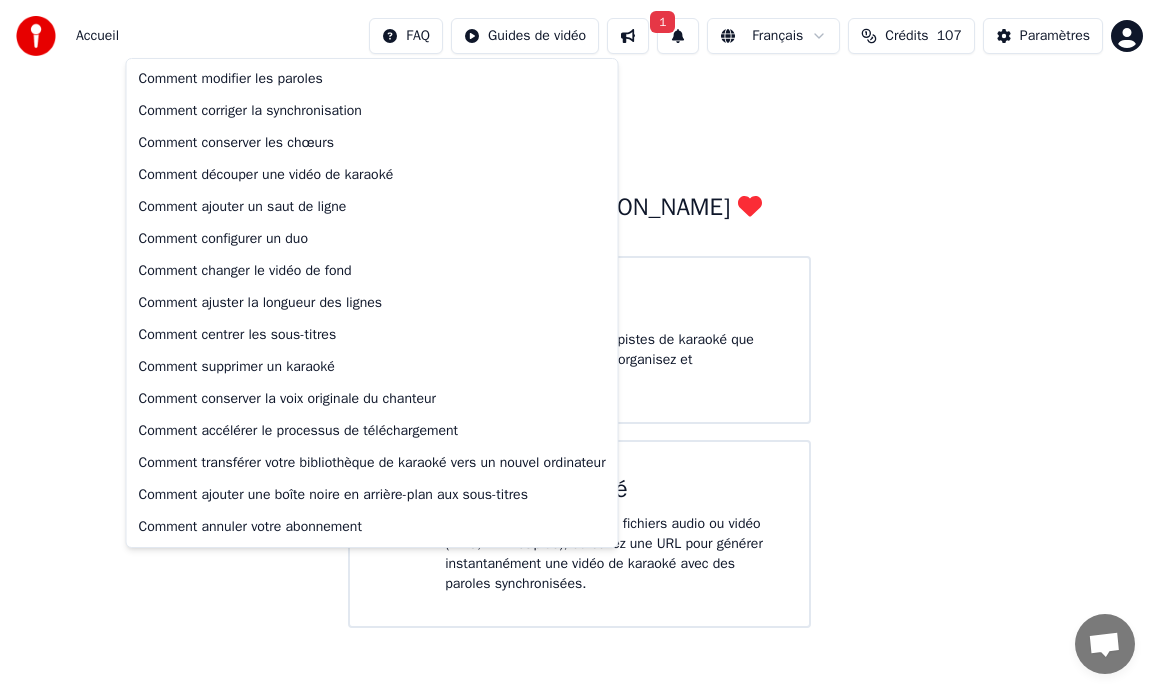 click on "Accueil FAQ Guides de vidéo 1 Français Crédits 107 Paramètres Bienvenue sur Youka Bibliothèque Accédez et gérez toutes les pistes de karaoké que vous avez créées. Modifiez, organisez et perfectionnez vos projets. Créer un Karaoké Créez un karaoké à partir de fichiers audio ou vidéo (MP3, MP4 et plus), ou collez une URL pour générer instantanément une vidéo de karaoké avec des paroles synchronisées. Comment modifier les paroles Comment corriger la synchronisation Comment conserver les chœurs Comment découper une vidéo de karaoké Comment ajouter un saut de ligne Comment configurer un duo Comment changer le vidéo de fond Comment ajuster la longueur des lignes Comment centrer les sous-titres Comment supprimer un karaoké Comment conserver la voix originale du chanteur Comment accélérer le processus de téléchargement Comment transférer votre bibliothèque de karaoké vers un nouvel ordinateur Comment ajouter une boîte noire en arrière-plan aux sous-titres" at bounding box center (579, 314) 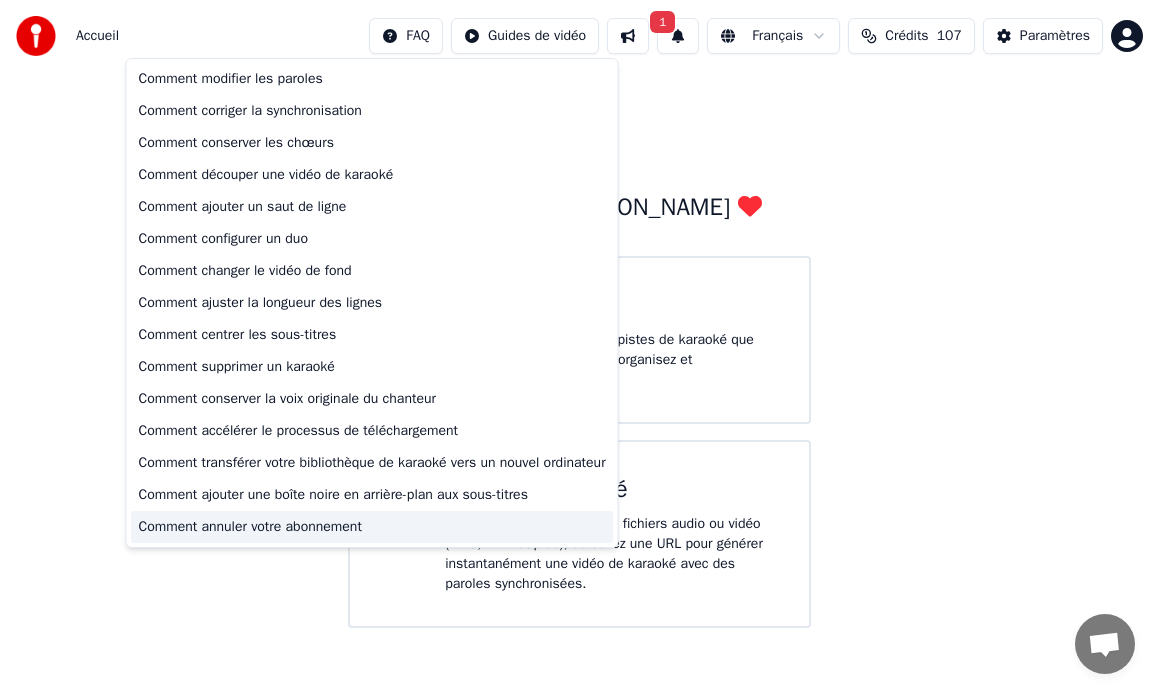 click on "Comment annuler votre abonnement" at bounding box center (372, 527) 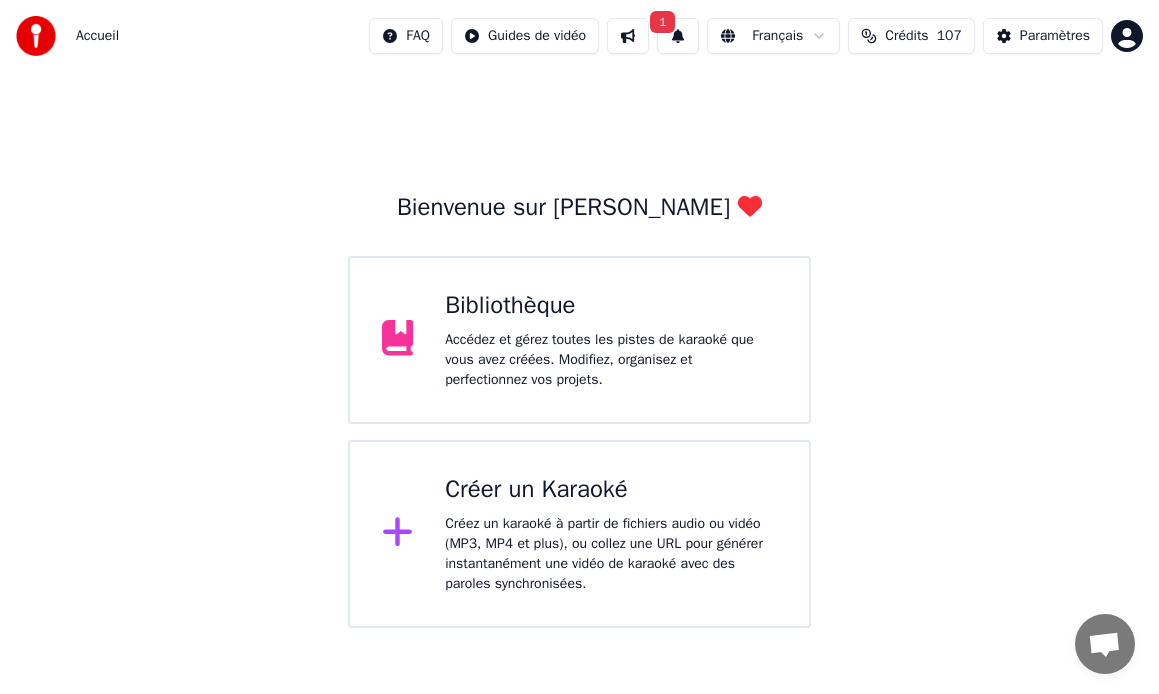 click on "Accueil FAQ Guides de vidéo 1 Français Crédits 107 Paramètres Bienvenue sur Youka Bibliothèque Accédez et gérez toutes les pistes de karaoké que vous avez créées. Modifiez, organisez et perfectionnez vos projets. Créer un Karaoké Créez un karaoké à partir de fichiers audio ou vidéo (MP3, MP4 et plus), ou collez une URL pour générer instantanément une vidéo de karaoké avec des paroles synchronisées." at bounding box center (579, 314) 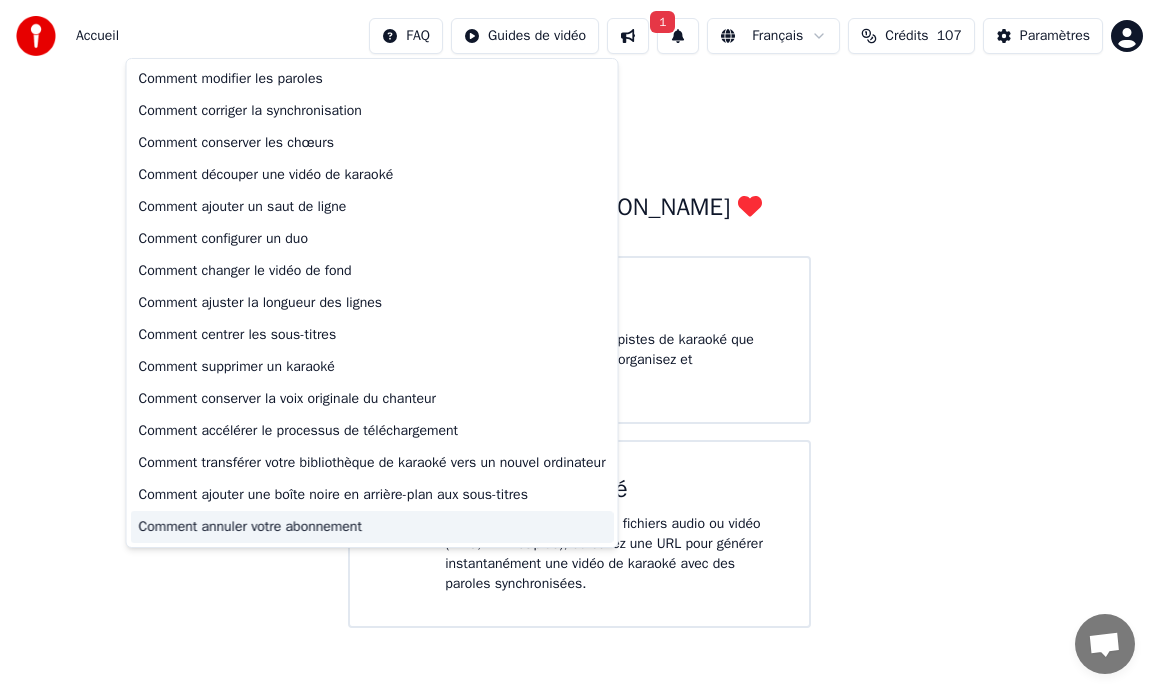 click on "Comment annuler votre abonnement" at bounding box center [372, 527] 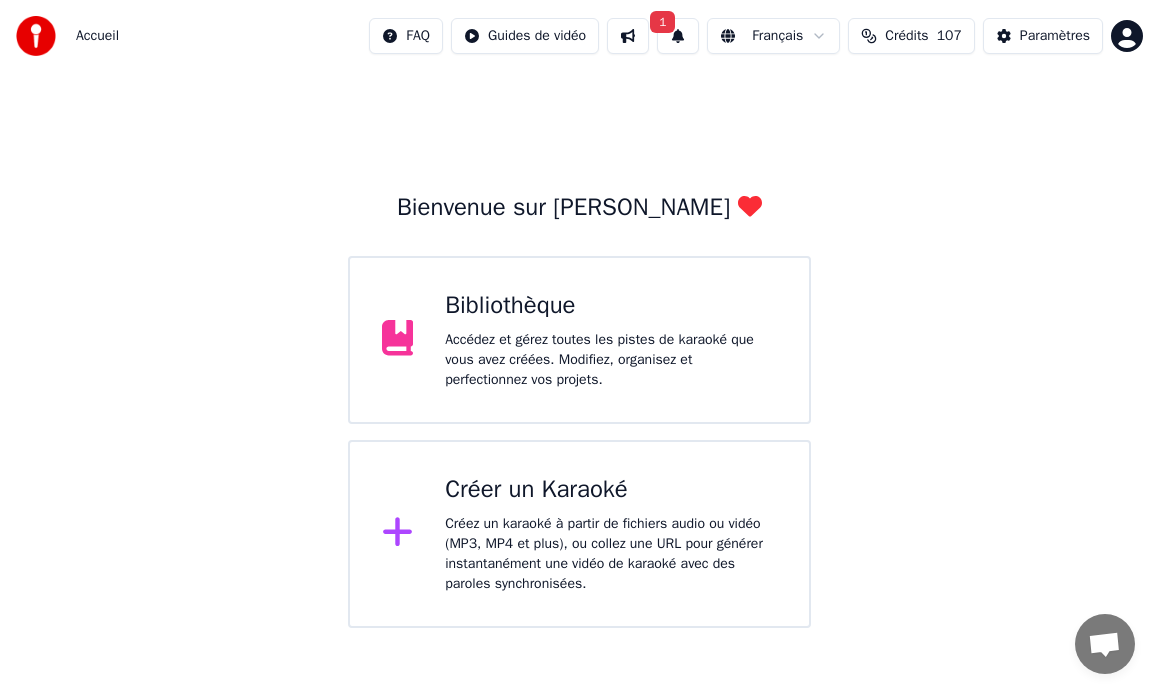 click on "Accédez et gérez toutes les pistes de karaoké que vous avez créées. Modifiez, organisez et perfectionnez vos projets." at bounding box center [611, 360] 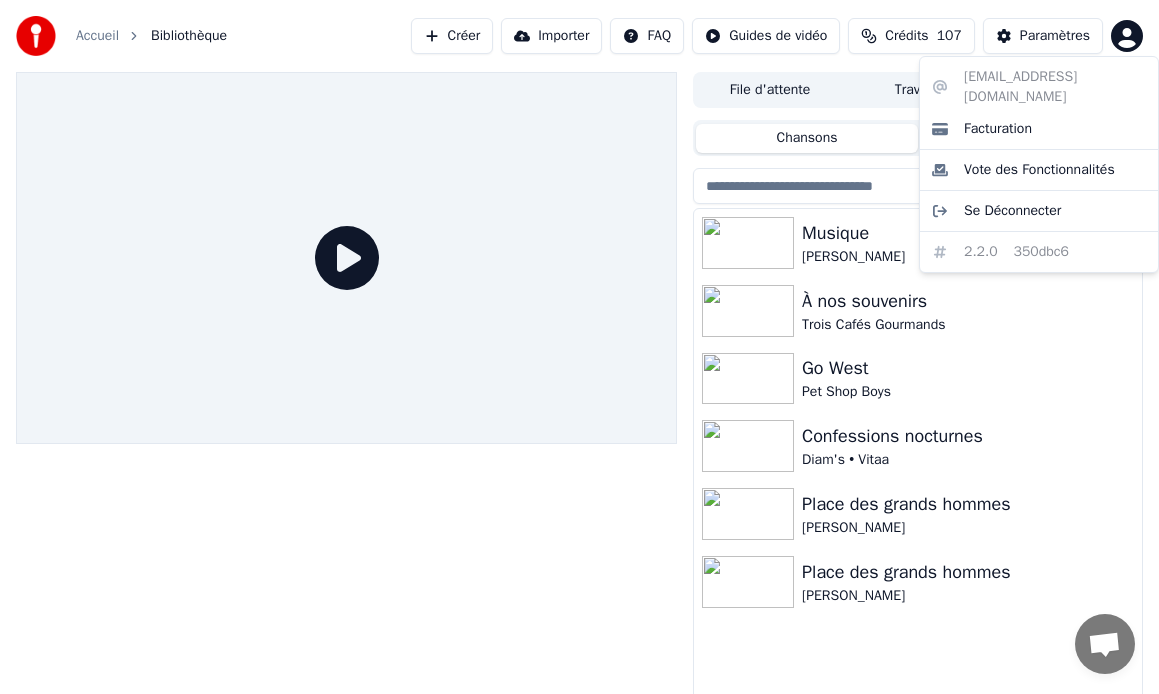 click on "Accueil Bibliothèque Créer Importer FAQ Guides de vidéo Crédits 107 Paramètres File d'attente Travaux Bibliothèque Chansons Playlists Trier Musique Manu • Jonath À nos souvenirs Trois Cafés Gourmands Go West Pet Shop Boys Confessions nocturnes Diam's • Vitaa Place des grands hommes Patrick Bruel Place des grands hommes Patrick Bruel stef.gauvin@hotmail.fr Facturation Vote des Fonctionnalités Se Déconnecter 2.2.0 350dbc6" at bounding box center (579, 347) 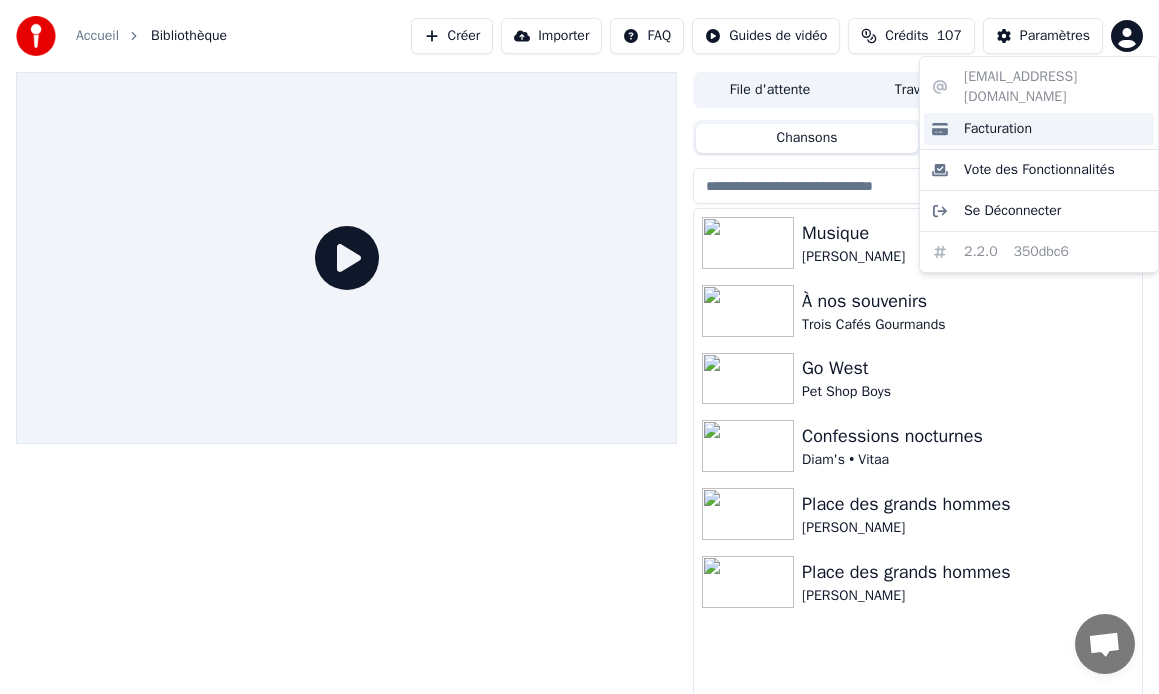 click on "Facturation" at bounding box center (998, 129) 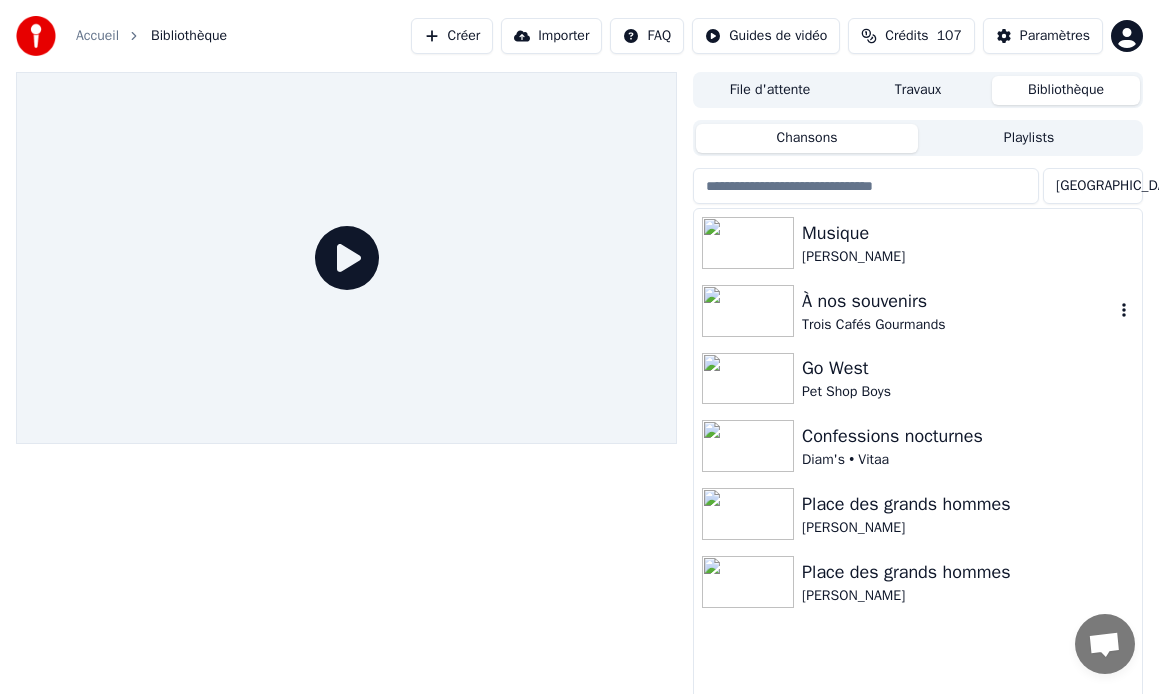 scroll, scrollTop: 34, scrollLeft: 0, axis: vertical 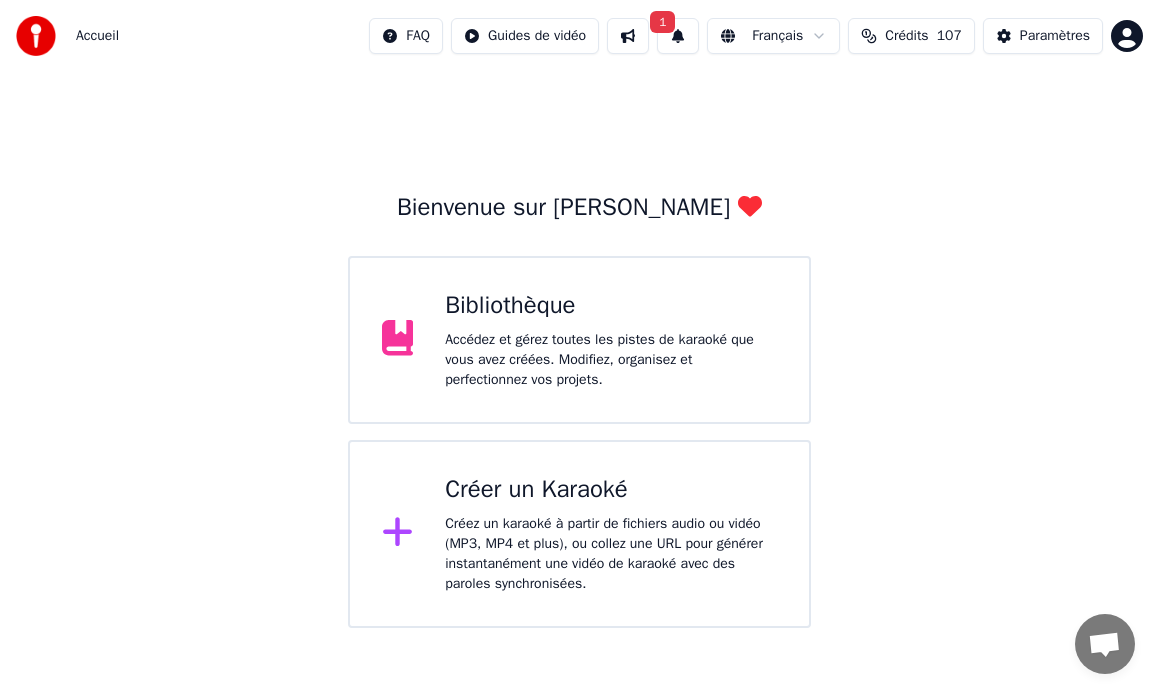 click on "Accueil FAQ Guides de vidéo 1 Français Crédits 107 Paramètres Bienvenue sur Youka Bibliothèque Accédez et gérez toutes les pistes de karaoké que vous avez créées. Modifiez, organisez et perfectionnez vos projets. Créer un Karaoké Créez un karaoké à partir de fichiers audio ou vidéo (MP3, MP4 et plus), ou collez une URL pour générer instantanément une vidéo de karaoké avec des paroles synchronisées." at bounding box center (579, 314) 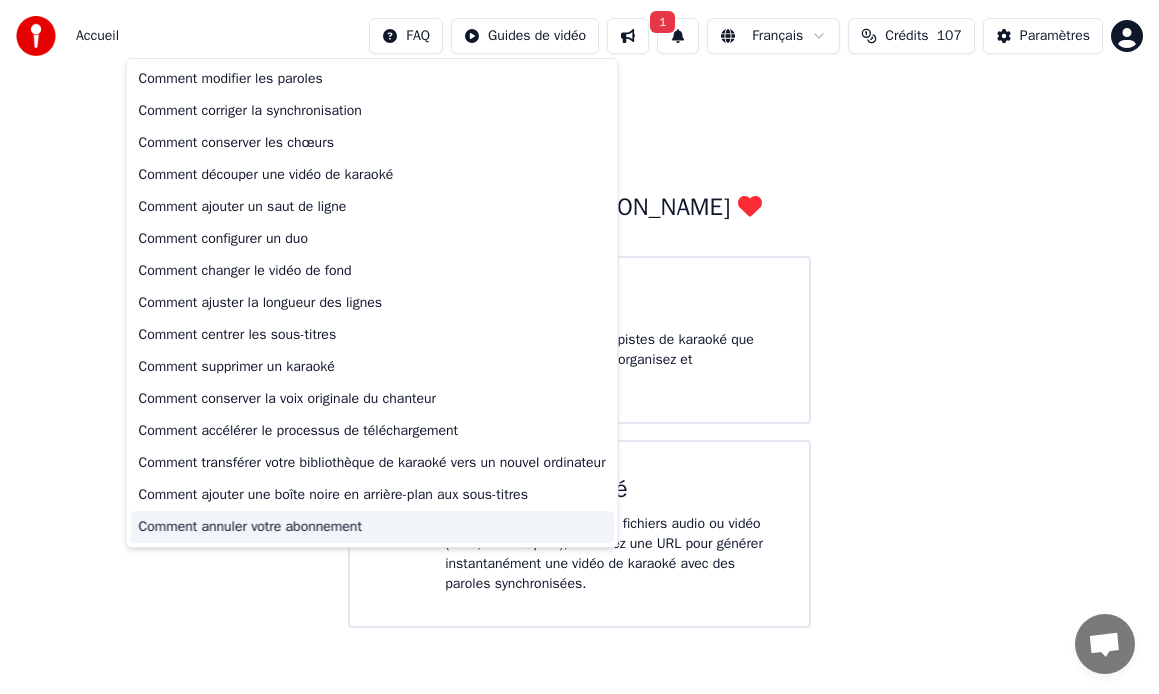 click on "Comment annuler votre abonnement" at bounding box center [372, 527] 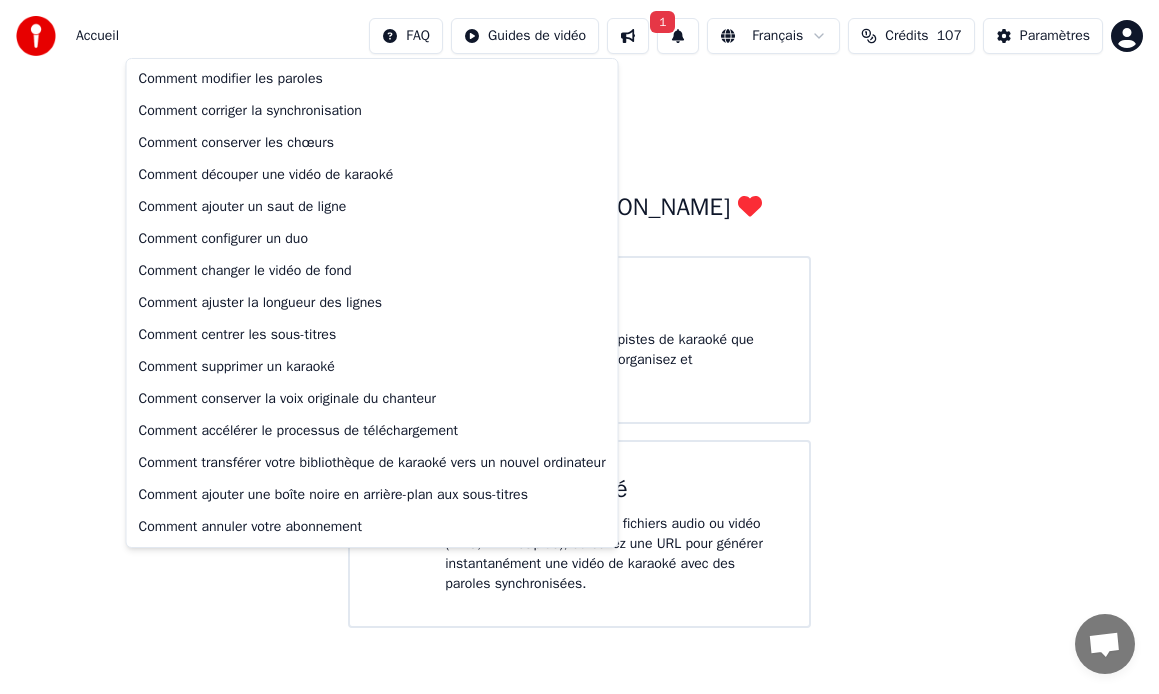 click on "Comment modifier les paroles Comment corriger la synchronisation Comment conserver les chœurs Comment découper une vidéo de karaoké Comment ajouter un saut de ligne Comment configurer un duo Comment changer le vidéo de fond Comment ajuster la longueur des lignes Comment centrer les sous-titres Comment supprimer un karaoké Comment conserver la voix originale du chanteur Comment accélérer le processus de téléchargement Comment transférer votre bibliothèque de karaoké vers un nouvel ordinateur Comment ajouter une boîte noire en arrière-plan aux sous-titres Comment annuler votre abonnement" at bounding box center (372, 303) 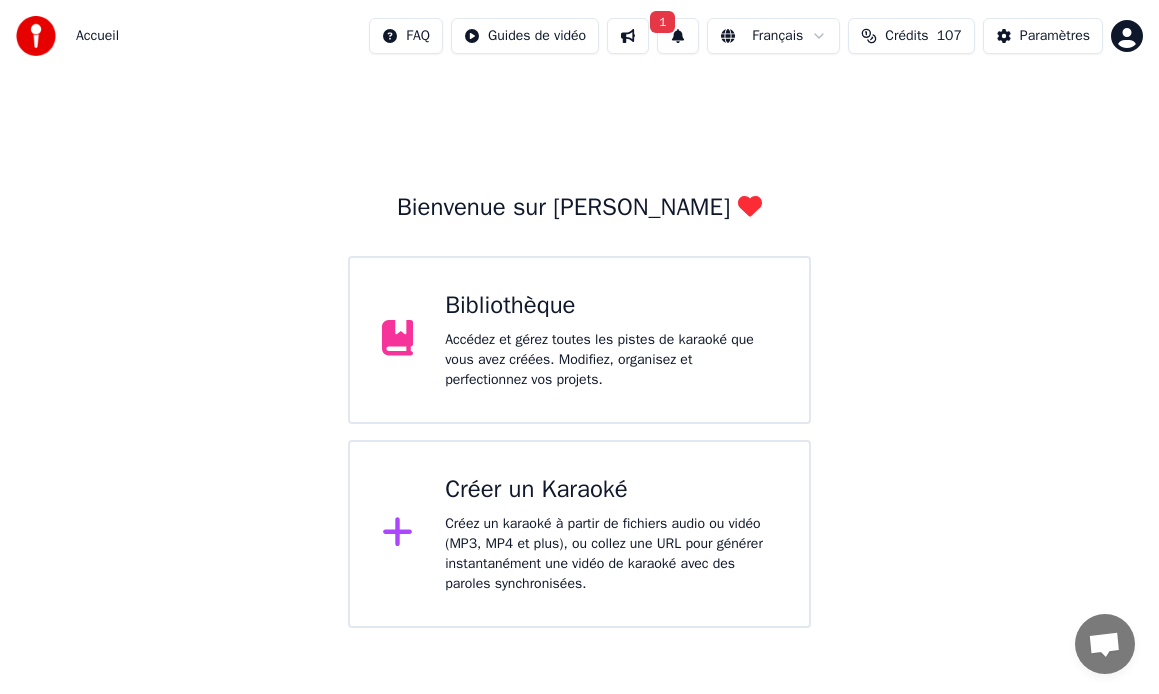 click at bounding box center [1104, 646] 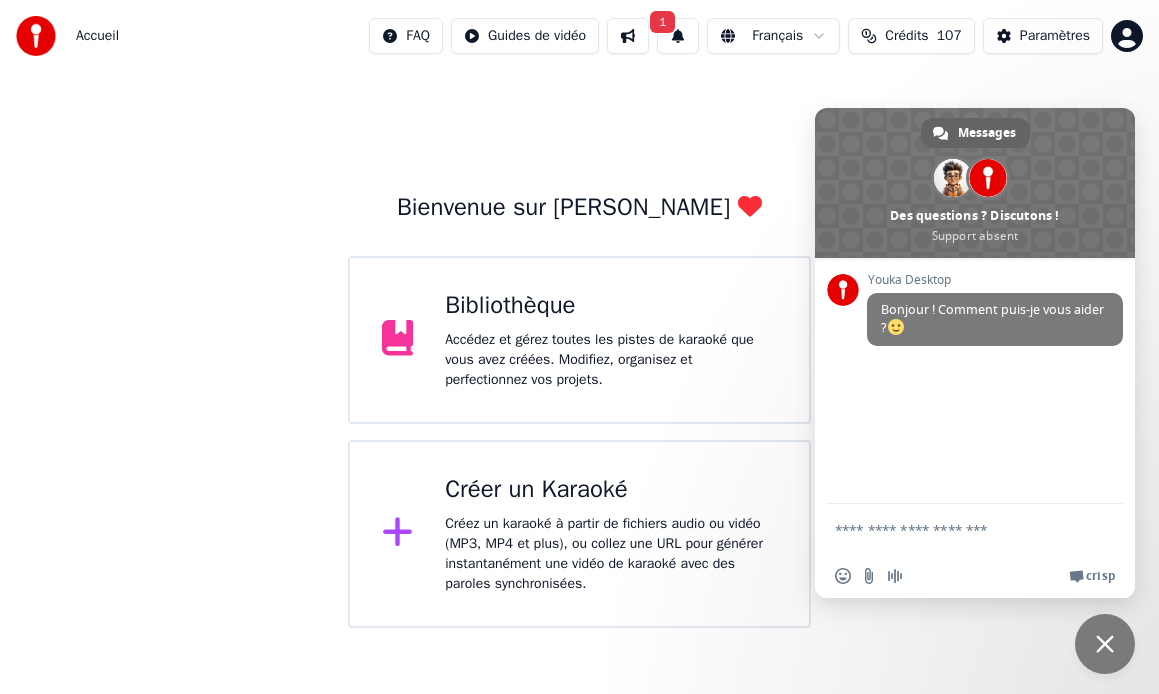 scroll, scrollTop: 0, scrollLeft: 0, axis: both 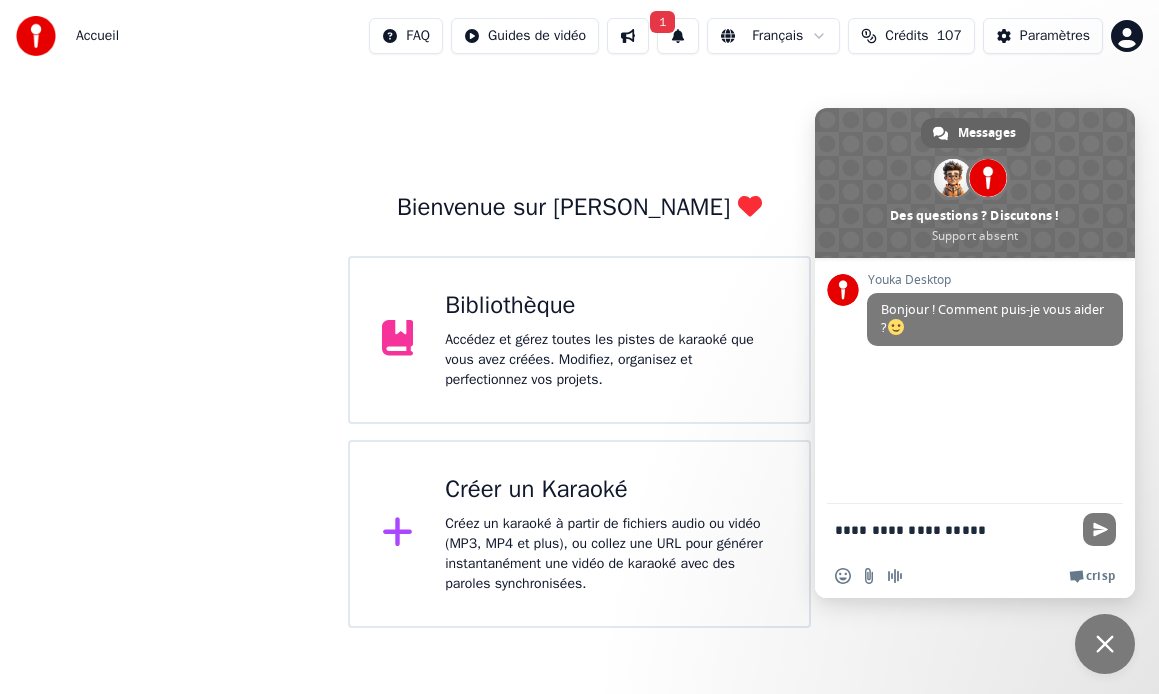 type on "**********" 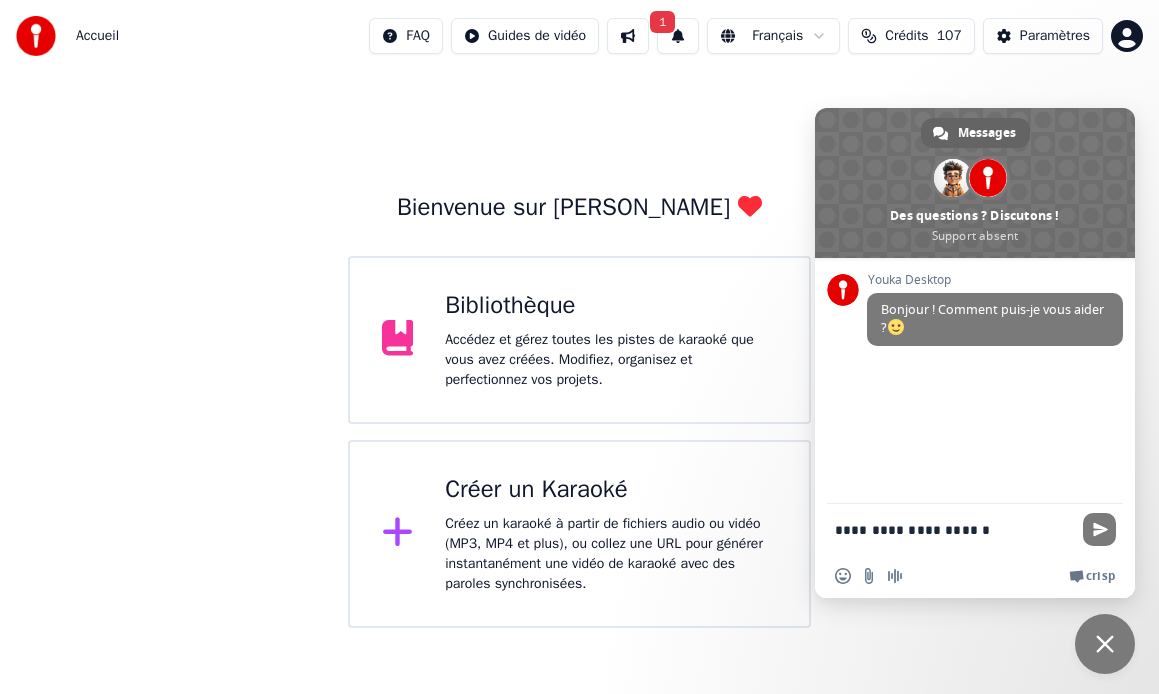type 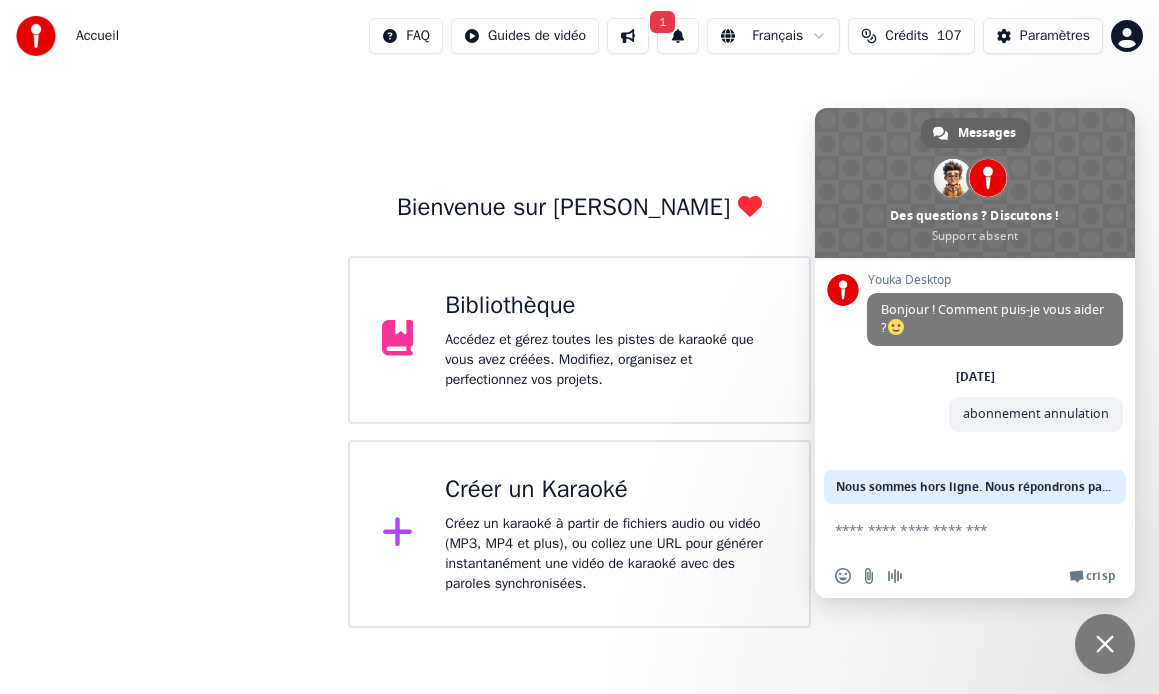 scroll, scrollTop: 0, scrollLeft: 0, axis: both 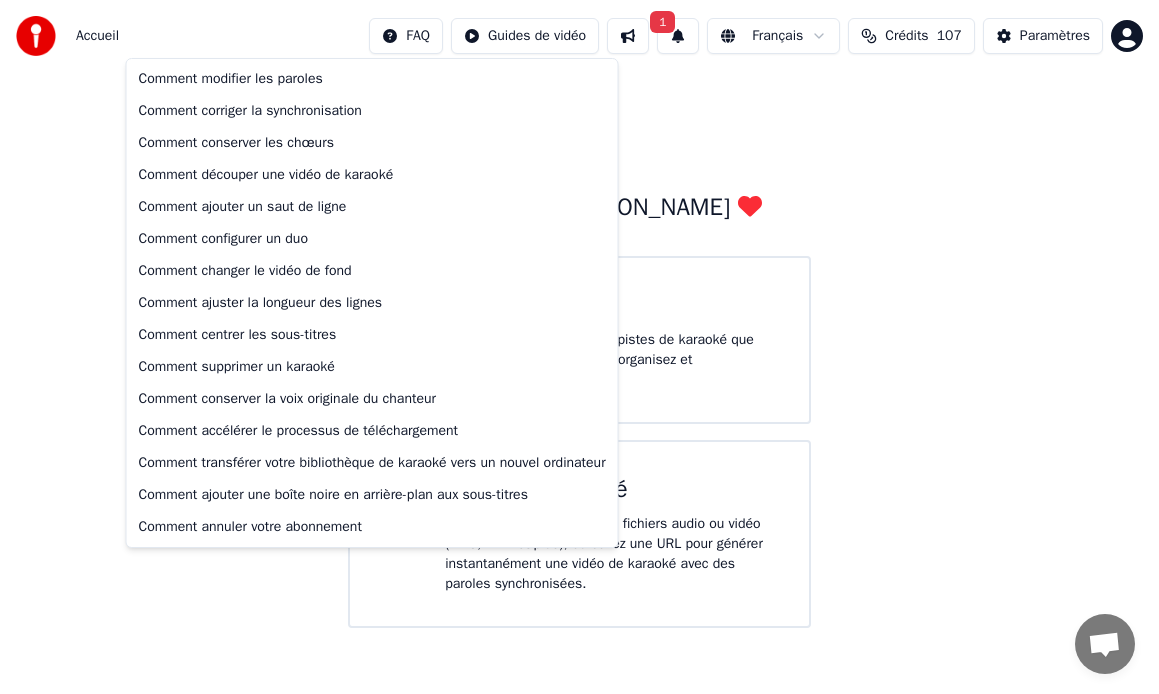click on "Accueil FAQ Guides de vidéo 1 Français Crédits 107 Paramètres Bienvenue sur Youka Bibliothèque Accédez et gérez toutes les pistes de karaoké que vous avez créées. Modifiez, organisez et perfectionnez vos projets. Créer un Karaoké Créez un karaoké à partir de fichiers audio ou vidéo (MP3, MP4 et plus), ou collez une URL pour générer instantanément une vidéo de karaoké avec des paroles synchronisées. Messages Adam Des questions ? Discutons ! Support absent Réseau hors-ligne. Reconnexion... Aucun message ne peut être échangé pour le moment. Youka Desktop Bonjour ! Comment puis-je vous aider ?  Lundi, 28 Juillet abonnement annulation À l'instant Envoyer un fichier Nous sommes hors ligne. Nous répondrons par email. Insérer un emoji Envoyer un fichier Message audio We run on Crisp Comment modifier les paroles Comment corriger la synchronisation Comment conserver les chœurs Comment découper une vidéo de karaoké Comment ajouter un saut de ligne Comment configurer un duo" at bounding box center [579, 314] 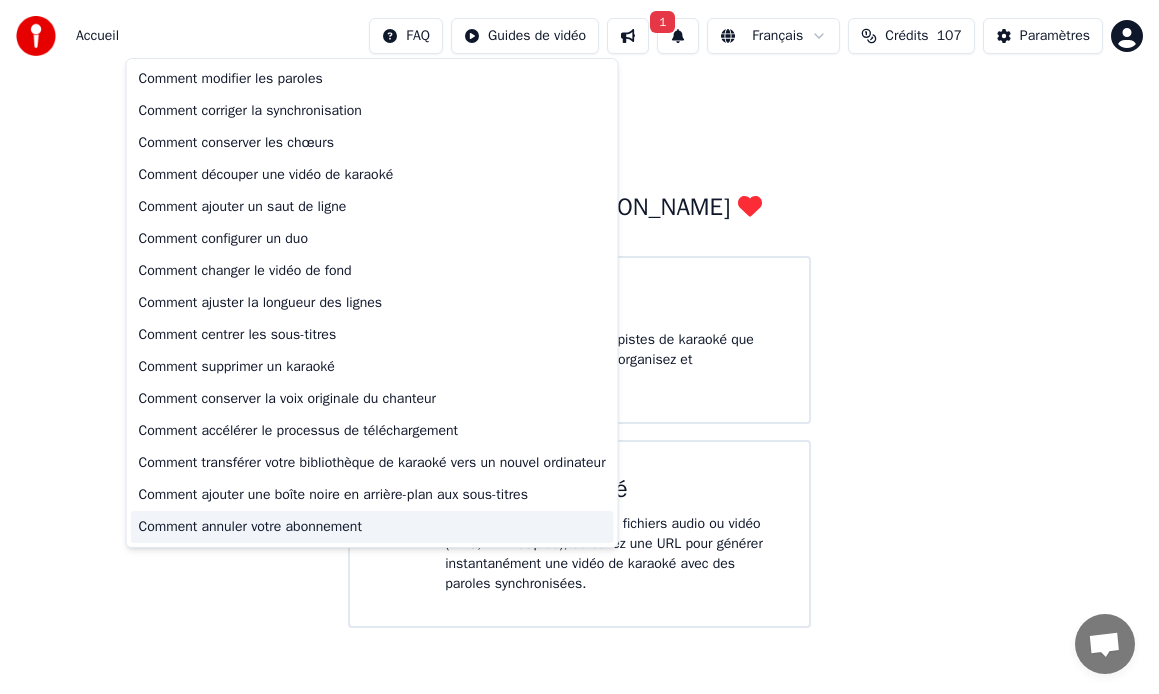 click on "Comment annuler votre abonnement" at bounding box center (372, 527) 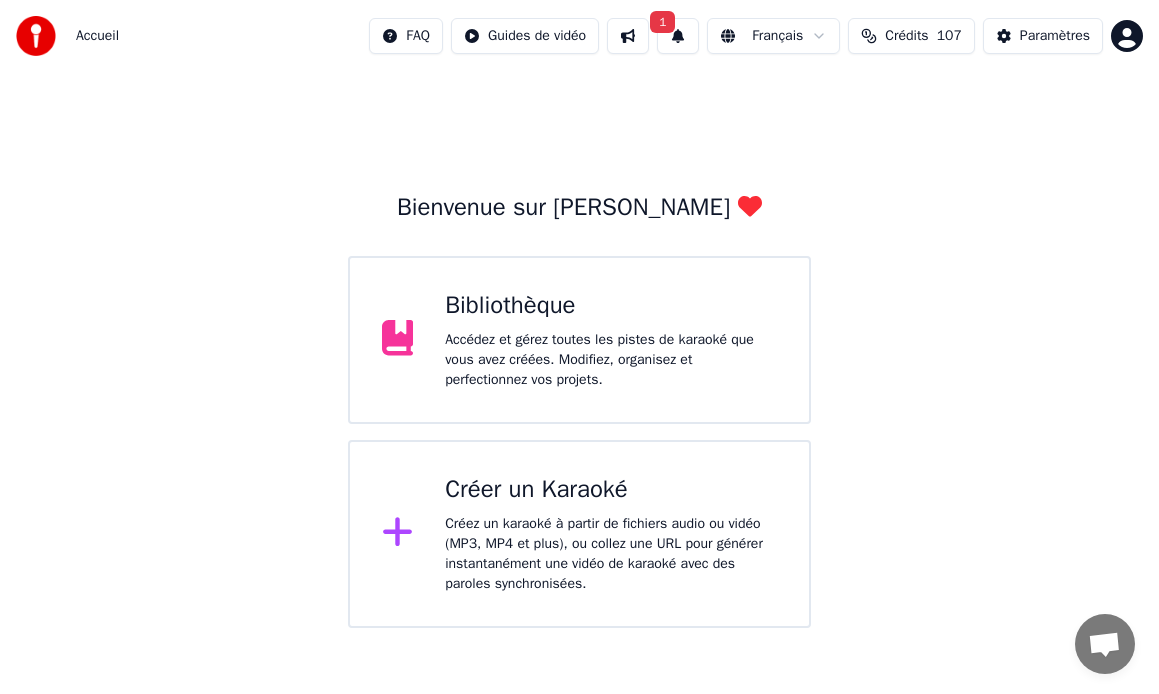 click on "Accueil" at bounding box center [97, 36] 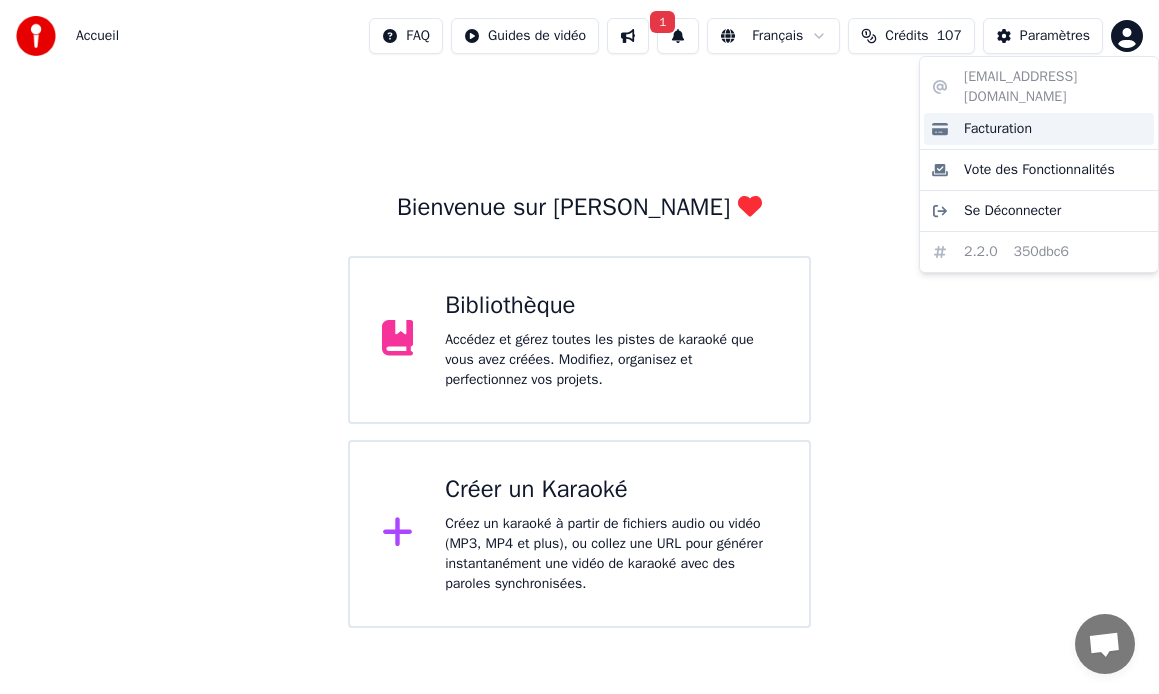 click on "Facturation" at bounding box center [1039, 129] 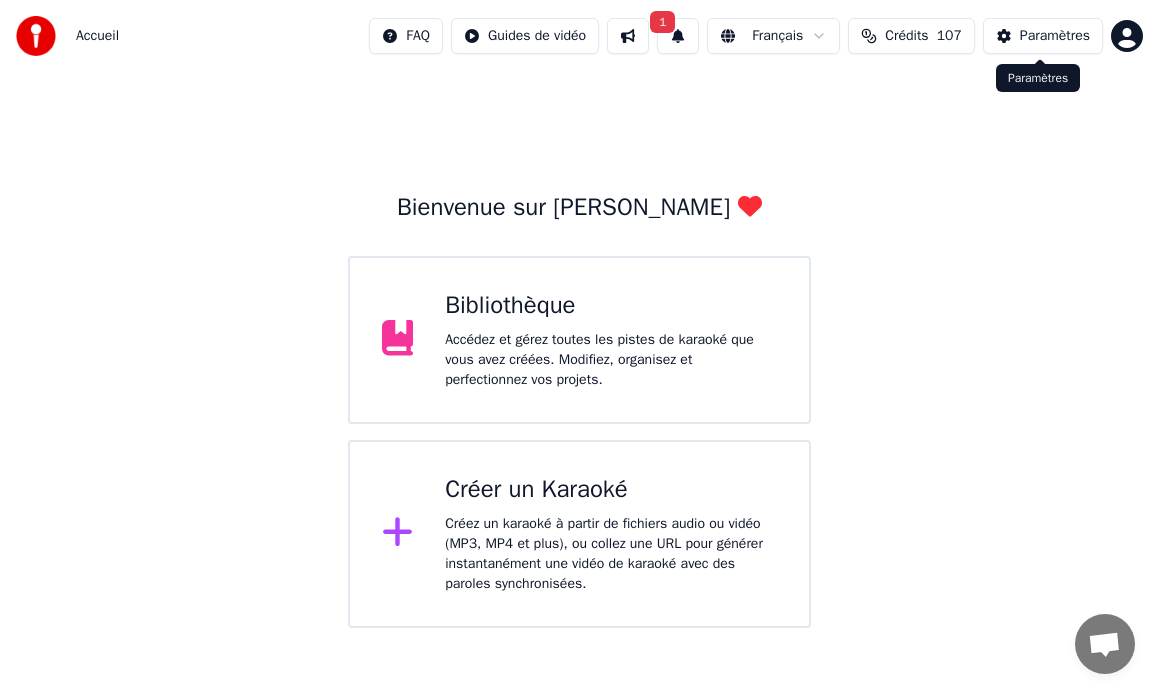 click on "Paramètres" at bounding box center (1055, 36) 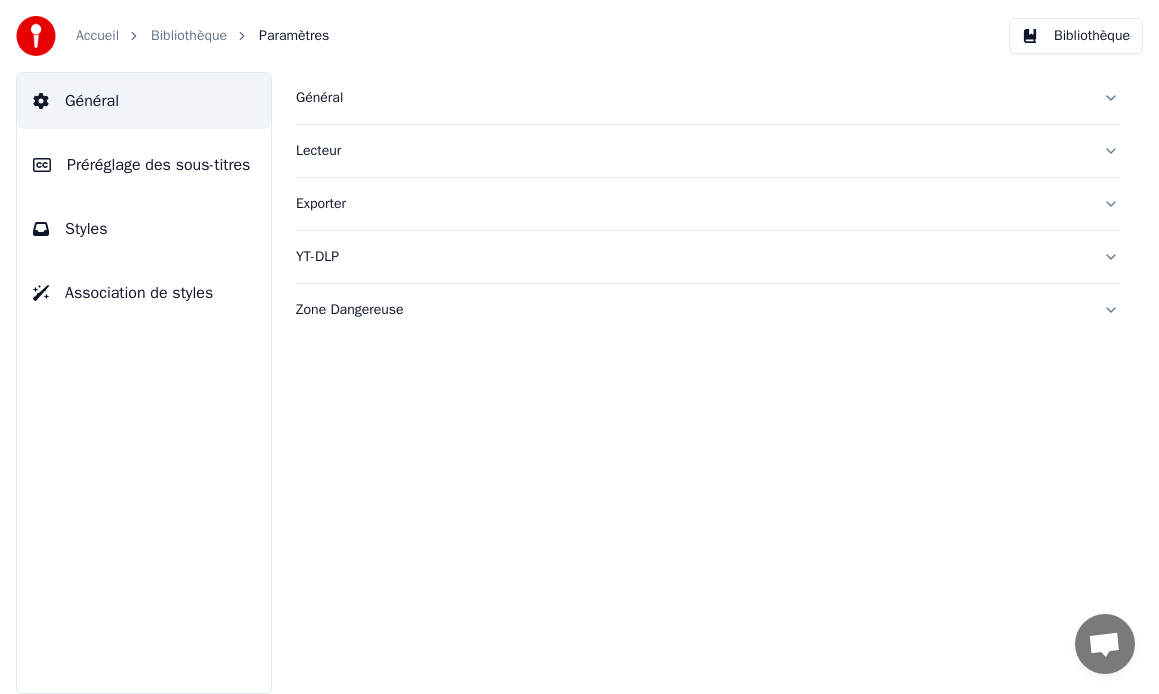 click on "Général" at bounding box center (691, 98) 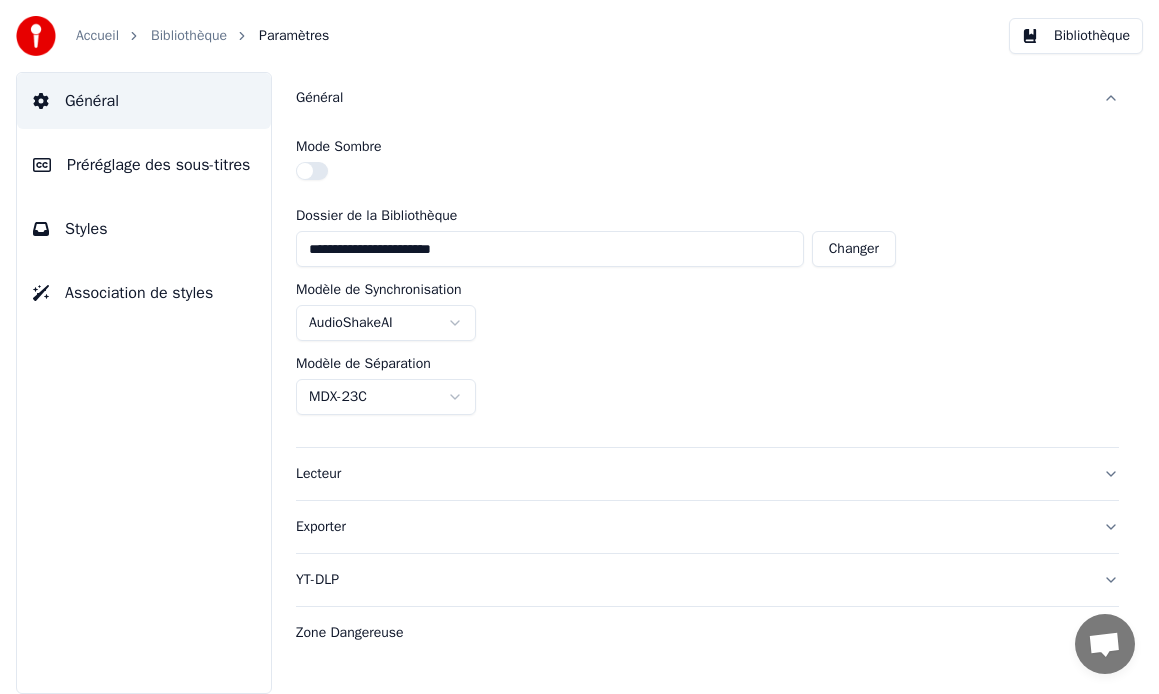 click on "Accueil" at bounding box center [97, 36] 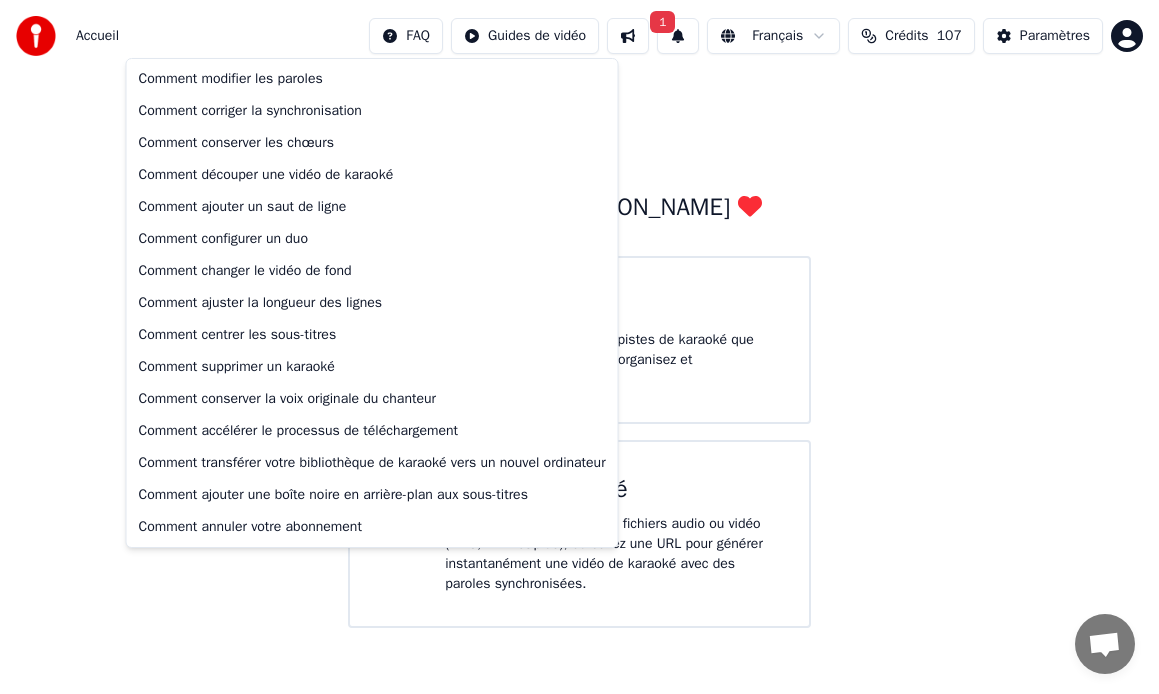 click on "Accueil FAQ Guides de vidéo 1 Français Crédits 107 Paramètres Bienvenue sur Youka Bibliothèque Accédez et gérez toutes les pistes de karaoké que vous avez créées. Modifiez, organisez et perfectionnez vos projets. Créer un Karaoké Créez un karaoké à partir de fichiers audio ou vidéo (MP3, MP4 et plus), ou collez une URL pour générer instantanément une vidéo de karaoké avec des paroles synchronisées. Messages Adam Des questions ? Discutons ! Support absent Réseau hors-ligne. Reconnexion... Aucun message ne peut être échangé pour le moment. Youka Desktop Bonjour ! Comment puis-je vous aider ?  Lundi, 28 Juillet abonnement annulation À l'instant Envoyer un fichier Nous sommes hors ligne. Nous répondrons par email. Insérer un emoji Envoyer un fichier Message audio We run on Crisp Comment modifier les paroles Comment corriger la synchronisation Comment conserver les chœurs Comment découper une vidéo de karaoké Comment ajouter un saut de ligne Comment configurer un duo" at bounding box center (579, 314) 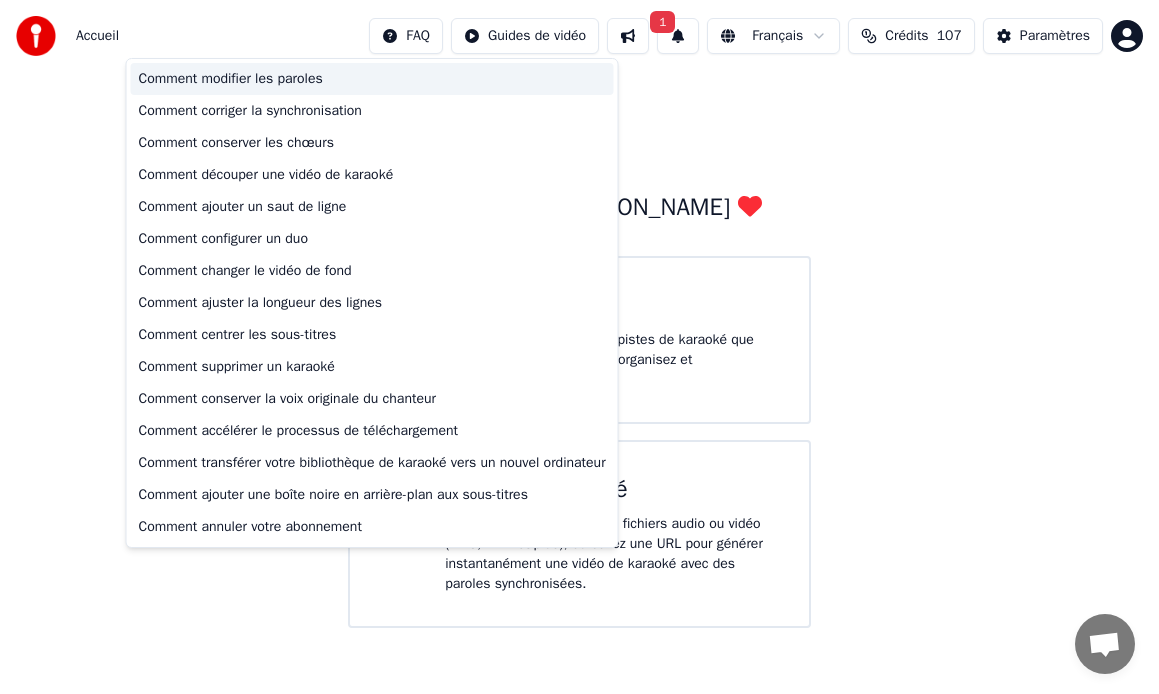 click on "Comment modifier les paroles" at bounding box center (372, 79) 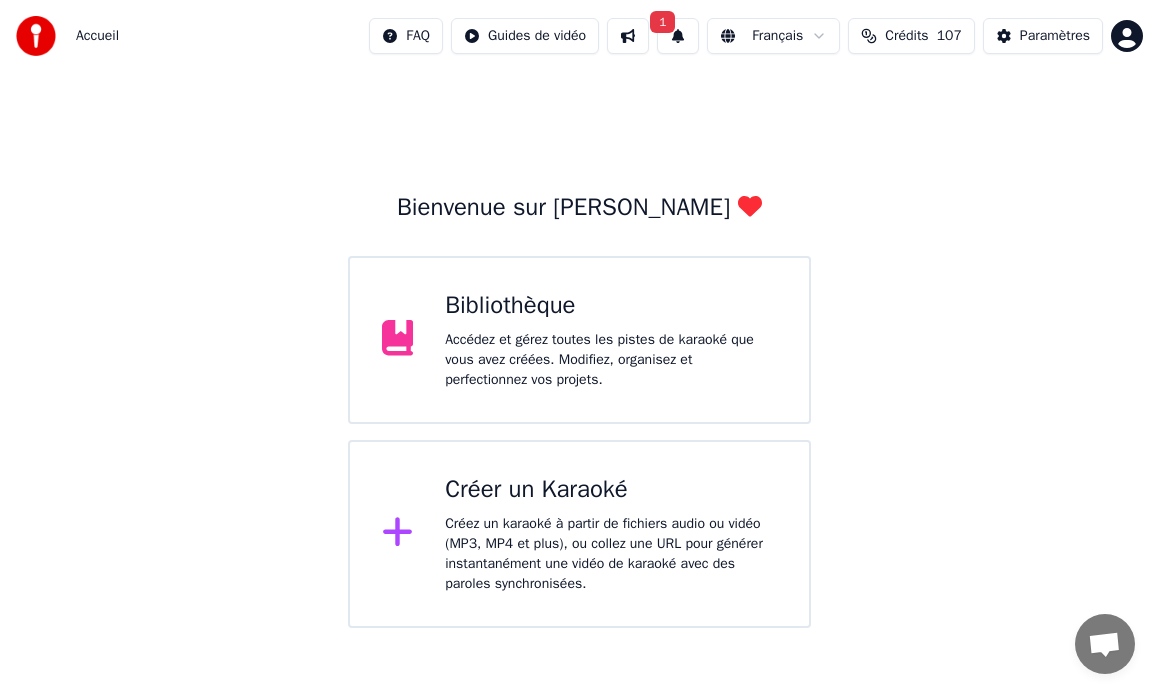 click on "Accueil FAQ Guides de vidéo 1 Français Crédits 107 Paramètres Bienvenue sur Youka Bibliothèque Accédez et gérez toutes les pistes de karaoké que vous avez créées. Modifiez, organisez et perfectionnez vos projets. Créer un Karaoké Créez un karaoké à partir de fichiers audio ou vidéo (MP3, MP4 et plus), ou collez une URL pour générer instantanément une vidéo de karaoké avec des paroles synchronisées. Messages Adam Des questions ? Discutons ! Support absent Réseau hors-ligne. Reconnexion... Aucun message ne peut être échangé pour le moment. Youka Desktop Bonjour ! Comment puis-je vous aider ?  Lundi, 28 Juillet abonnement annulation À l'instant Envoyer un fichier Nous sommes hors ligne. Nous répondrons par email. Insérer un emoji Envoyer un fichier Message audio We run on Crisp" at bounding box center [579, 314] 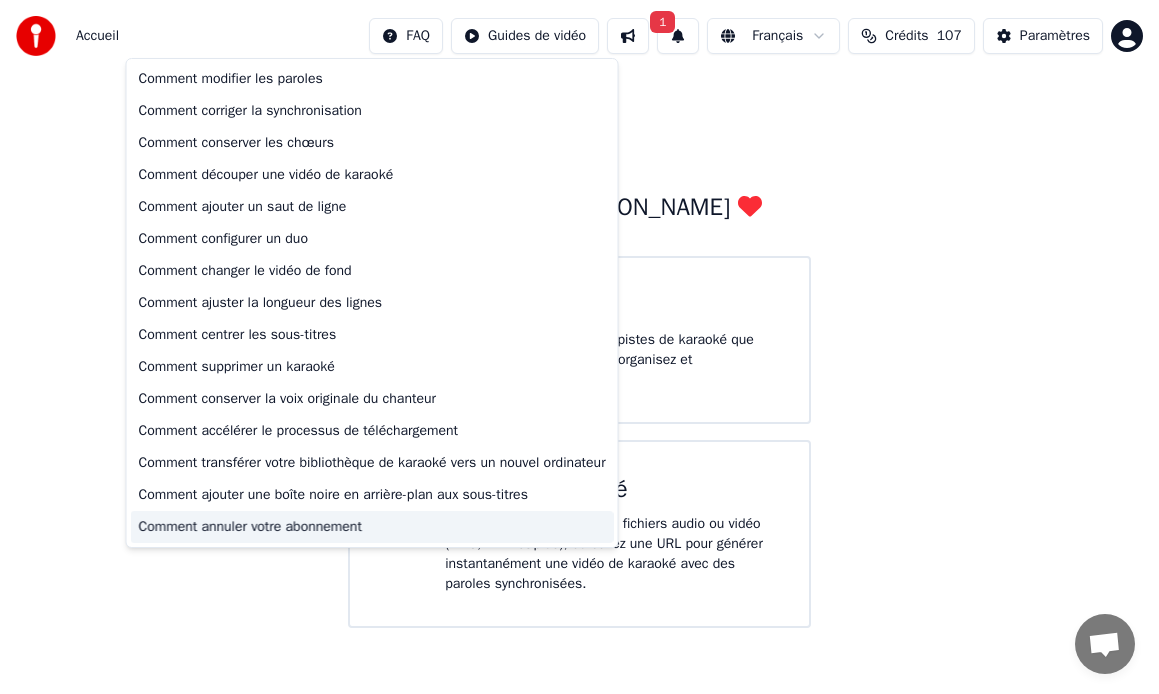 click on "Comment annuler votre abonnement" at bounding box center (372, 527) 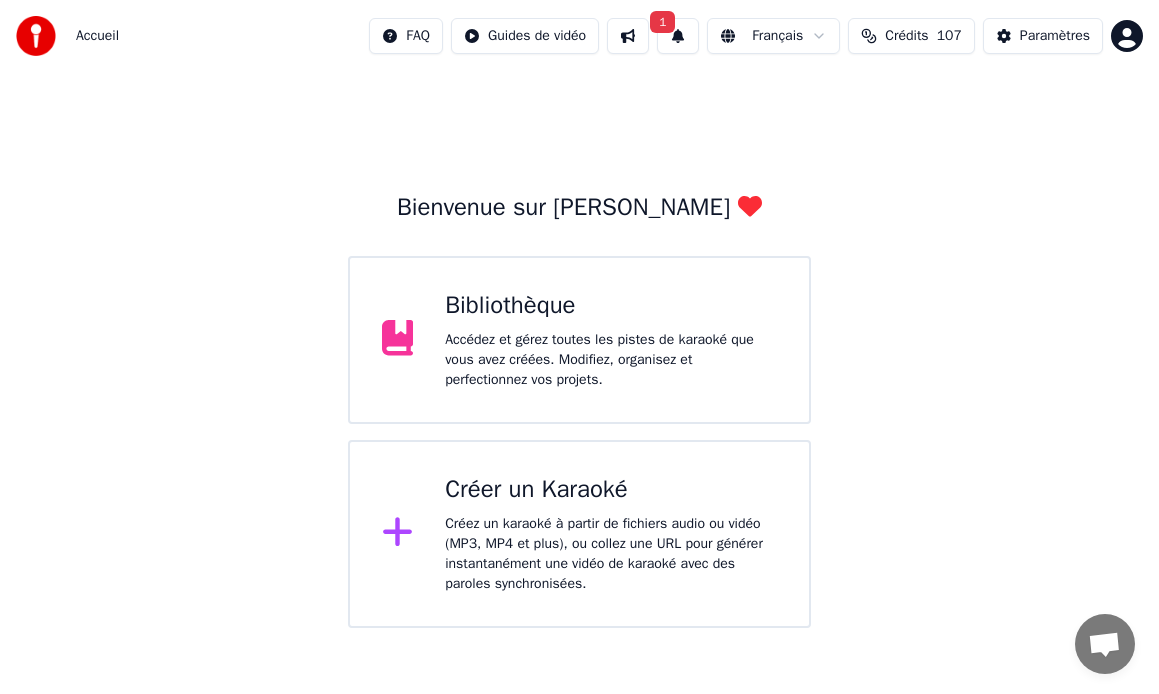 click on "Accueil FAQ Guides de vidéo 1 Français Crédits 107 Paramètres Bienvenue sur Youka Bibliothèque Accédez et gérez toutes les pistes de karaoké que vous avez créées. Modifiez, organisez et perfectionnez vos projets. Créer un Karaoké Créez un karaoké à partir de fichiers audio ou vidéo (MP3, MP4 et plus), ou collez une URL pour générer instantanément une vidéo de karaoké avec des paroles synchronisées. Messages Adam Des questions ? Discutons ! Support absent Réseau hors-ligne. Reconnexion... Aucun message ne peut être échangé pour le moment. Youka Desktop Bonjour ! Comment puis-je vous aider ?  Lundi, 28 Juillet abonnement annulation À l'instant Envoyer un fichier Nous sommes hors ligne. Nous répondrons par email. Insérer un emoji Envoyer un fichier Message audio We run on Crisp" at bounding box center [579, 314] 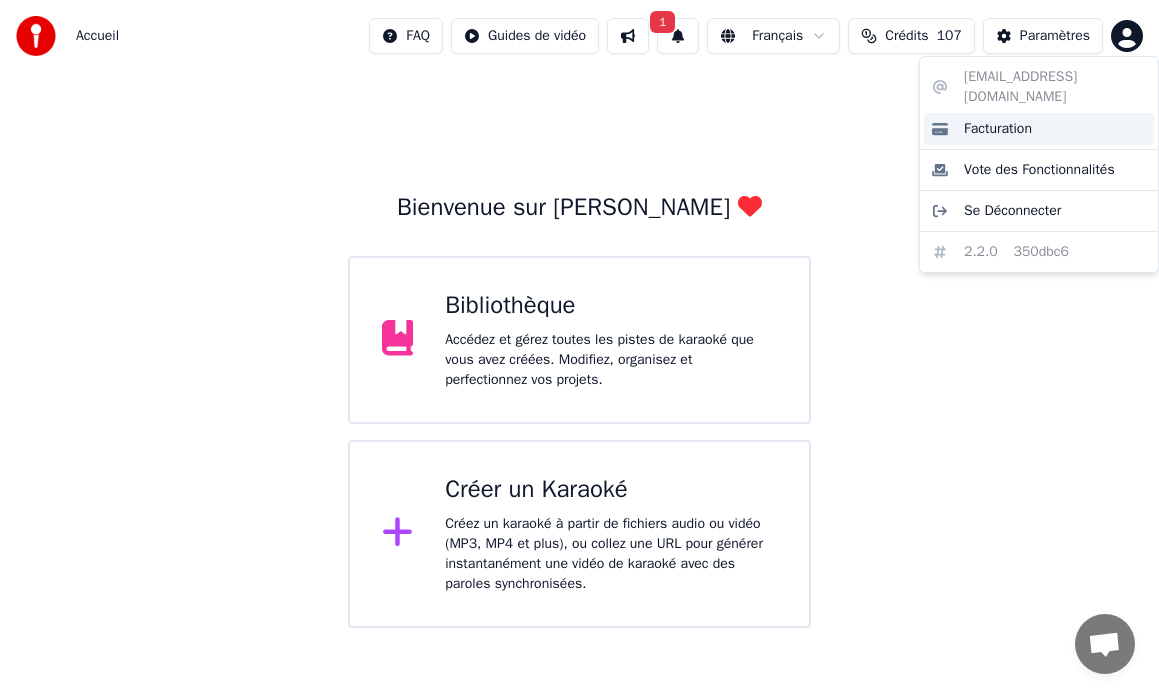 click on "Facturation" at bounding box center [1039, 129] 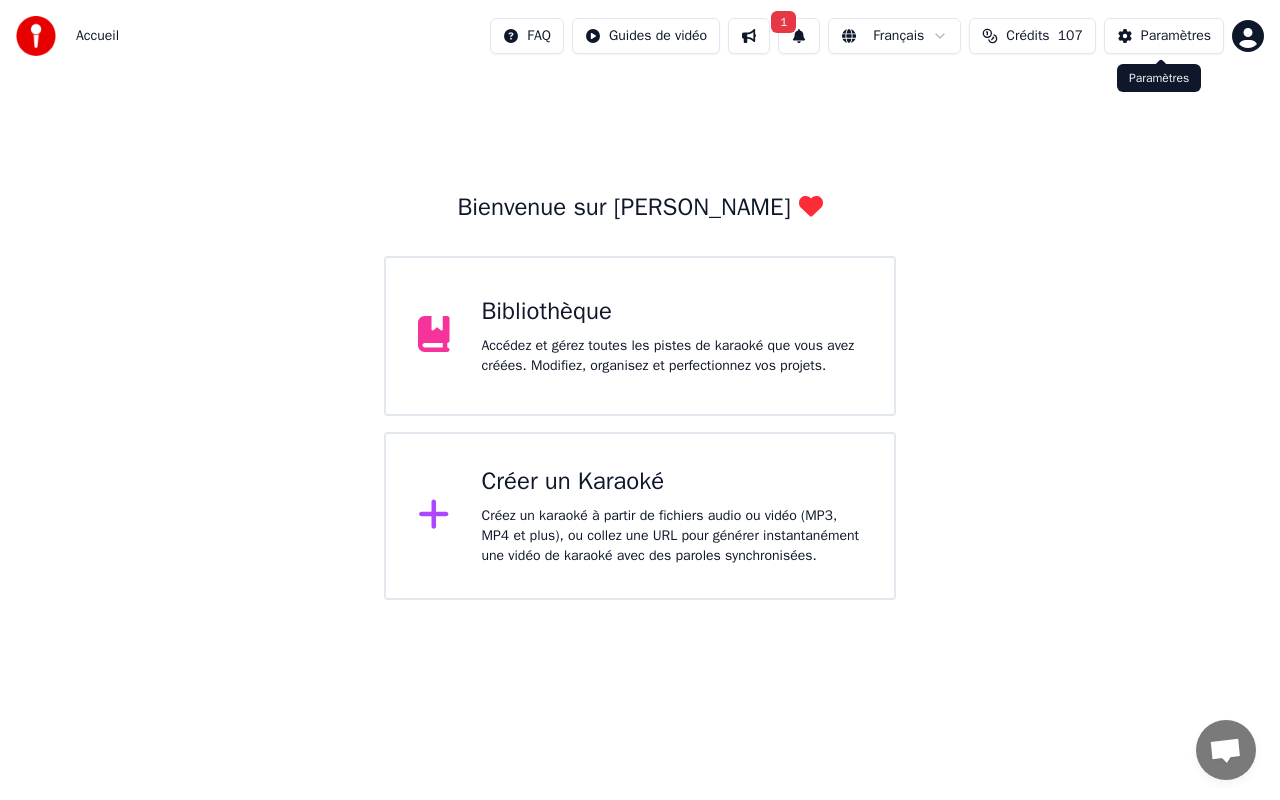 click on "Paramètres" at bounding box center (1176, 36) 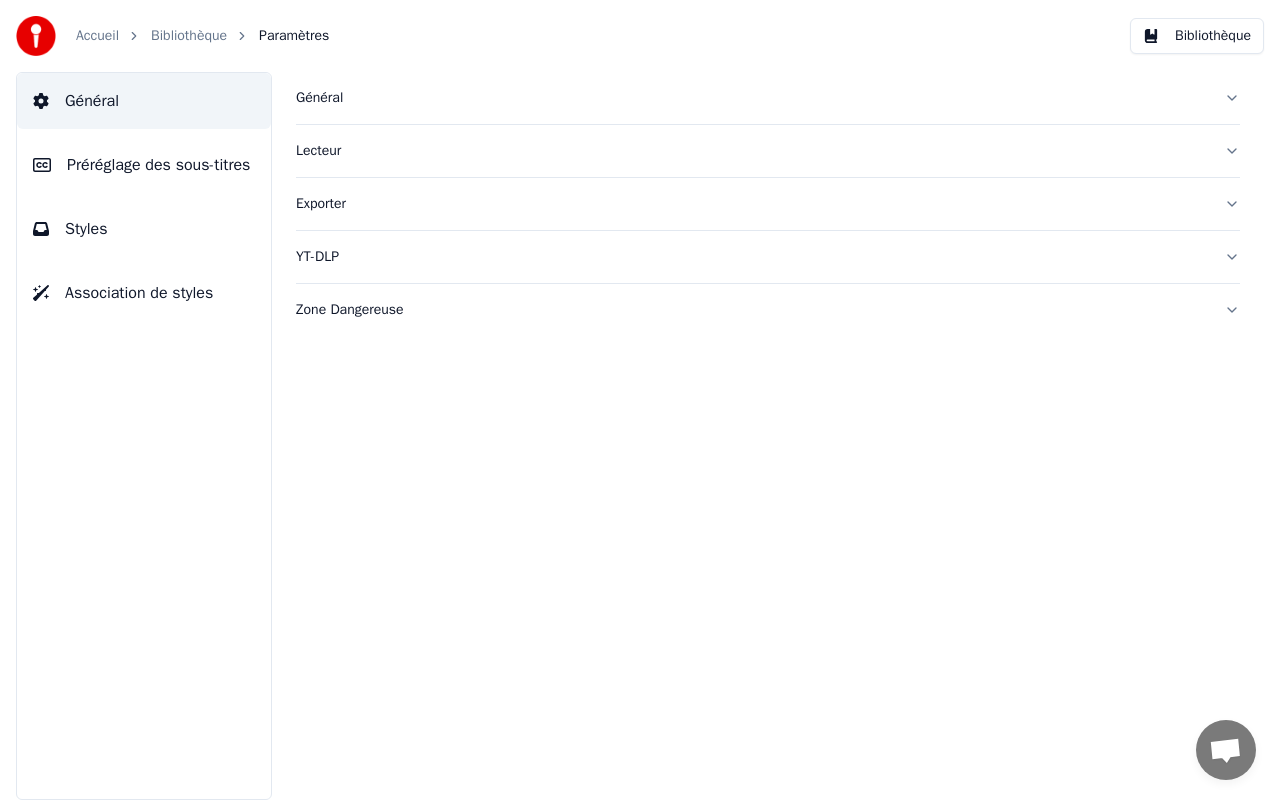 click on "Accueil" at bounding box center [97, 36] 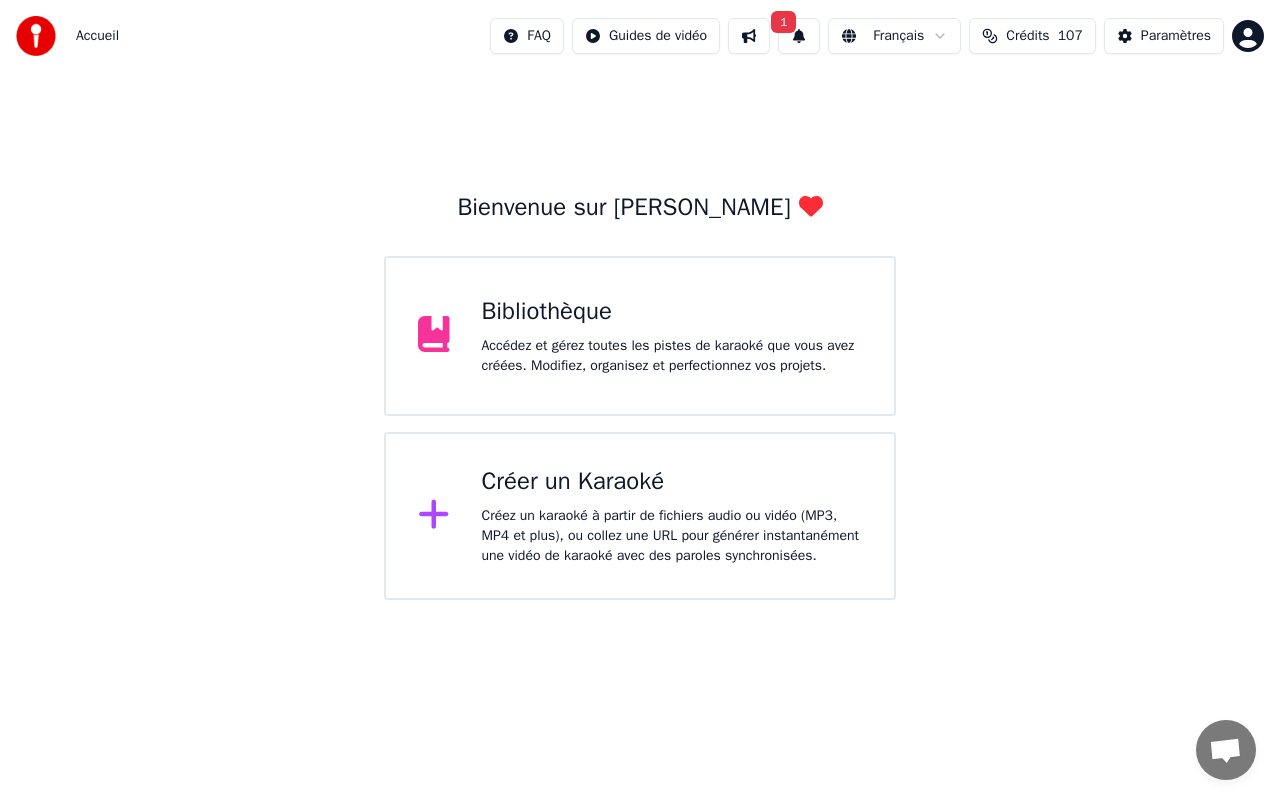click on "Accueil FAQ Guides de vidéo 1 Français Crédits 107 Paramètres Bienvenue sur Youka Bibliothèque Accédez et gérez toutes les pistes de karaoké que vous avez créées. Modifiez, organisez et perfectionnez vos projets. Créer un Karaoké Créez un karaoké à partir de fichiers audio ou vidéo (MP3, MP4 et plus), ou collez une URL pour générer instantanément une vidéo de karaoké avec des paroles synchronisées. Messages Adam Des questions ? Discutons ! Support absent Réseau hors-ligne. Reconnexion... Aucun message ne peut être échangé pour le moment. Youka Desktop Bonjour ! Comment puis-je vous aider ?  Lundi, 28 Juillet abonnement annulation Il y a 1 minute Envoyer un fichier Nous sommes hors ligne. Nous répondrons par email. Insérer un emoji Envoyer un fichier Message audio We run on Crisp" at bounding box center (640, 300) 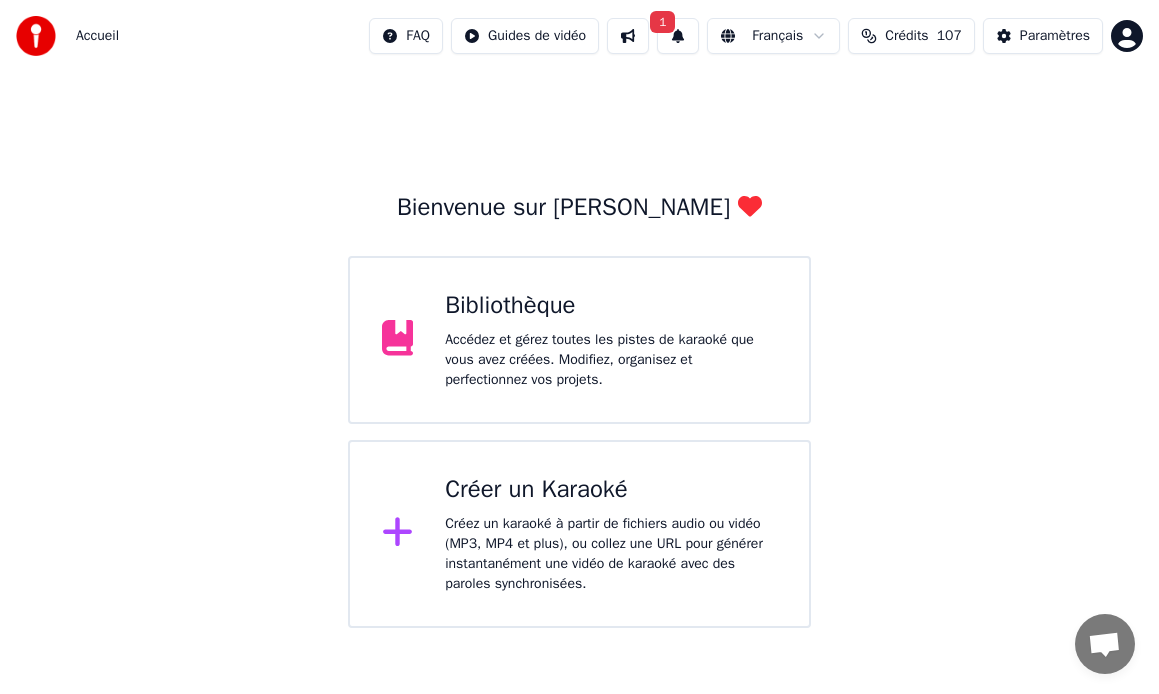 click on "Accueil FAQ Guides de vidéo 1 Français Crédits 107 Paramètres Bienvenue sur Youka Bibliothèque Accédez et gérez toutes les pistes de karaoké que vous avez créées. Modifiez, organisez et perfectionnez vos projets. Créer un Karaoké Créez un karaoké à partir de fichiers audio ou vidéo (MP3, MP4 et plus), ou collez une URL pour générer instantanément une vidéo de karaoké avec des paroles synchronisées. Messages Adam Des questions ? Discutons ! Support absent Réseau hors-ligne. Reconnexion... Aucun message ne peut être échangé pour le moment. Youka Desktop Bonjour ! Comment puis-je vous aider ?  Lundi, 28 Juillet abonnement annulation Il y a 4 minutes Envoyer un fichier Nous sommes hors ligne. Nous répondrons par email. Insérer un emoji Envoyer un fichier Message audio We run on Crisp" at bounding box center (579, 314) 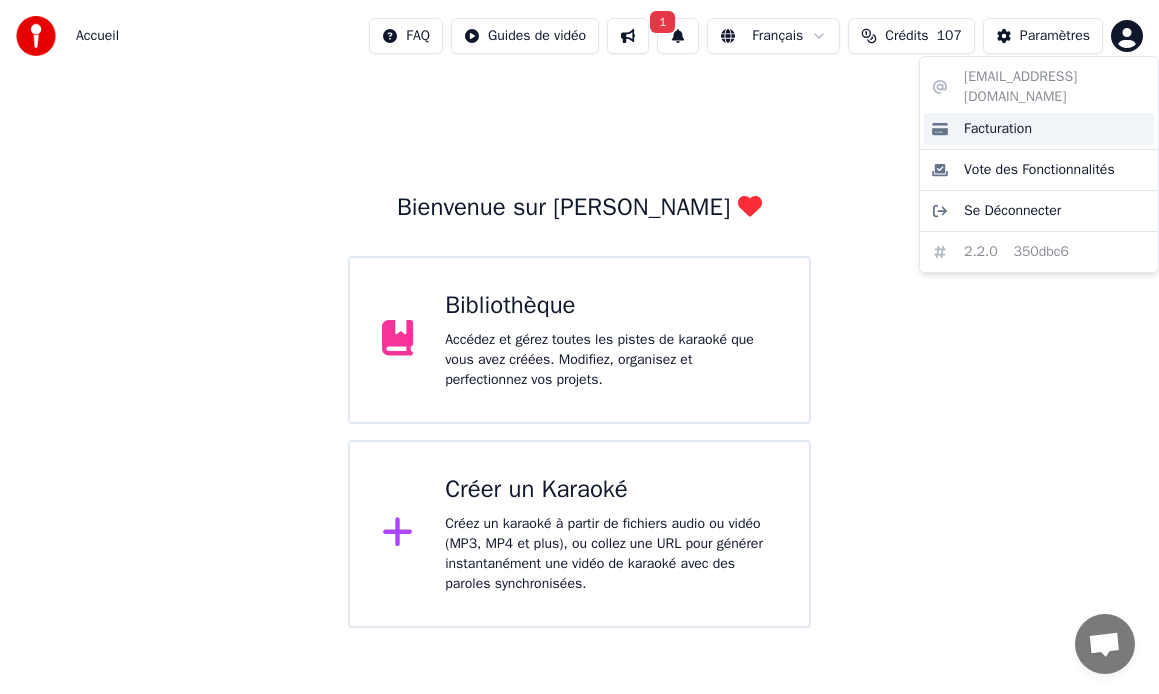click on "Facturation" at bounding box center [998, 129] 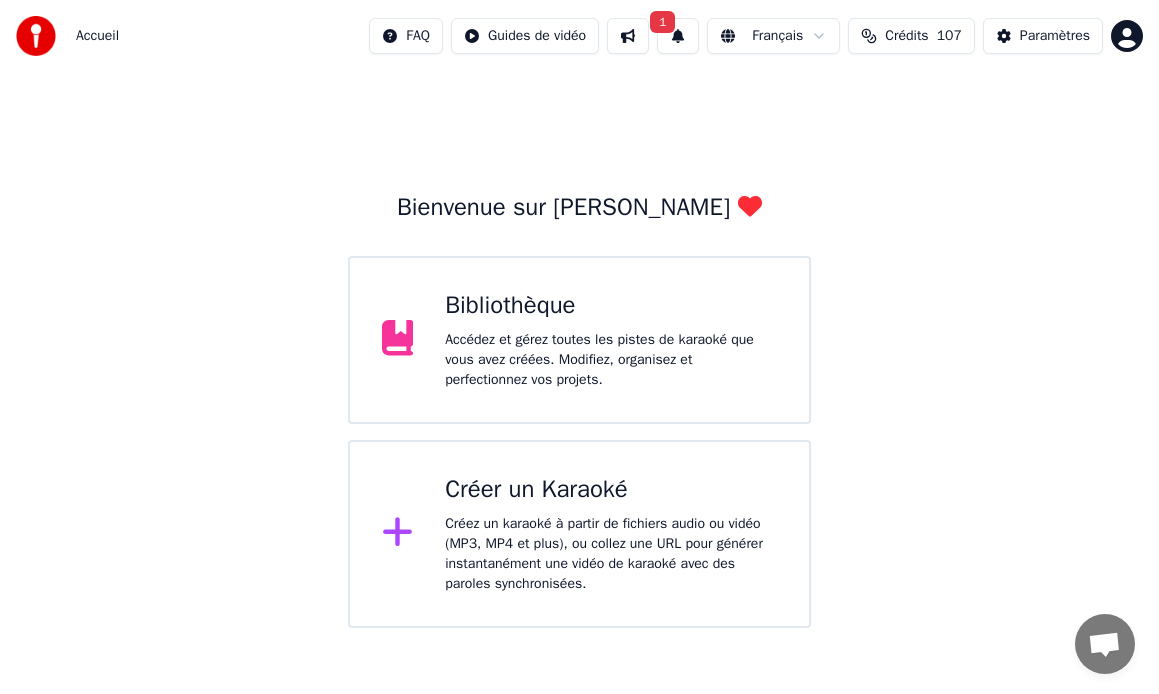 click at bounding box center [628, 36] 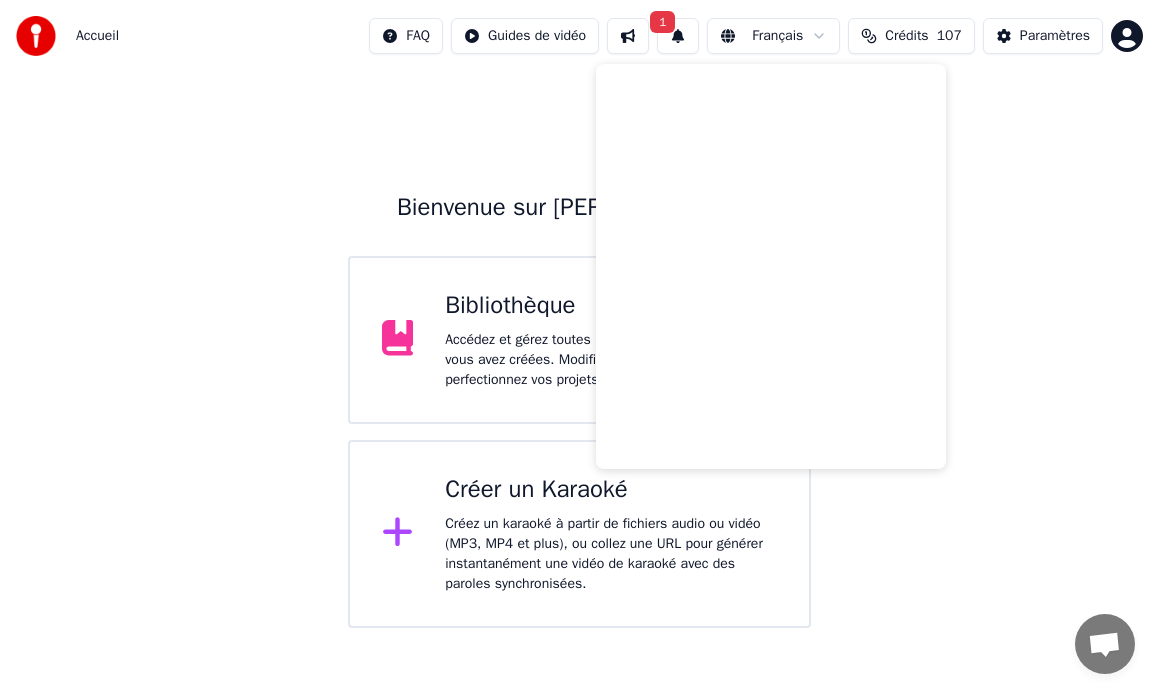 click on "1" at bounding box center (678, 36) 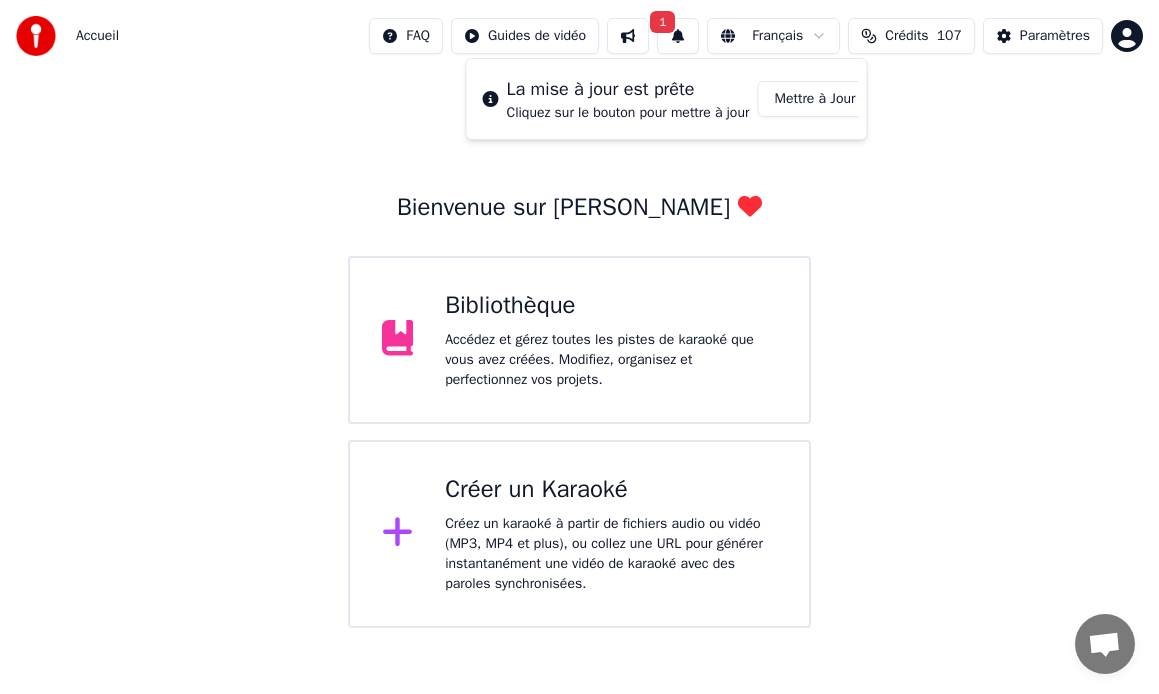 click on "Accueil FAQ Guides de vidéo 1 Français Crédits 107 Paramètres Bienvenue sur Youka Bibliothèque Accédez et gérez toutes les pistes de karaoké que vous avez créées. Modifiez, organisez et perfectionnez vos projets. Créer un Karaoké Créez un karaoké à partir de fichiers audio ou vidéo (MP3, MP4 et plus), ou collez une URL pour générer instantanément une vidéo de karaoké avec des paroles synchronisées. Messages Adam Des questions ? Discutons ! Support absent Réseau hors-ligne. Reconnexion... Aucun message ne peut être échangé pour le moment. Youka Desktop Bonjour ! Comment puis-je vous aider ?  Lundi, 28 Juillet abonnement annulation Il y a 4 minutes Envoyer un fichier Nous sommes hors ligne. Nous répondrons par email. Insérer un emoji Envoyer un fichier Message audio We run on Crisp La mise à jour est prête Cliquez sur le bouton pour mettre à jour Mettre à Jour" at bounding box center (579, 314) 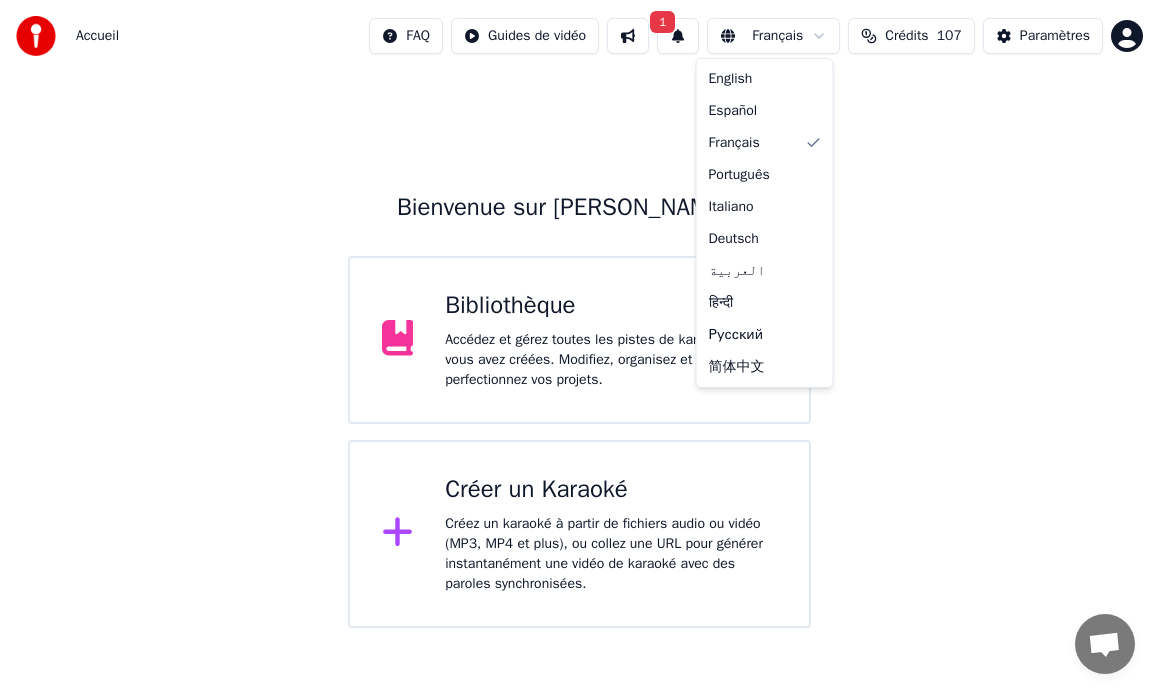click on "Accueil FAQ Guides de vidéo 1 Français Crédits 107 Paramètres Bienvenue sur Youka Bibliothèque Accédez et gérez toutes les pistes de karaoké que vous avez créées. Modifiez, organisez et perfectionnez vos projets. Créer un Karaoké Créez un karaoké à partir de fichiers audio ou vidéo (MP3, MP4 et plus), ou collez une URL pour générer instantanément une vidéo de karaoké avec des paroles synchronisées. Messages Adam Des questions ? Discutons ! Support absent Réseau hors-ligne. Reconnexion... Aucun message ne peut être échangé pour le moment. Youka Desktop Bonjour ! Comment puis-je vous aider ?  Lundi, 28 Juillet abonnement annulation Il y a 4 minutes Envoyer un fichier Nous sommes hors ligne. Nous répondrons par email. Insérer un emoji Envoyer un fichier Message audio We run on Crisp English Español Français Português Italiano Deutsch العربية हिन्दी Русский 简体中文" at bounding box center [579, 314] 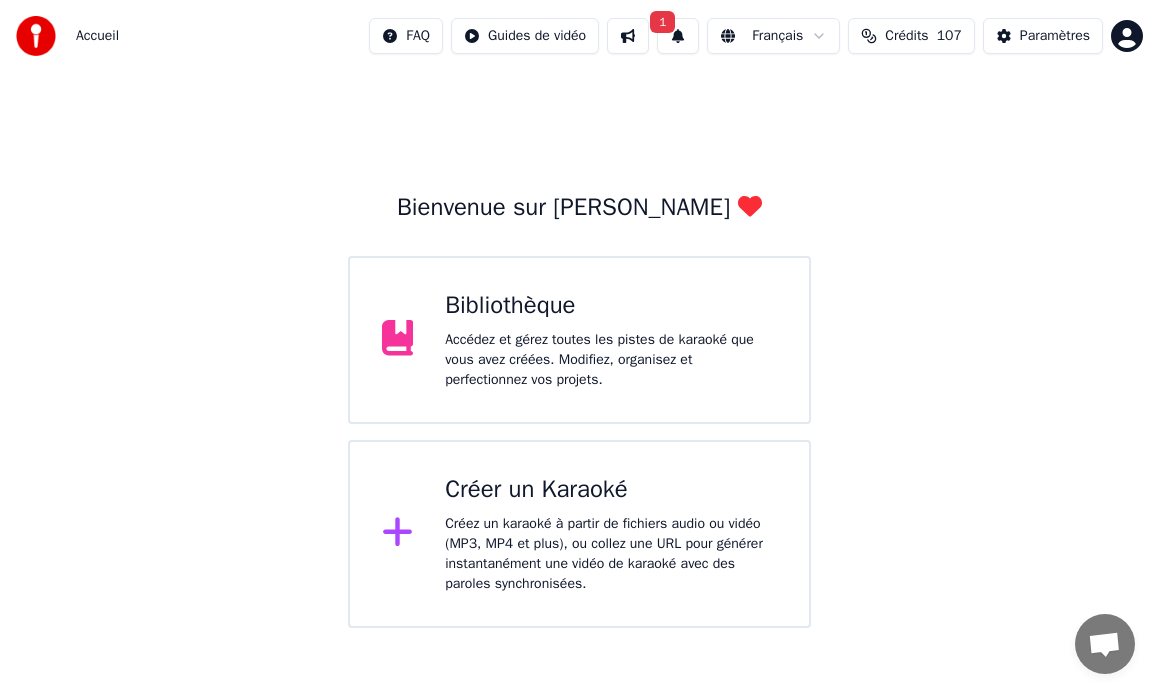 click on "Accueil FAQ Guides de vidéo 1 Français Crédits 107 Paramètres Bienvenue sur Youka Bibliothèque Accédez et gérez toutes les pistes de karaoké que vous avez créées. Modifiez, organisez et perfectionnez vos projets. Créer un Karaoké Créez un karaoké à partir de fichiers audio ou vidéo (MP3, MP4 et plus), ou collez une URL pour générer instantanément une vidéo de karaoké avec des paroles synchronisées. Messages Adam Des questions ? Discutons ! Support absent Réseau hors-ligne. Reconnexion... Aucun message ne peut être échangé pour le moment. Youka Desktop Bonjour ! Comment puis-je vous aider ?  Lundi, 28 Juillet abonnement annulation Il y a 4 minutes Envoyer un fichier Nous sommes hors ligne. Nous répondrons par email. Insérer un emoji Envoyer un fichier Message audio We run on Crisp" at bounding box center (579, 314) 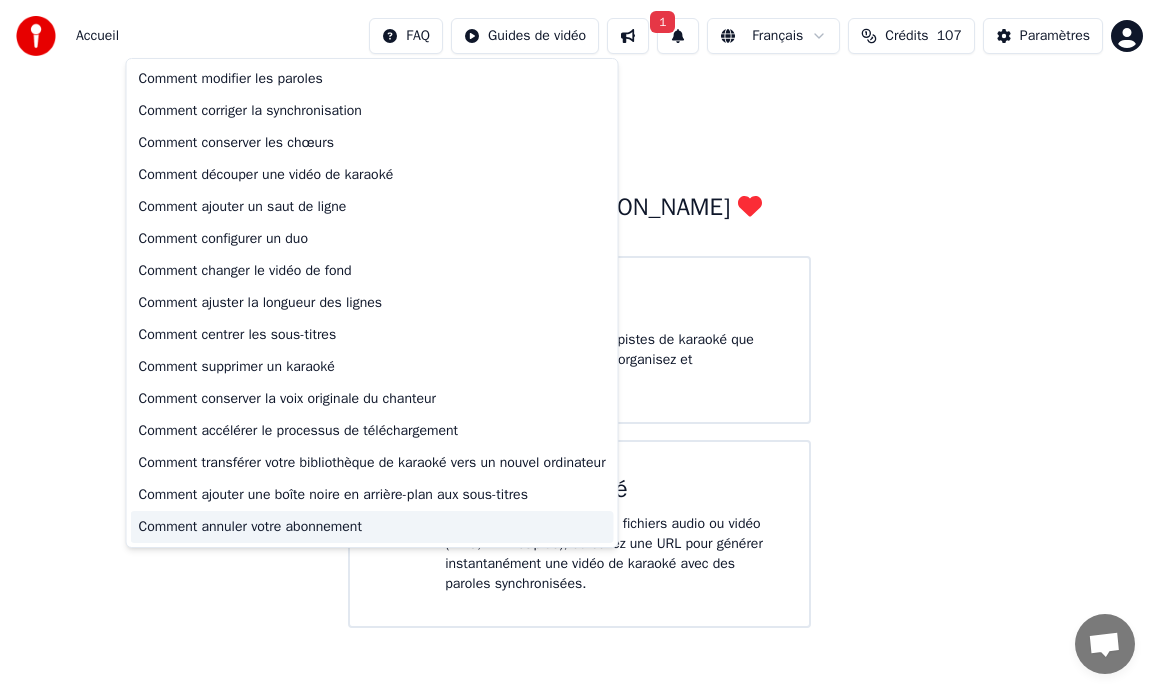 click on "Comment annuler votre abonnement" at bounding box center [372, 527] 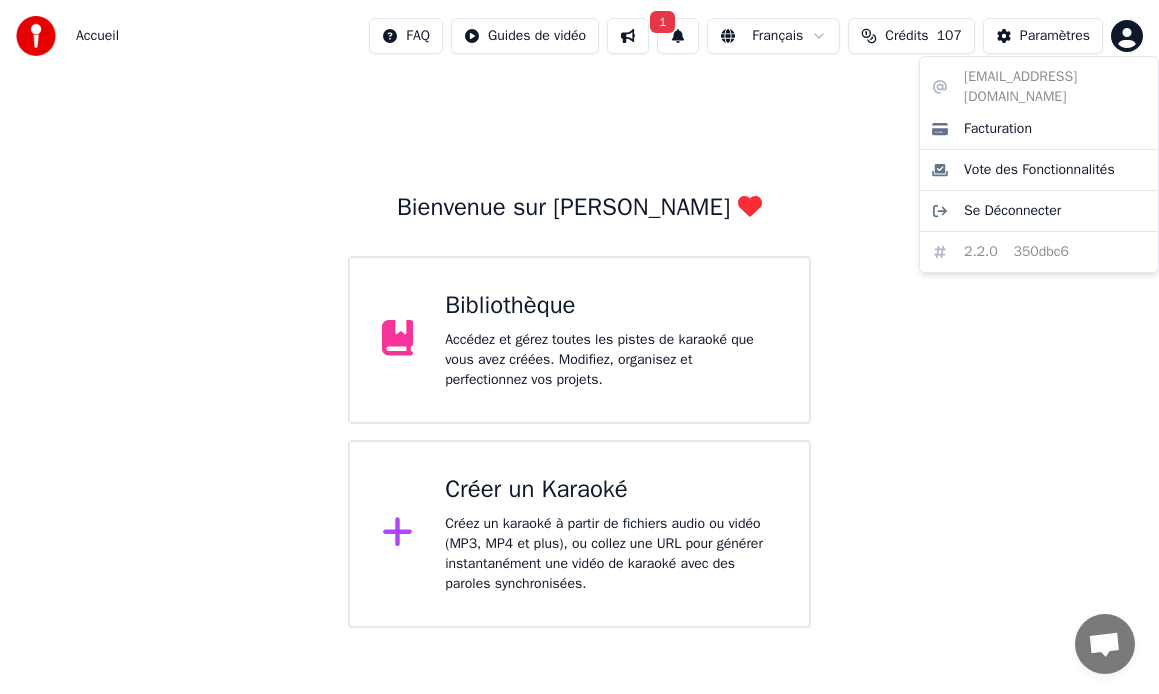 click on "Accueil FAQ Guides de vidéo 1 Français Crédits 107 Paramètres Bienvenue sur Youka Bibliothèque Accédez et gérez toutes les pistes de karaoké que vous avez créées. Modifiez, organisez et perfectionnez vos projets. Créer un Karaoké Créez un karaoké à partir de fichiers audio ou vidéo (MP3, MP4 et plus), ou collez une URL pour générer instantanément une vidéo de karaoké avec des paroles synchronisées. Messages Adam Des questions ? Discutons ! Support absent Réseau hors-ligne. Reconnexion... Aucun message ne peut être échangé pour le moment. Youka Desktop Bonjour ! Comment puis-je vous aider ?  Lundi, 28 Juillet abonnement annulation Il y a 4 minutes Envoyer un fichier Nous sommes hors ligne. Nous répondrons par email. Insérer un emoji Envoyer un fichier Message audio We run on Crisp stef.gauvin@hotmail.fr Facturation Vote des Fonctionnalités Se Déconnecter 2.2.0 350dbc6" at bounding box center [579, 314] 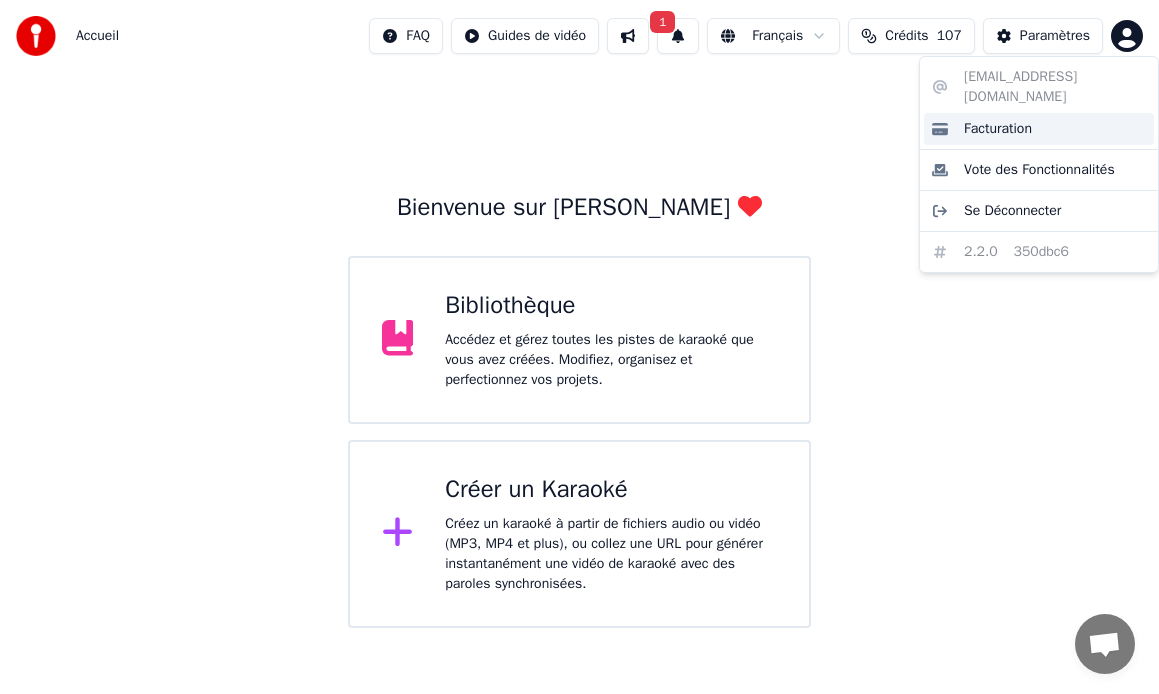 click on "Facturation" at bounding box center [998, 129] 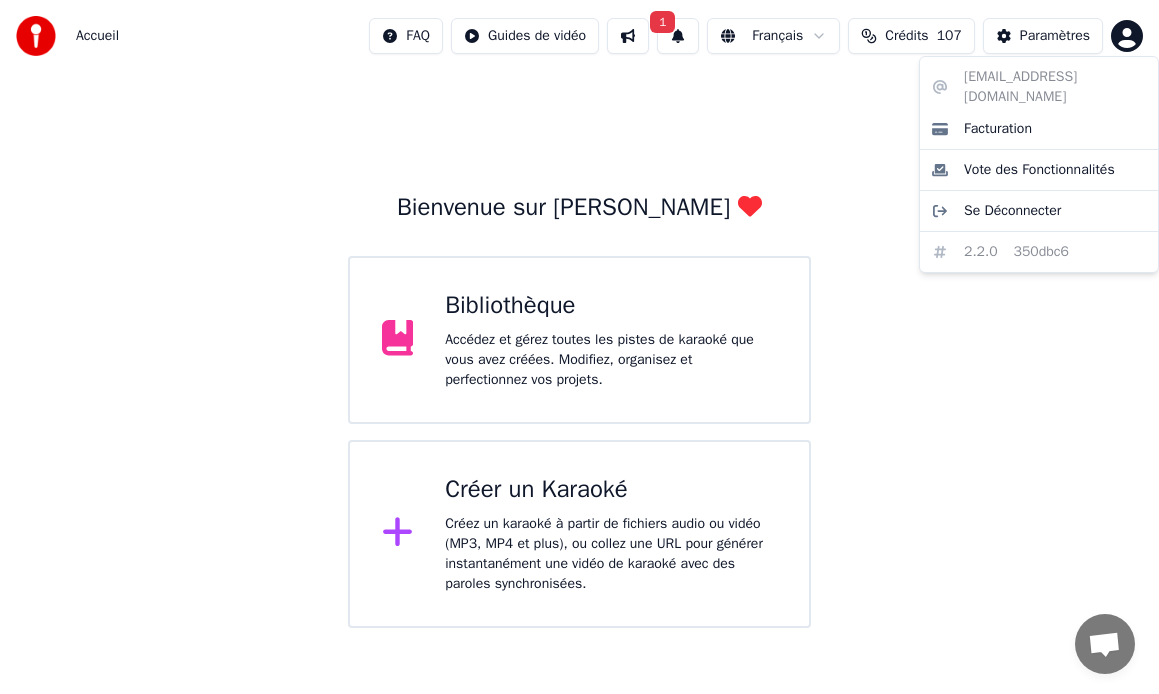 click on "Accueil FAQ Guides de vidéo 1 Français Crédits 107 Paramètres Bienvenue sur Youka Bibliothèque Accédez et gérez toutes les pistes de karaoké que vous avez créées. Modifiez, organisez et perfectionnez vos projets. Créer un Karaoké Créez un karaoké à partir de fichiers audio ou vidéo (MP3, MP4 et plus), ou collez une URL pour générer instantanément une vidéo de karaoké avec des paroles synchronisées. Messages Adam Des questions ? Discutons ! Support absent Réseau hors-ligne. Reconnexion... Aucun message ne peut être échangé pour le moment. Youka Desktop Bonjour ! Comment puis-je vous aider ?  Lundi, 28 Juillet abonnement annulation Il y a 4 minutes Envoyer un fichier Nous sommes hors ligne. Nous répondrons par email. Insérer un emoji Envoyer un fichier Message audio We run on Crisp stef.gauvin@hotmail.fr Facturation Vote des Fonctionnalités Se Déconnecter 2.2.0 350dbc6" at bounding box center [579, 314] 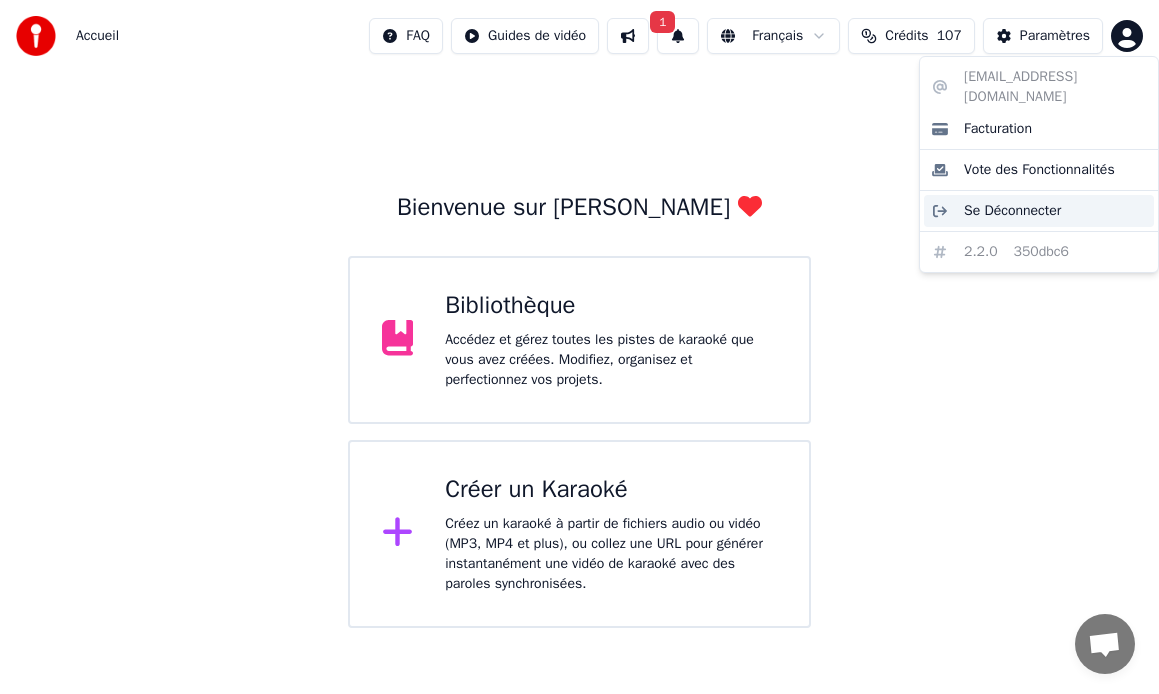 click on "Se Déconnecter" at bounding box center [1012, 211] 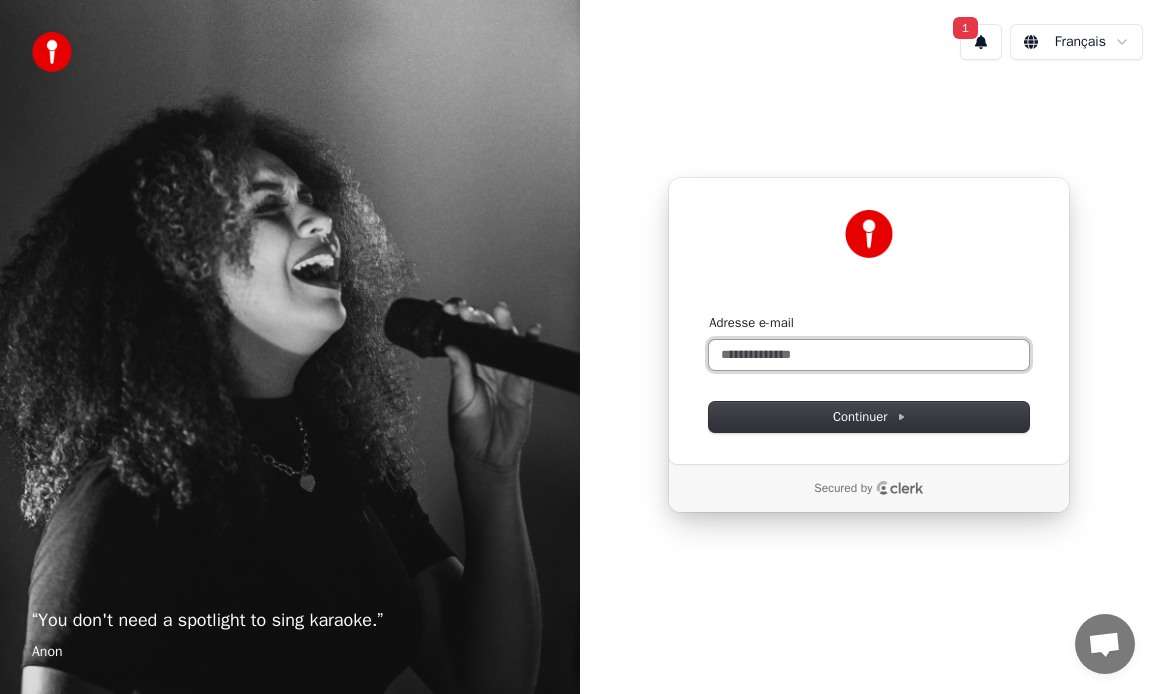 click on "Adresse e-mail" at bounding box center (869, 355) 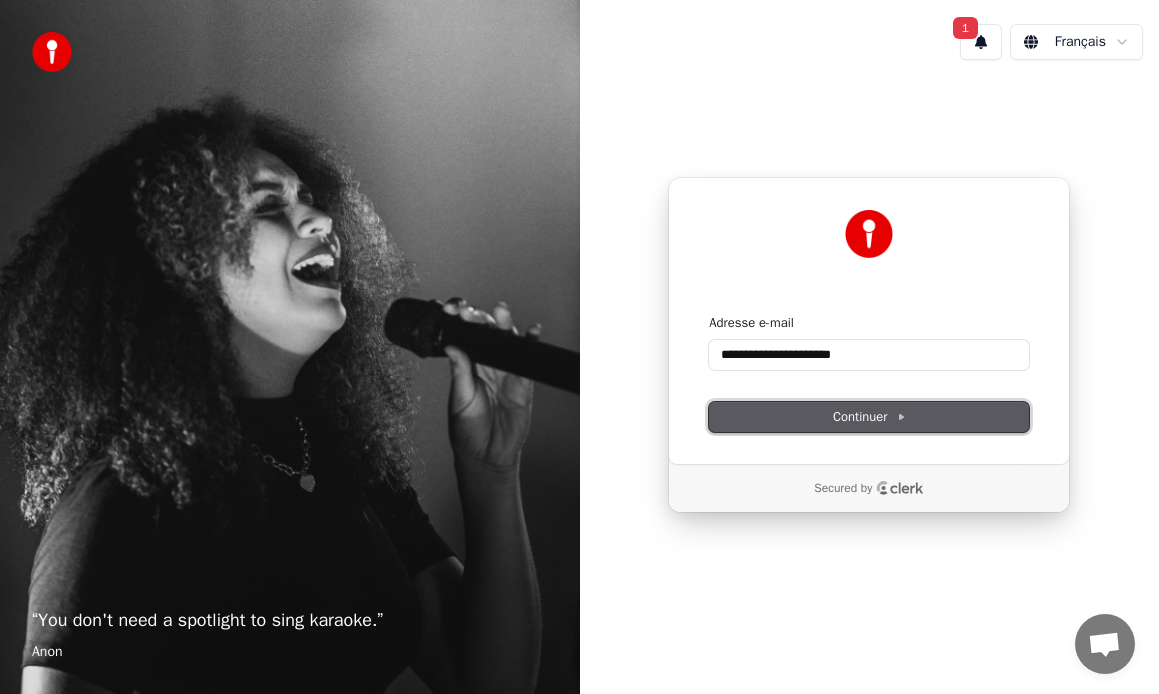 click on "Continuer" at bounding box center [869, 417] 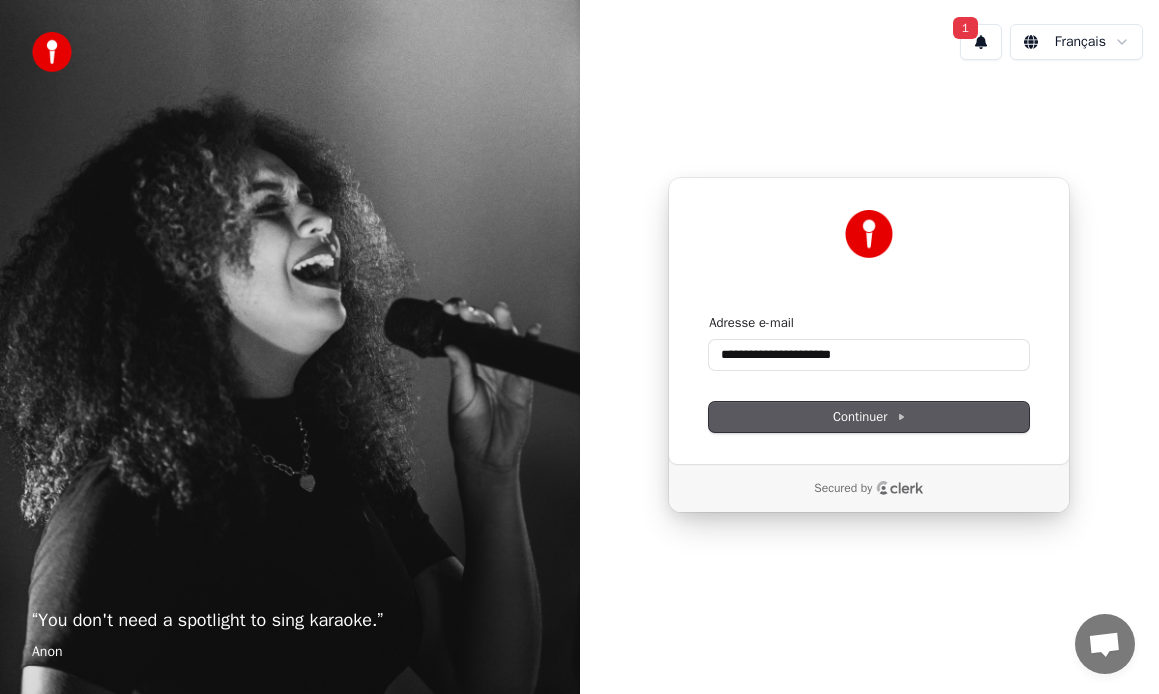 type on "**********" 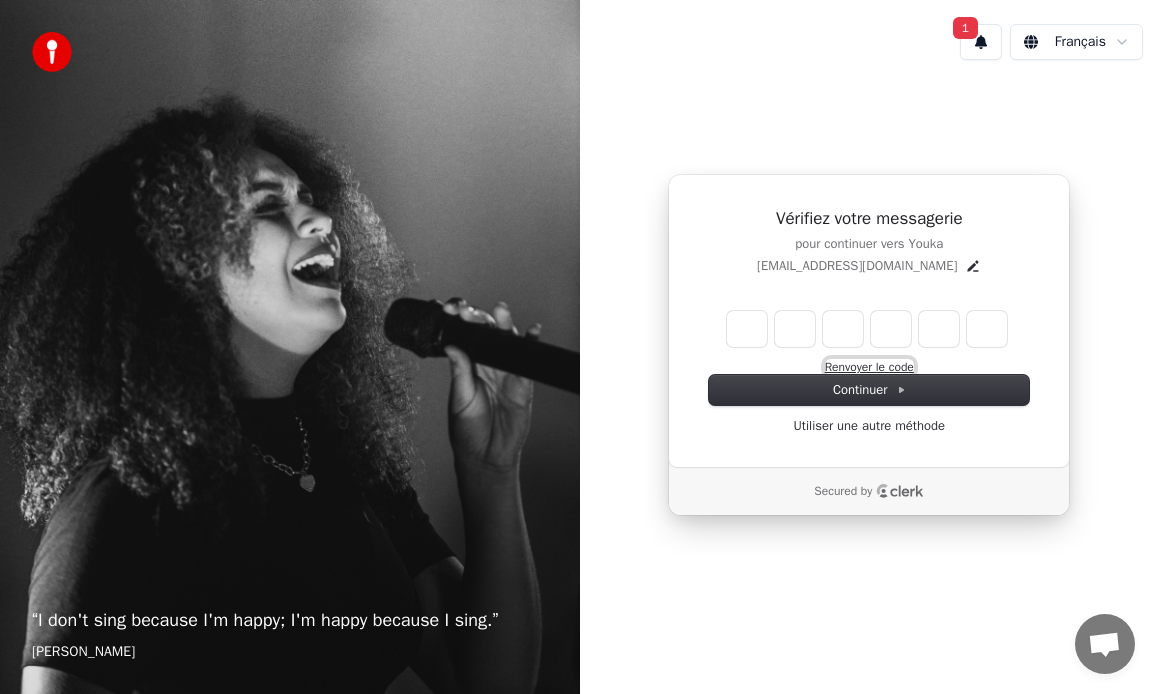 click on "Renvoyer le code" at bounding box center [869, 367] 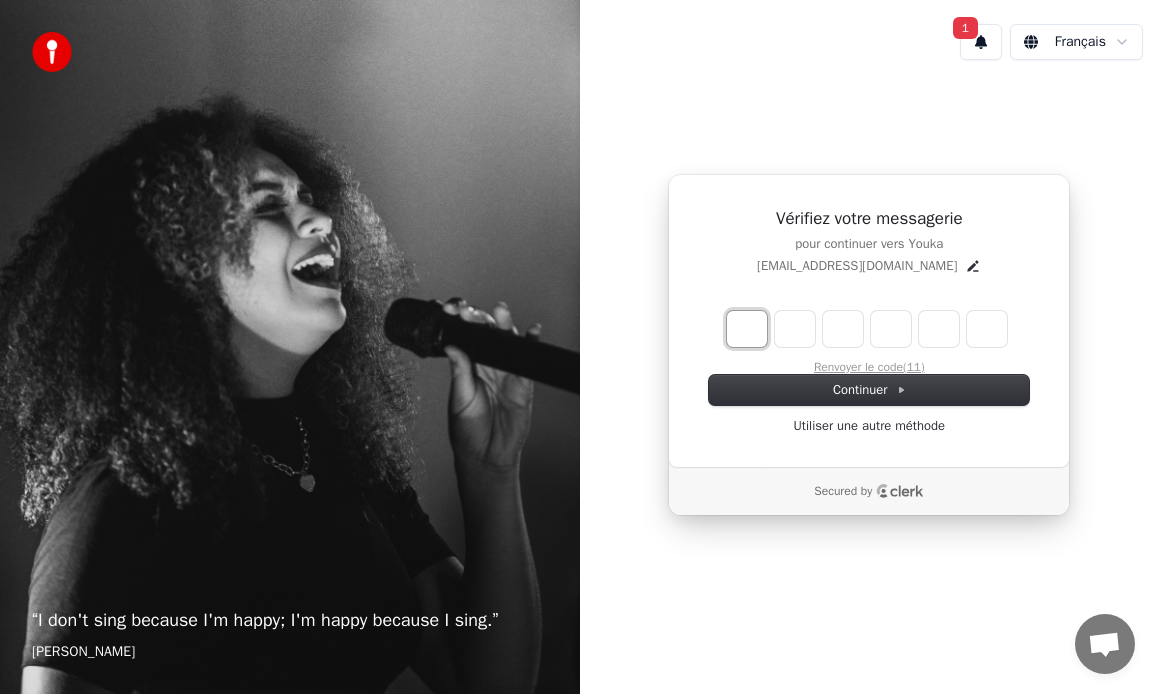 type on "*" 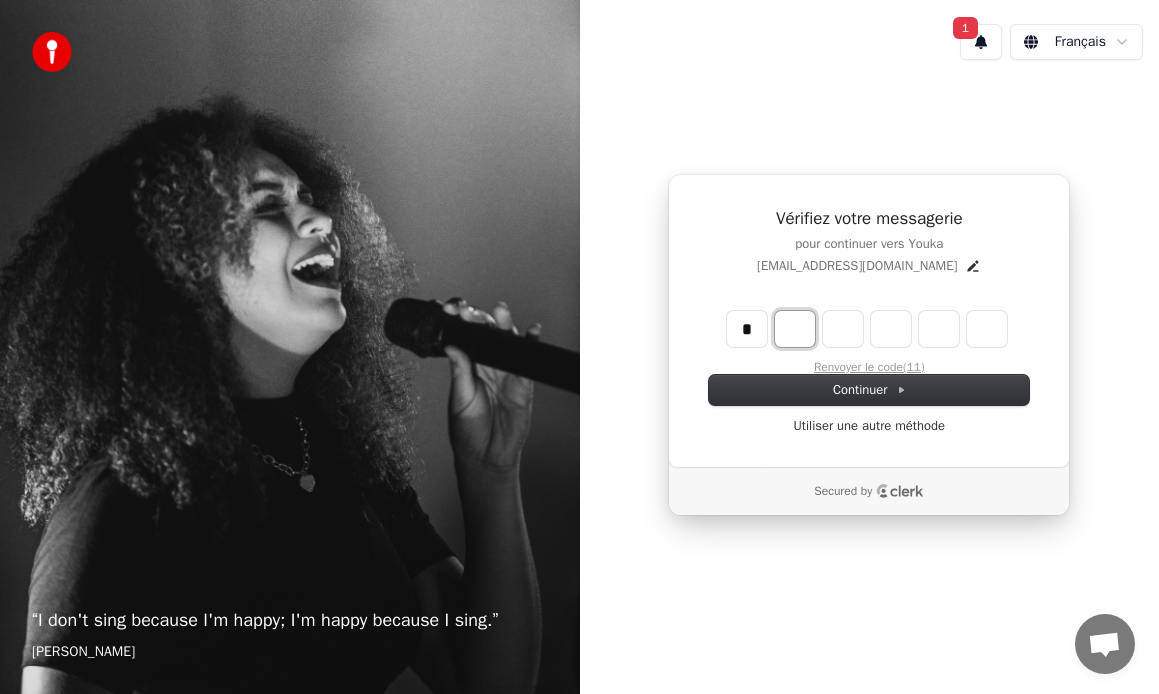 type on "*" 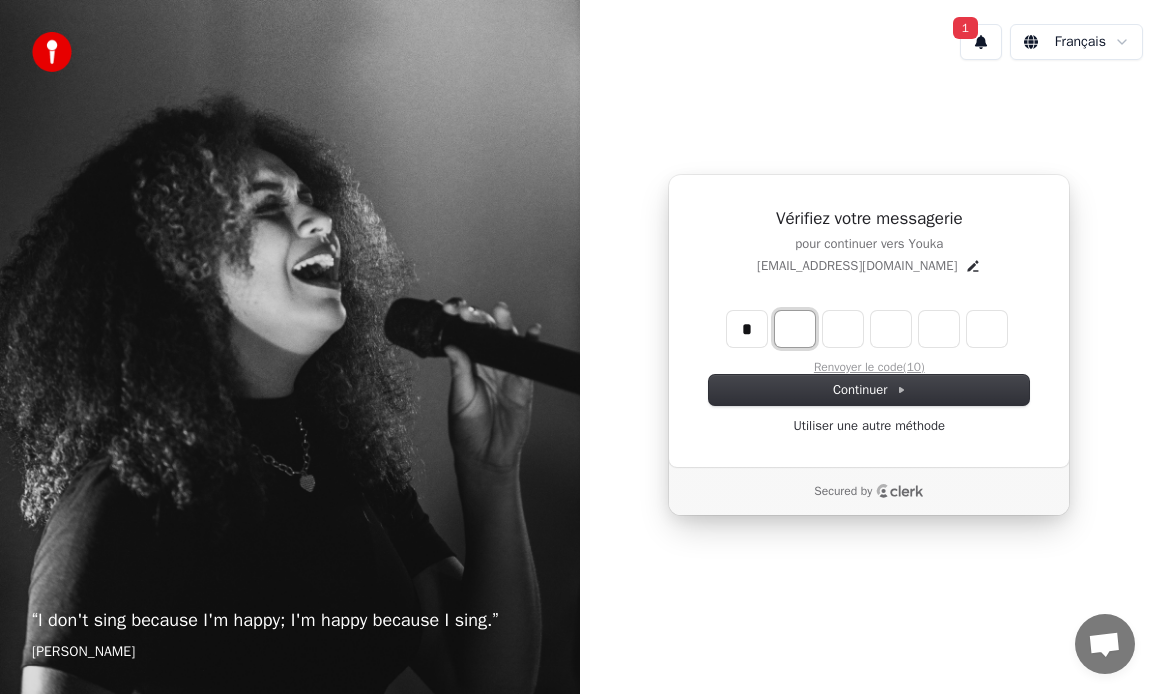 type on "*" 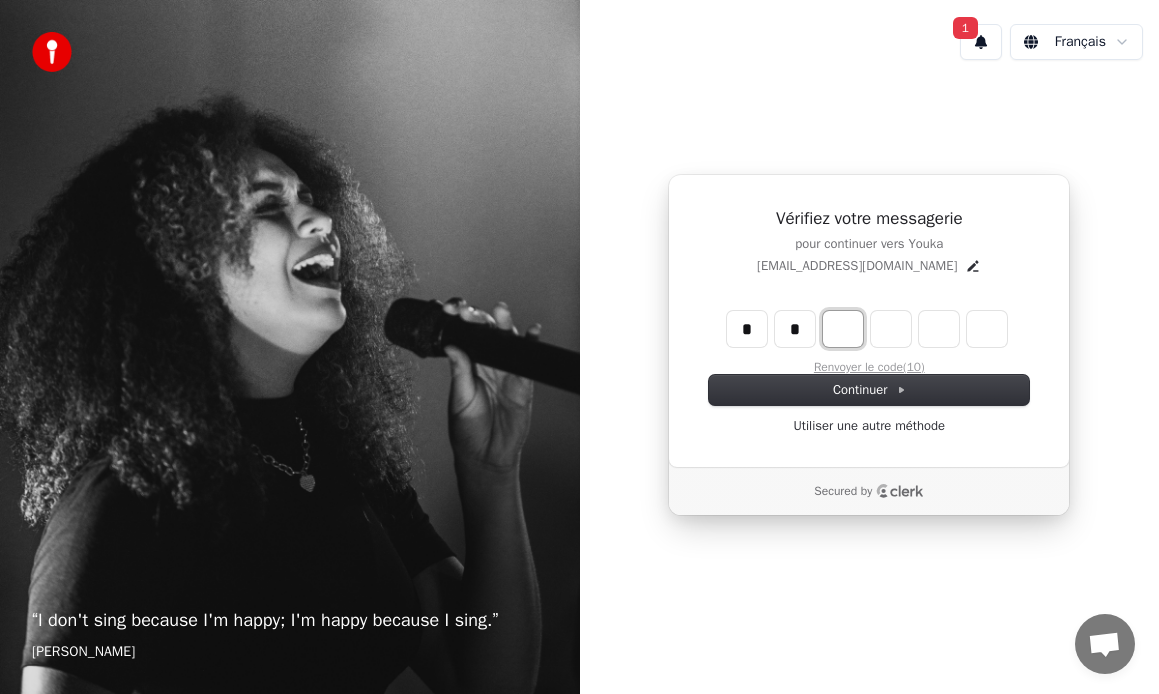 type on "**" 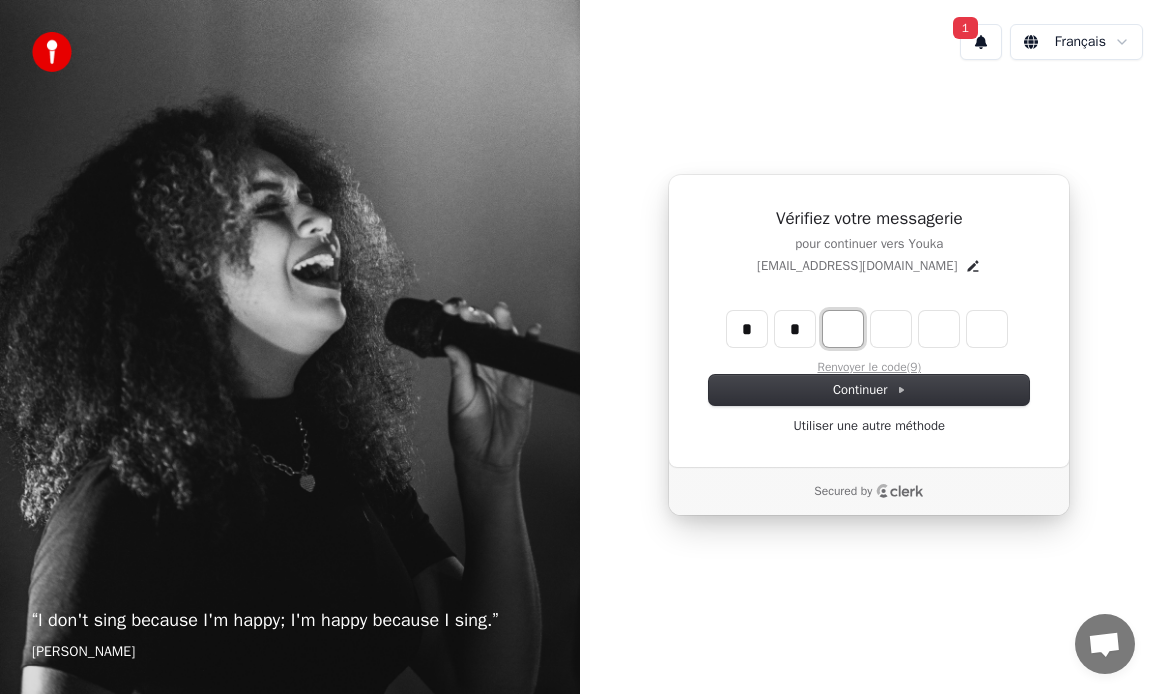 type on "*" 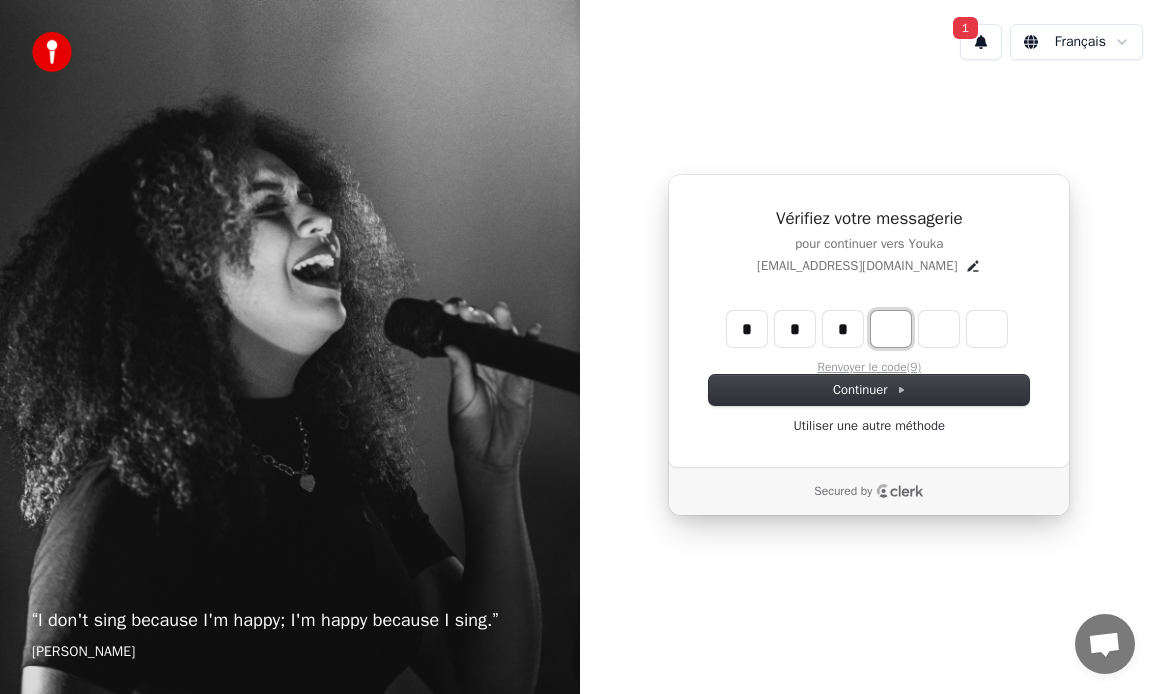 type on "***" 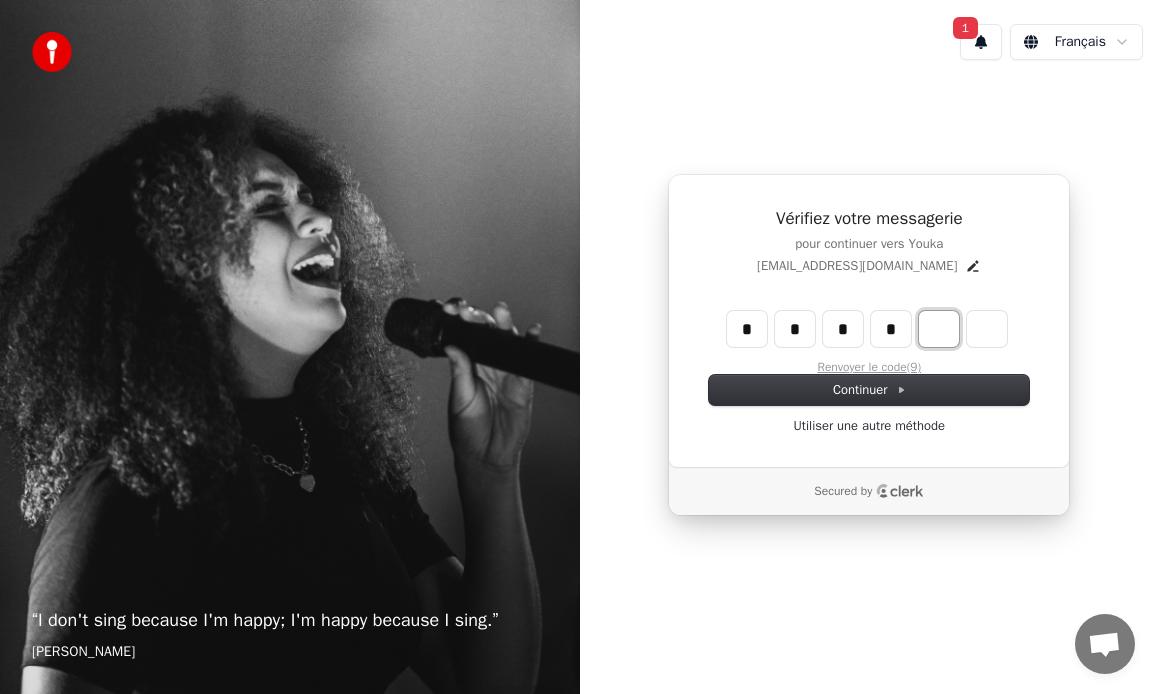 type on "****" 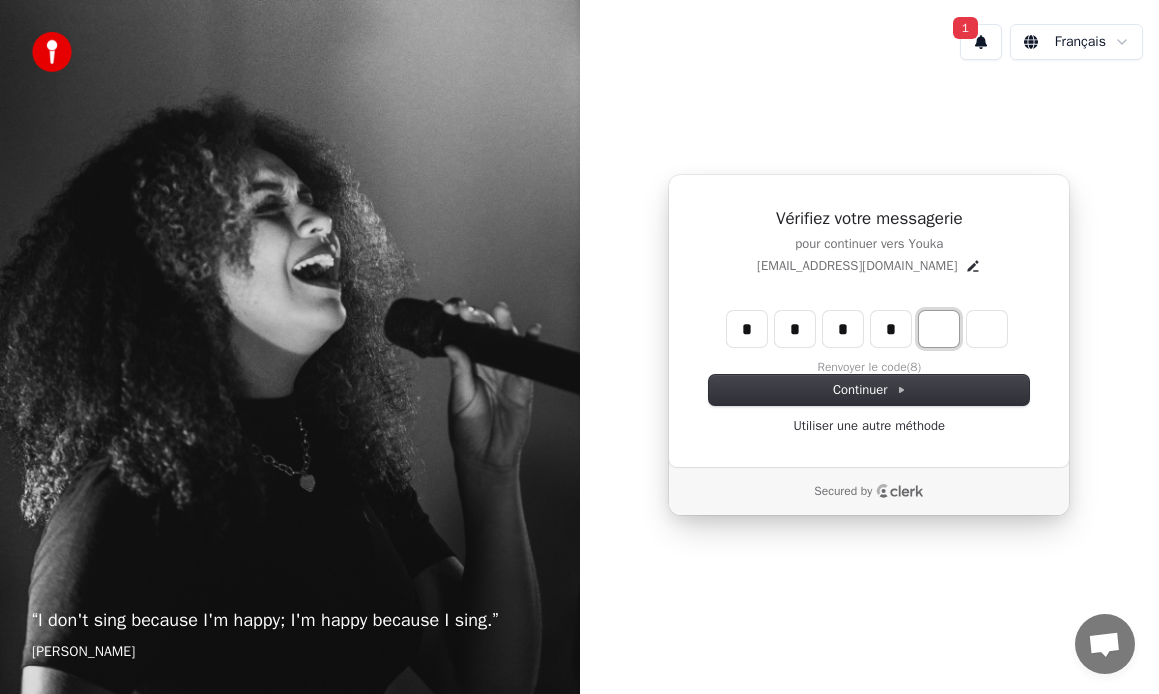 type on "*" 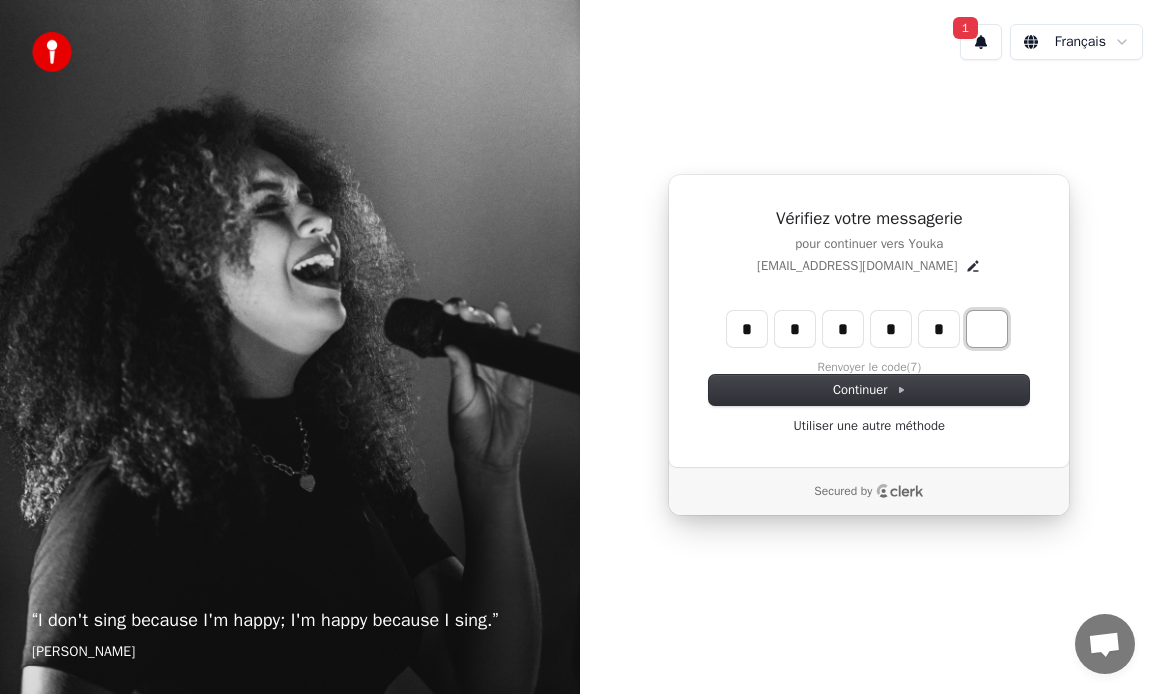 type on "******" 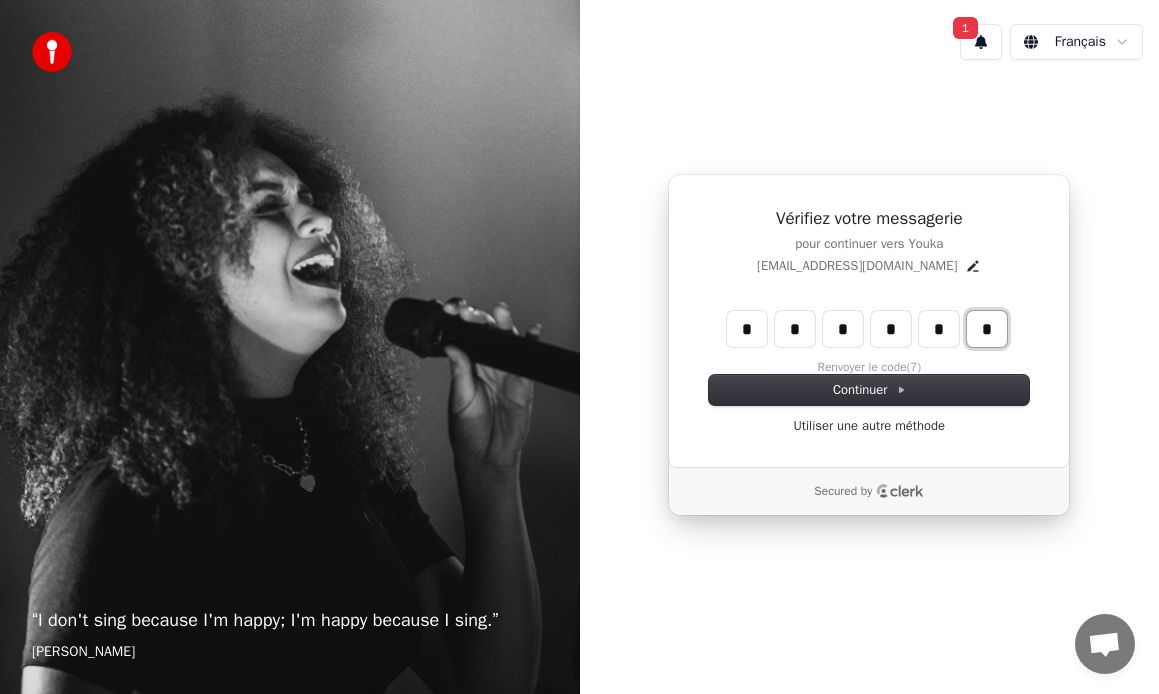 type on "*" 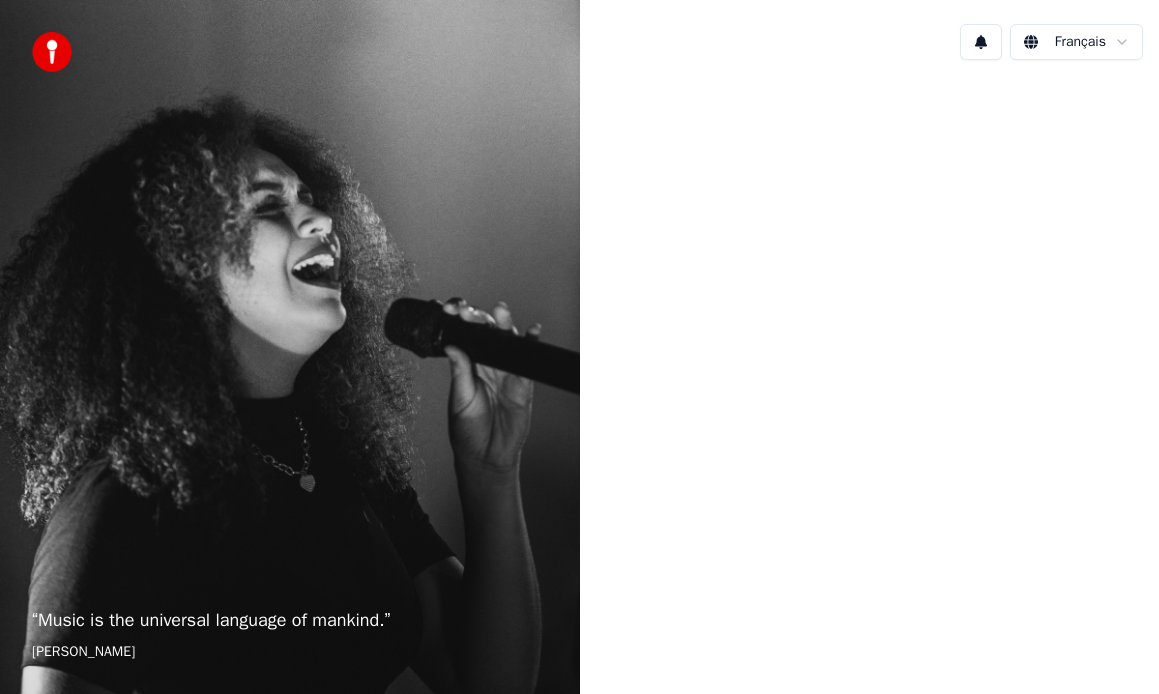 scroll, scrollTop: 0, scrollLeft: 0, axis: both 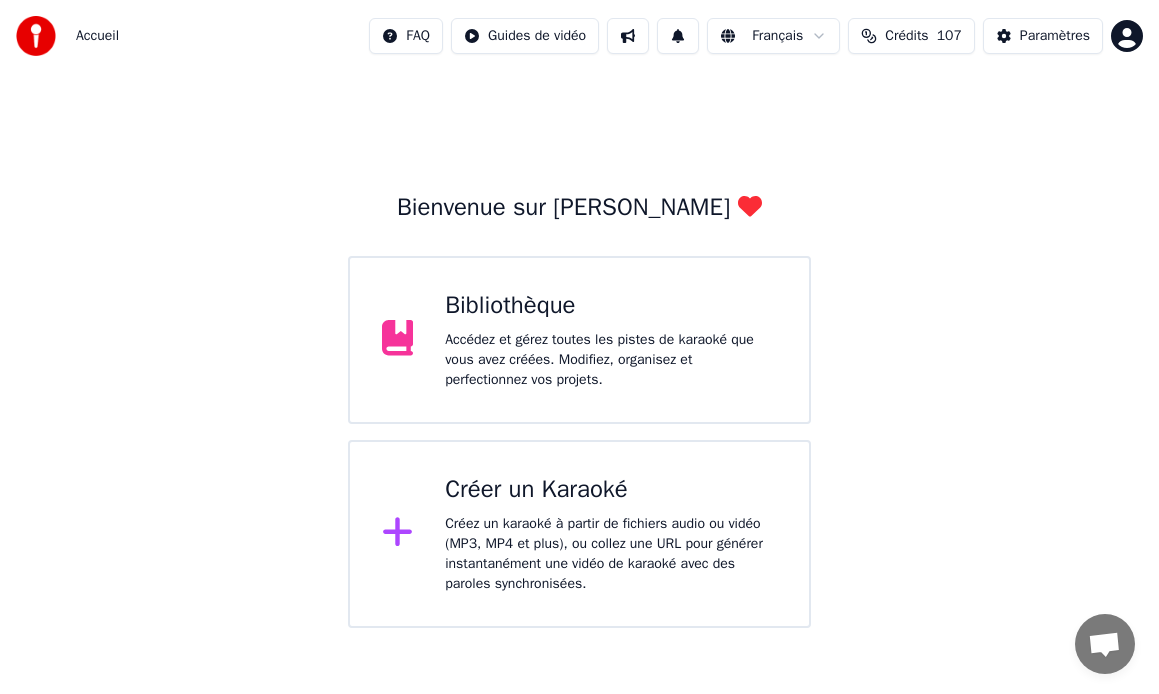 click on "Accueil FAQ Guides de vidéo Français Crédits 107 Paramètres Bienvenue sur Youka Bibliothèque Accédez et gérez toutes les pistes de karaoké que vous avez créées. Modifiez, organisez et perfectionnez vos projets. Créer un Karaoké Créez un karaoké à partir de fichiers audio ou vidéo (MP3, MP4 et plus), ou collez une URL pour générer instantanément une vidéo de karaoké avec des paroles synchronisées. Messages Adam Des questions ? Discutons ! Support absent Réseau hors-ligne. Reconnexion... Aucun message ne peut être échangé pour le moment. Youka Desktop Bonjour ! Comment puis-je vous aider ?  Lundi, 28 Juillet abonnement annulation Il y a 9 minutes Envoyer un fichier Nous sommes hors ligne. Nous répondrons par email. Insérer un emoji Envoyer un fichier Message audio We run on Crisp" at bounding box center [579, 314] 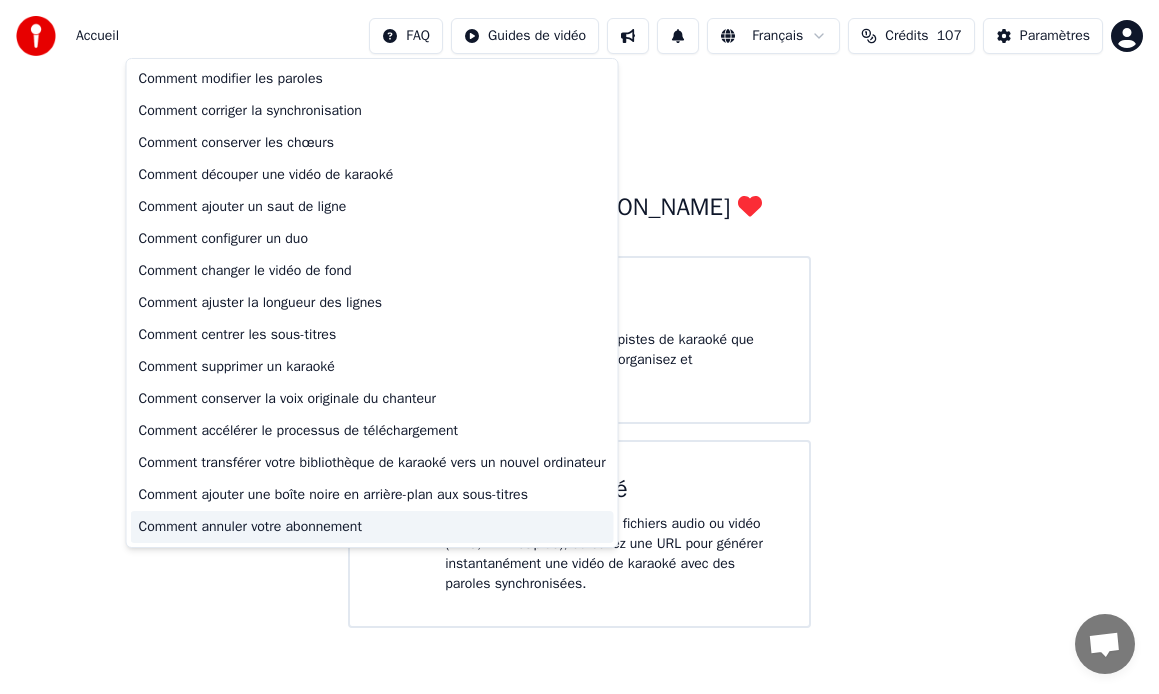 click on "Comment annuler votre abonnement" at bounding box center [372, 527] 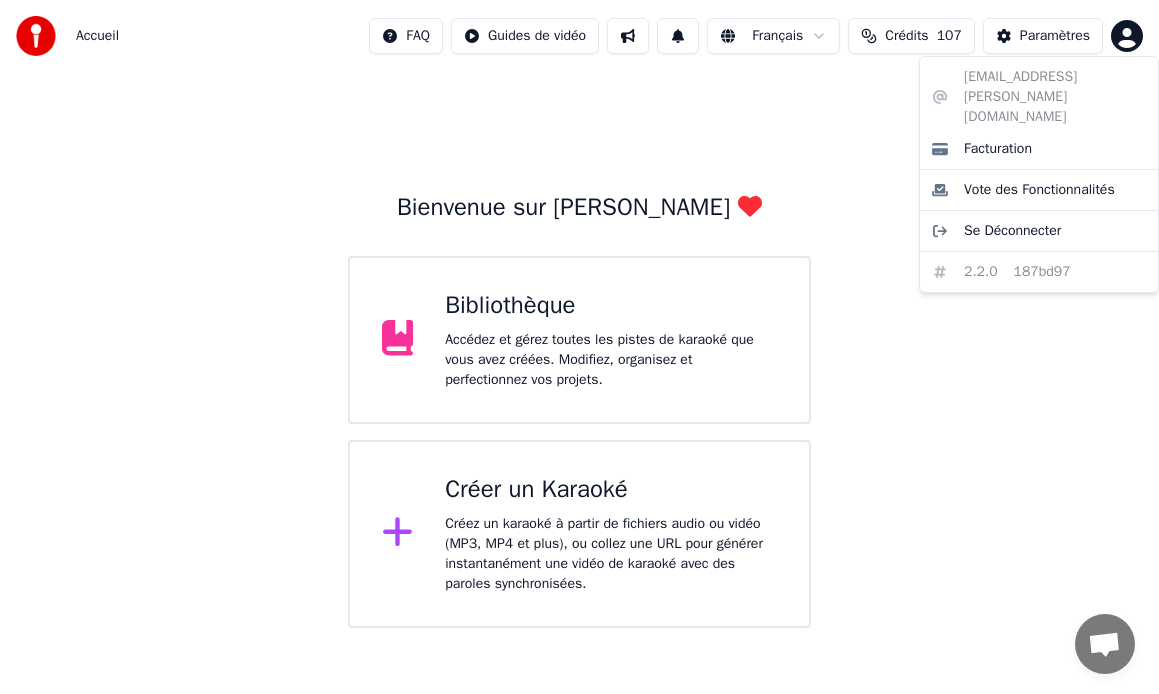 click on "Accueil FAQ Guides de vidéo Français Crédits 107 Paramètres Bienvenue sur Youka Bibliothèque Accédez et gérez toutes les pistes de karaoké que vous avez créées. Modifiez, organisez et perfectionnez vos projets. Créer un Karaoké Créez un karaoké à partir de fichiers audio ou vidéo (MP3, MP4 et plus), ou collez une URL pour générer instantanément une vidéo de karaoké avec des paroles synchronisées. Messages Adam Des questions ? Discutons ! Support absent Réseau hors-ligne. Reconnexion... Aucun message ne peut être échangé pour le moment. Youka Desktop Bonjour ! Comment puis-je vous aider ?  Lundi, 28 Juillet abonnement annulation Il y a 10 minutes Envoyer un fichier Nous sommes hors ligne. Nous répondrons par email. Insérer un emoji Envoyer un fichier Message audio We run on Crisp stef.gauvin@hotmail.fr Facturation Vote des Fonctionnalités Se Déconnecter 2.2.0 187bd97" at bounding box center (579, 314) 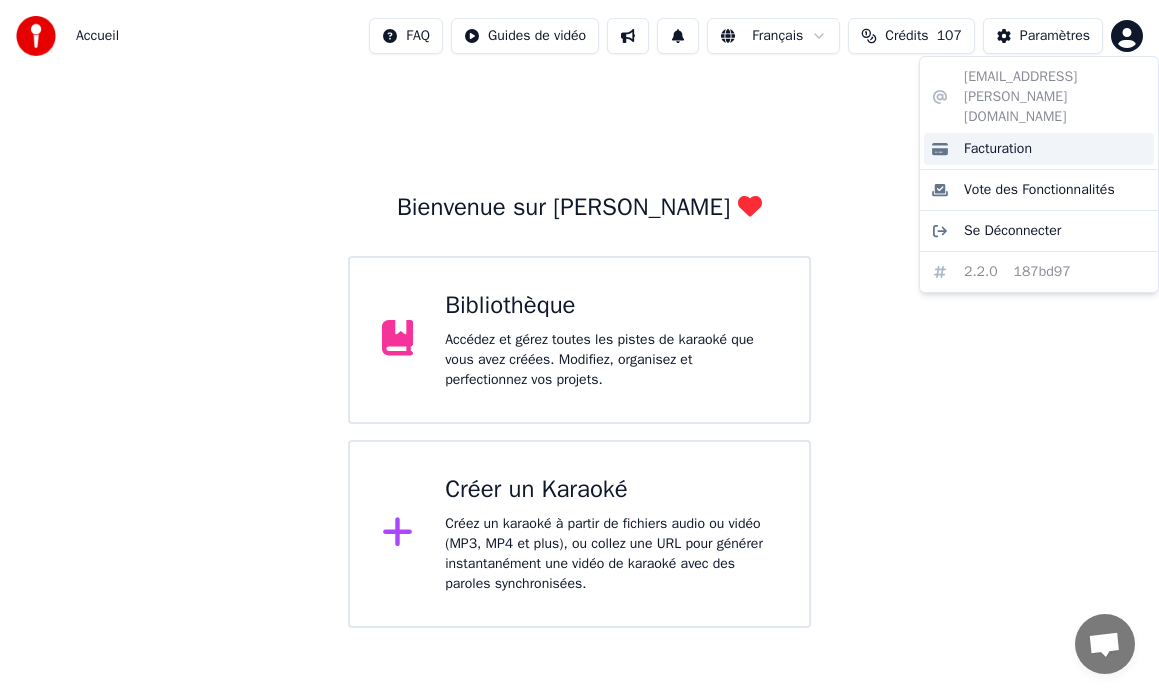 click on "Facturation" at bounding box center [998, 149] 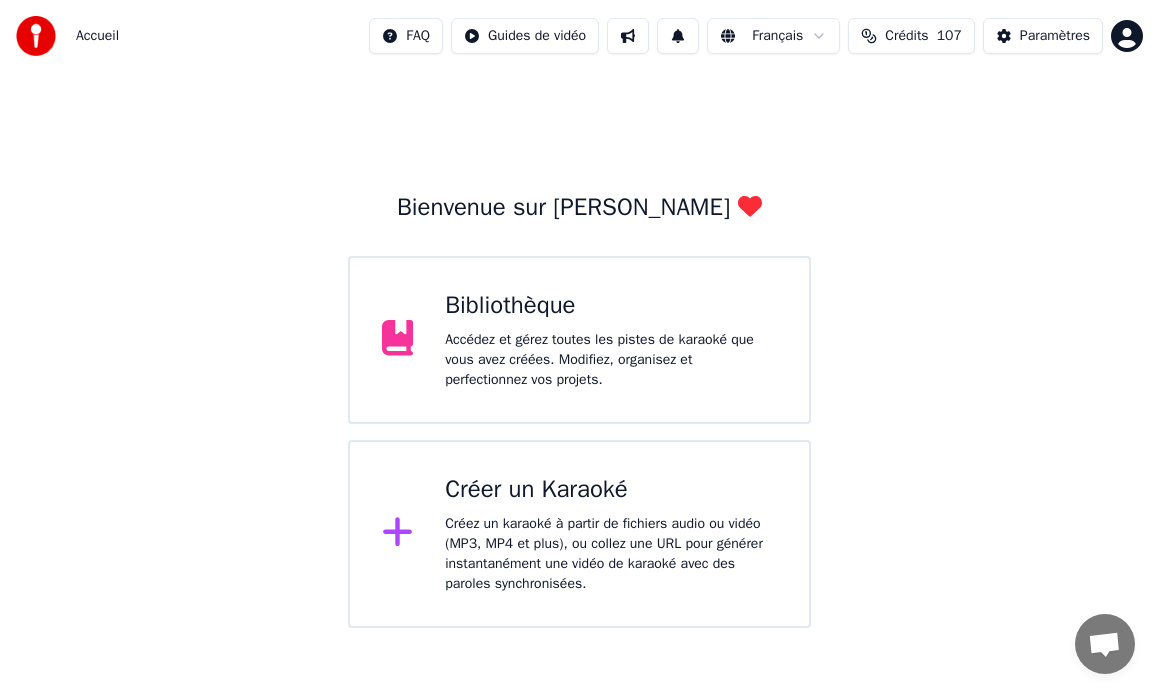 click on "Bienvenue sur Youka Bibliothèque Accédez et gérez toutes les pistes de karaoké que vous avez créées. Modifiez, organisez et perfectionnez vos projets. Créer un Karaoké Créez un karaoké à partir de fichiers audio ou vidéo (MP3, MP4 et plus), ou collez une URL pour générer instantanément une vidéo de karaoké avec des paroles synchronisées." at bounding box center [579, 350] 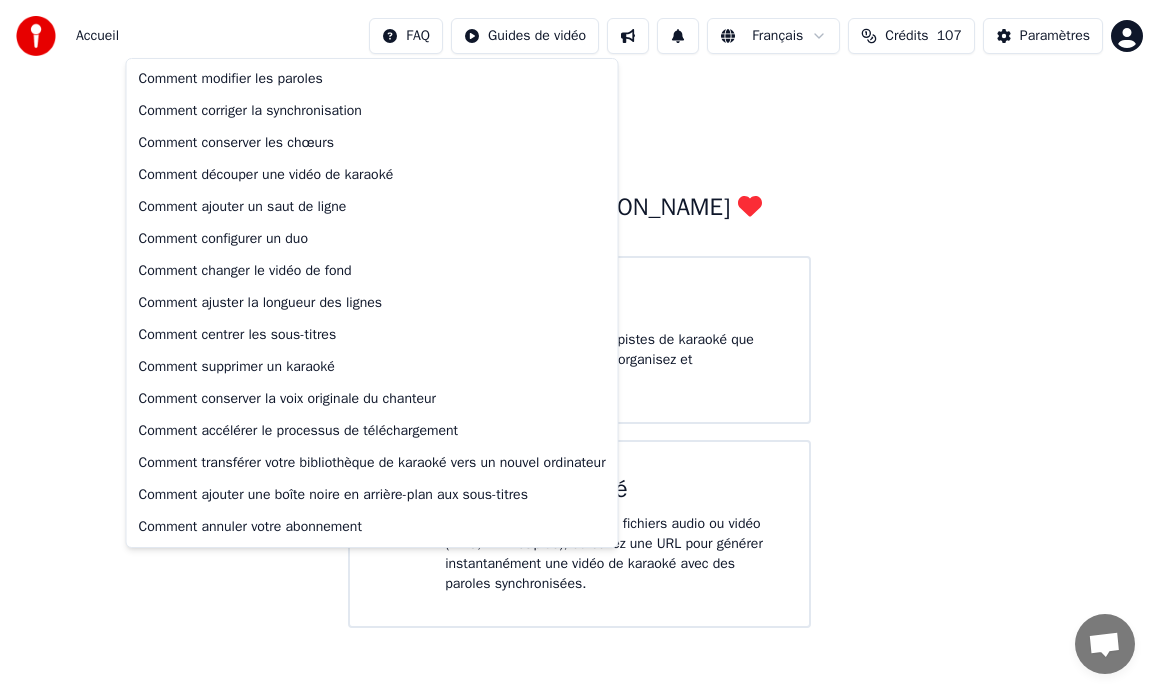 click on "Accueil FAQ Guides de vidéo Français Crédits 107 Paramètres Bienvenue sur Youka Bibliothèque Accédez et gérez toutes les pistes de karaoké que vous avez créées. Modifiez, organisez et perfectionnez vos projets. Créer un Karaoké Créez un karaoké à partir de fichiers audio ou vidéo (MP3, MP4 et plus), ou collez une URL pour générer instantanément une vidéo de karaoké avec des paroles synchronisées. Messages Adam Des questions ? Discutons ! Support absent Réseau hors-ligne. Reconnexion... Aucun message ne peut être échangé pour le moment. Youka Desktop Bonjour ! Comment puis-je vous aider ?  Lundi, 28 Juillet abonnement annulation Il y a 10 minutes Envoyer un fichier Nous sommes hors ligne. Nous répondrons par email. Insérer un emoji Envoyer un fichier Message audio We run on Crisp Comment modifier les paroles Comment corriger la synchronisation Comment conserver les chœurs Comment découper une vidéo de karaoké Comment ajouter un saut de ligne Comment configurer un duo" at bounding box center (579, 314) 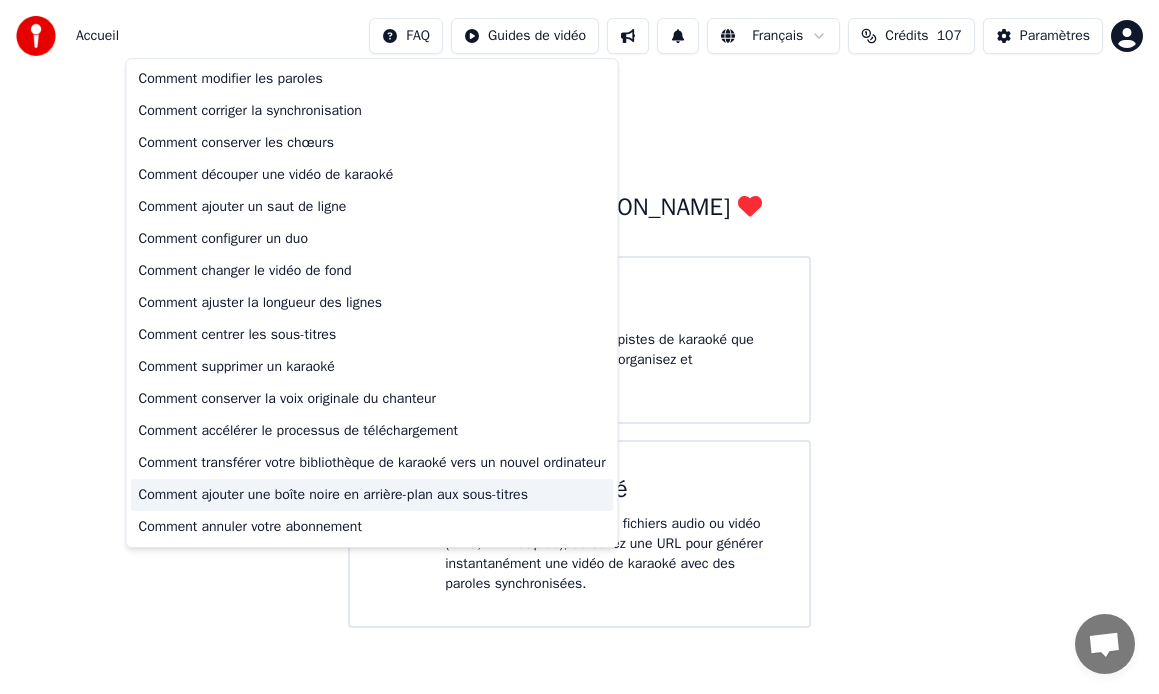 click on "Comment ajouter une boîte noire en arrière-plan aux sous-titres" at bounding box center (372, 495) 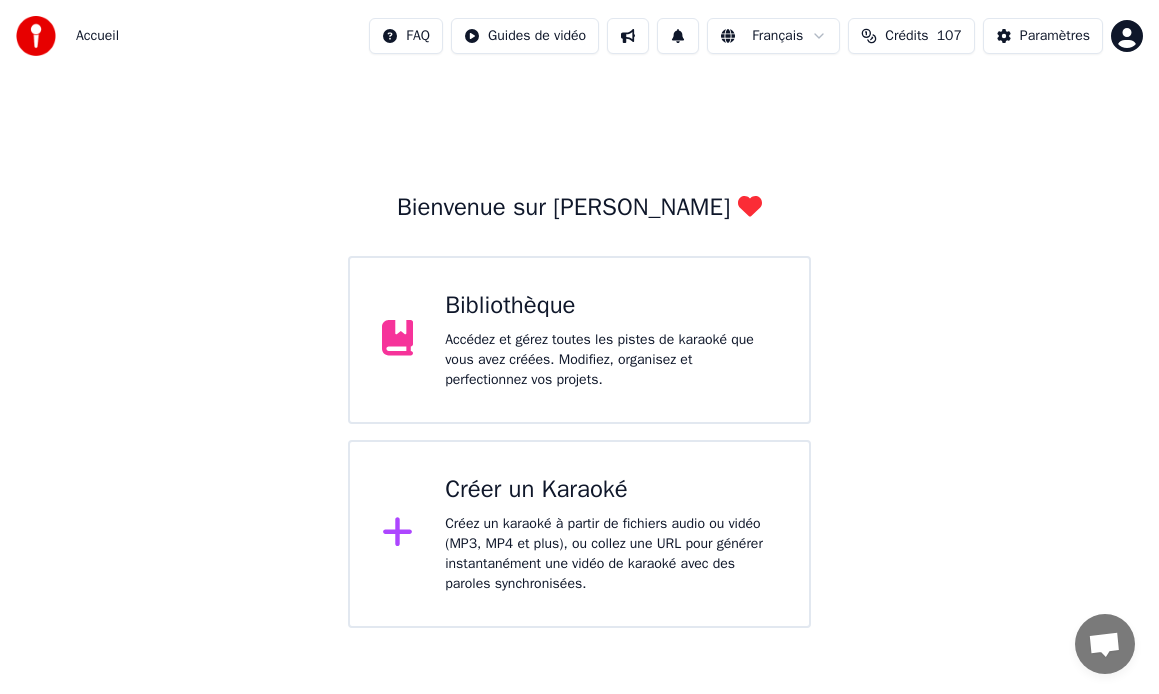 click on "Accueil" at bounding box center (97, 36) 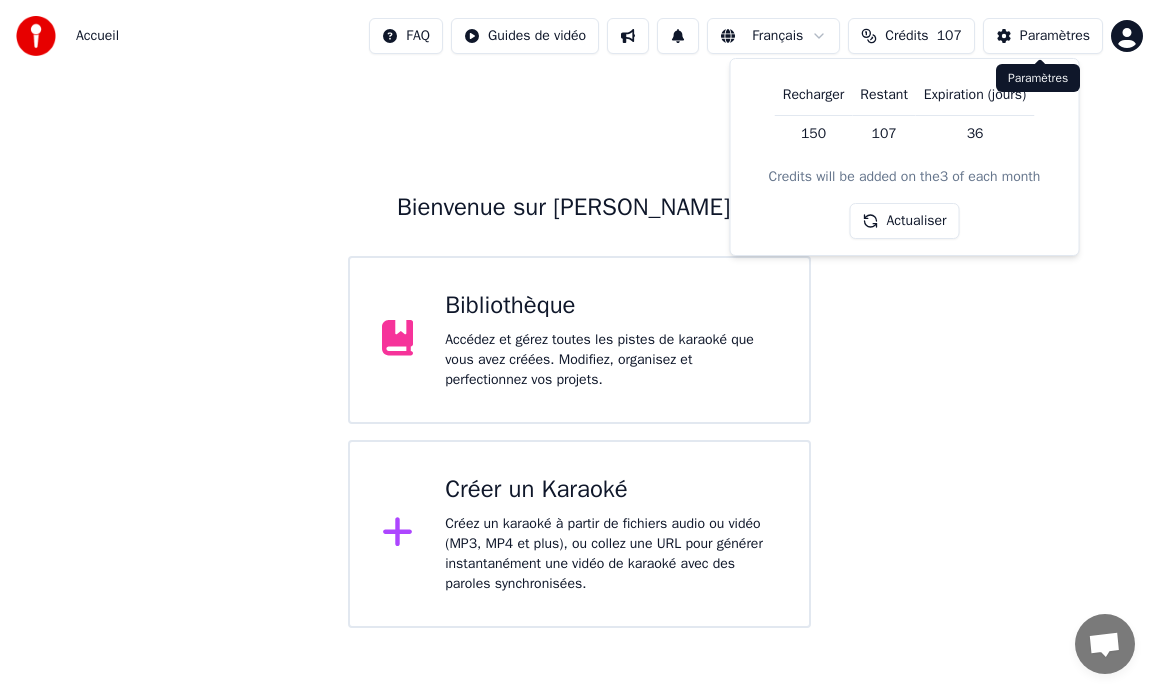 click on "Paramètres" at bounding box center (1055, 36) 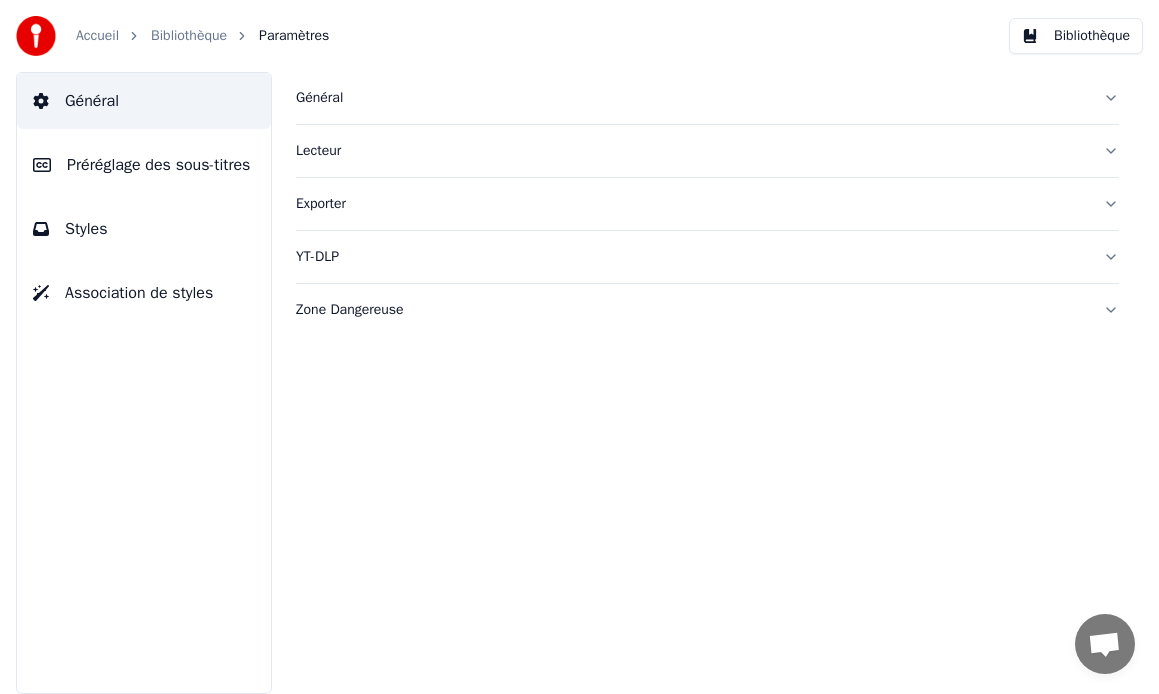 click on "Général" at bounding box center [691, 98] 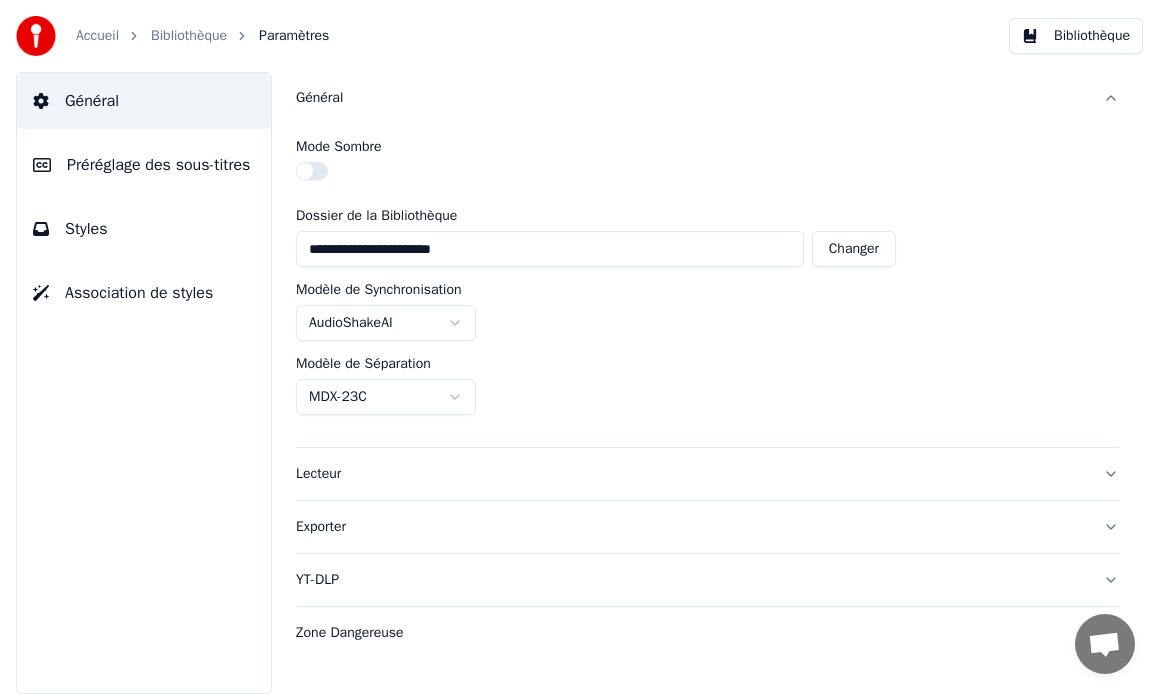 click on "Accueil" at bounding box center (97, 36) 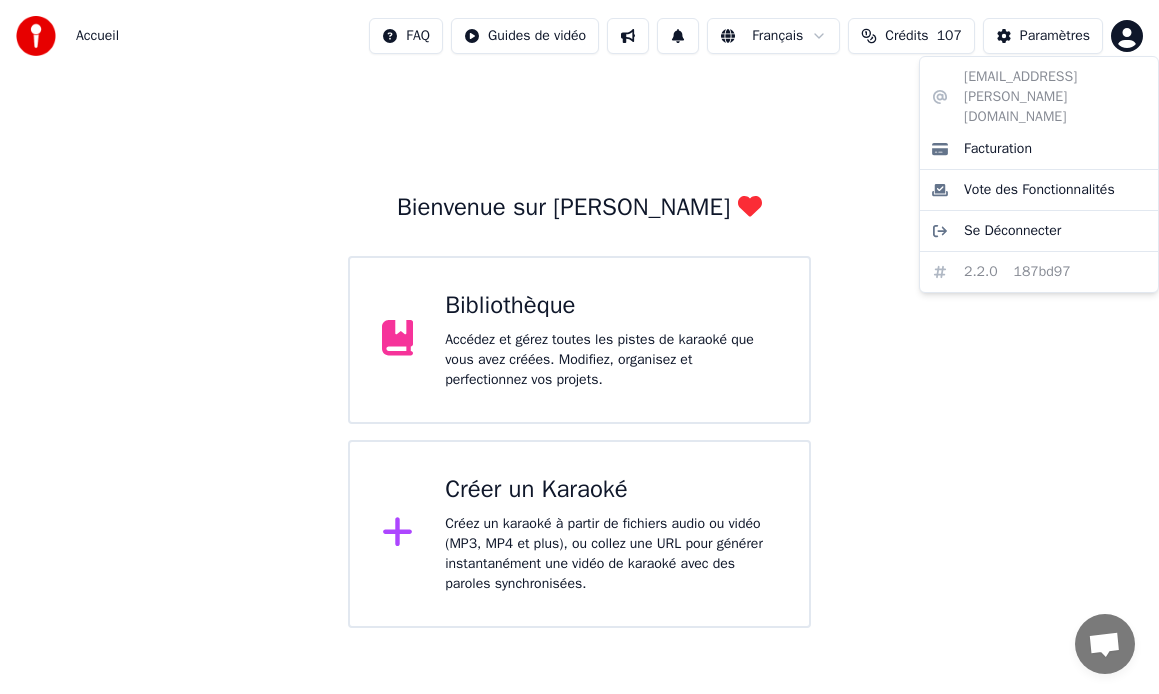 click on "Accueil FAQ Guides de vidéo Français Crédits 107 Paramètres Bienvenue sur Youka Bibliothèque Accédez et gérez toutes les pistes de karaoké que vous avez créées. Modifiez, organisez et perfectionnez vos projets. Créer un Karaoké Créez un karaoké à partir de fichiers audio ou vidéo (MP3, MP4 et plus), ou collez une URL pour générer instantanément une vidéo de karaoké avec des paroles synchronisées. Messages Adam Des questions ? Discutons ! Support absent Réseau hors-ligne. Reconnexion... Aucun message ne peut être échangé pour le moment. Youka Desktop Bonjour ! Comment puis-je vous aider ?  Lundi, 28 Juillet abonnement annulation Il y a 11 minutes Envoyer un fichier Nous sommes hors ligne. Nous répondrons par email. Insérer un emoji Envoyer un fichier Message audio We run on Crisp stef.gauvin@hotmail.fr Facturation Vote des Fonctionnalités Se Déconnecter 2.2.0 187bd97" at bounding box center (579, 314) 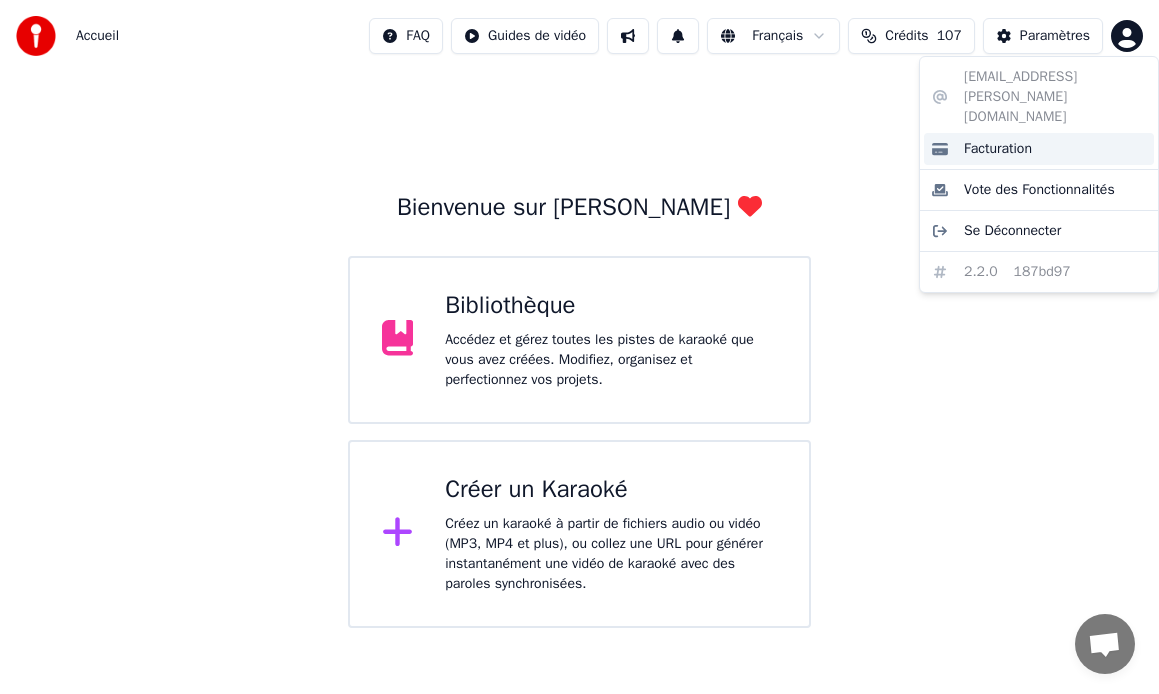click on "Facturation" at bounding box center [998, 149] 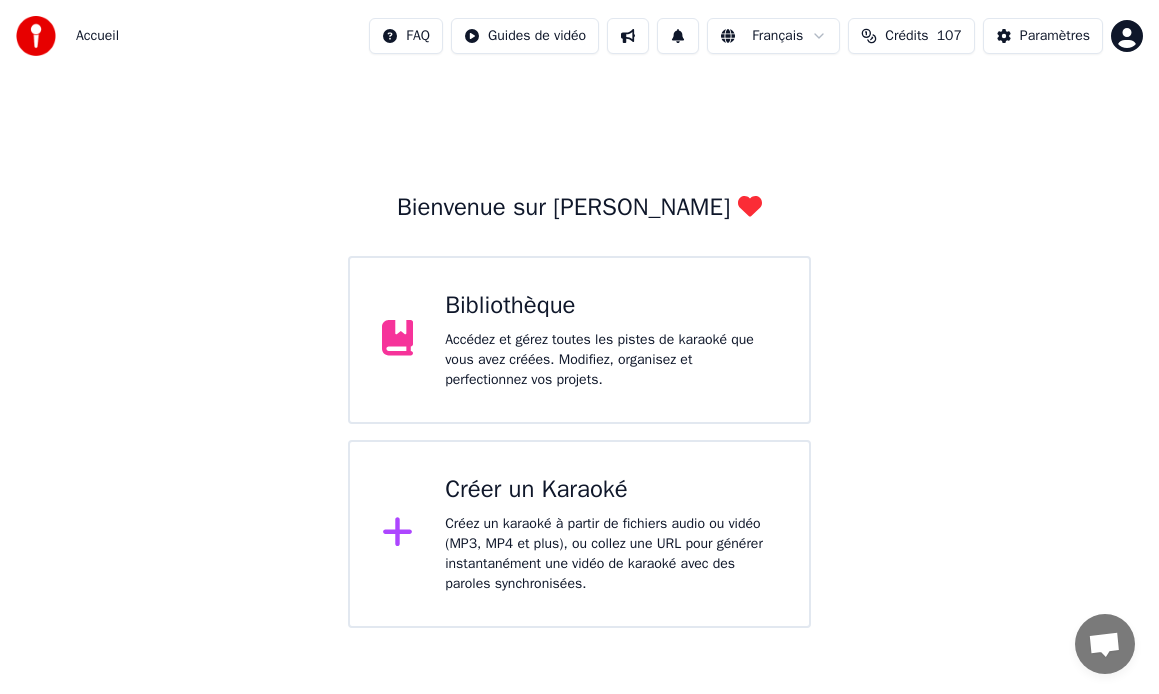 click on "Accédez et gérez toutes les pistes de karaoké que vous avez créées. Modifiez, organisez et perfectionnez vos projets." at bounding box center (611, 360) 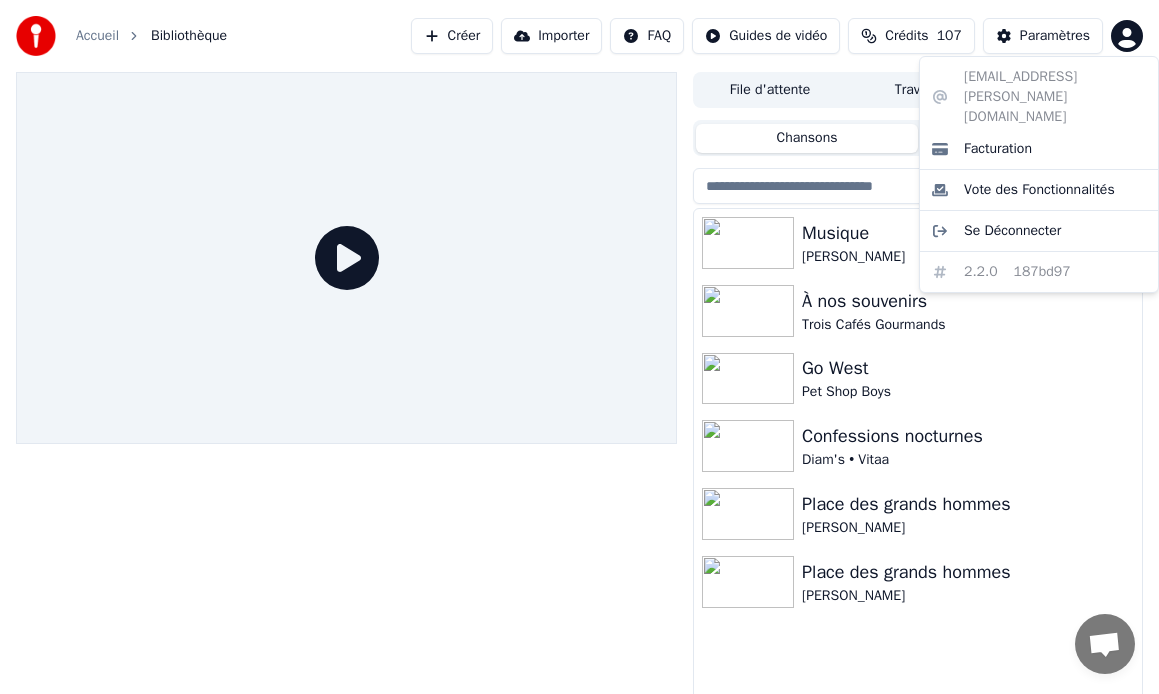 click on "Accueil Bibliothèque Créer Importer FAQ Guides de vidéo Crédits 107 Paramètres File d'attente Travaux Bibliothèque Chansons Playlists Trier Musique Manu • Jonath À nos souvenirs Trois Cafés Gourmands Go West Pet Shop Boys Confessions nocturnes Diam's • Vitaa Place des grands hommes Patrick Bruel Place des grands hommes Patrick Bruel Messages Adam Des questions ? Discutons ! Support absent Réseau hors-ligne. Reconnexion... Aucun message ne peut être échangé pour le moment. Youka Desktop Bonjour ! Comment puis-je vous aider ?  Lundi, 28 Juillet abonnement annulation Il y a 11 minutes Envoyer un fichier Nous sommes hors ligne. Nous répondrons par email. Insérer un emoji Envoyer un fichier Message audio We run on Crisp stef.gauvin@hotmail.fr Facturation Vote des Fonctionnalités Se Déconnecter 2.2.0 187bd97" at bounding box center (579, 347) 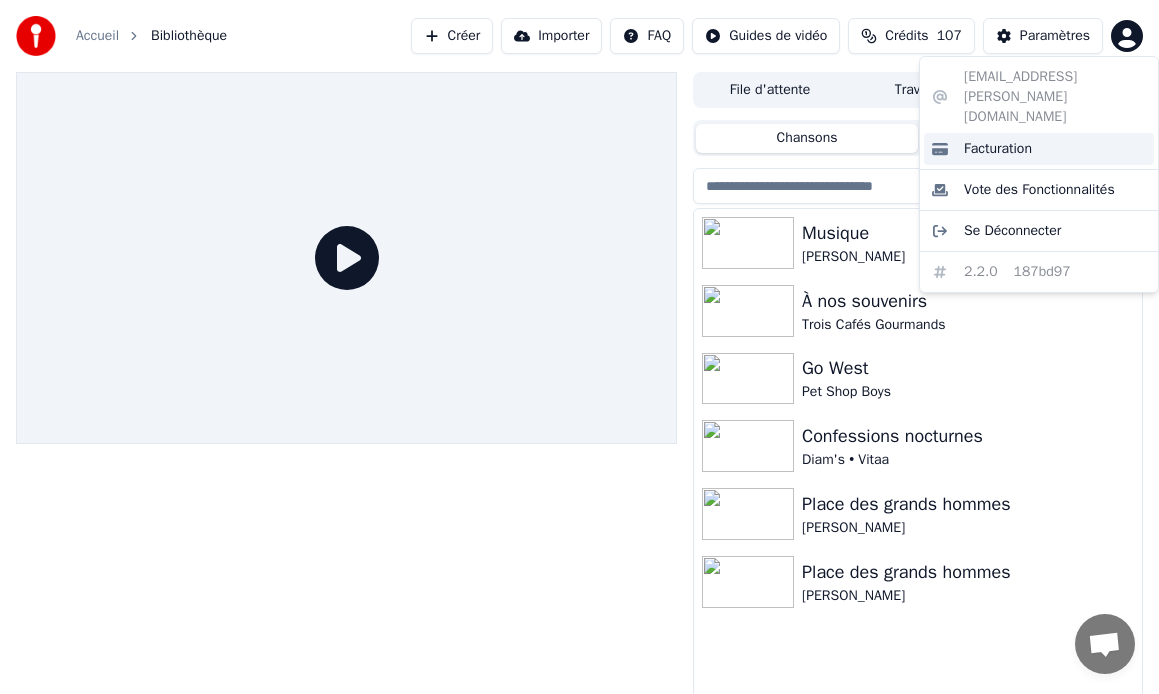 click on "Facturation" at bounding box center [998, 149] 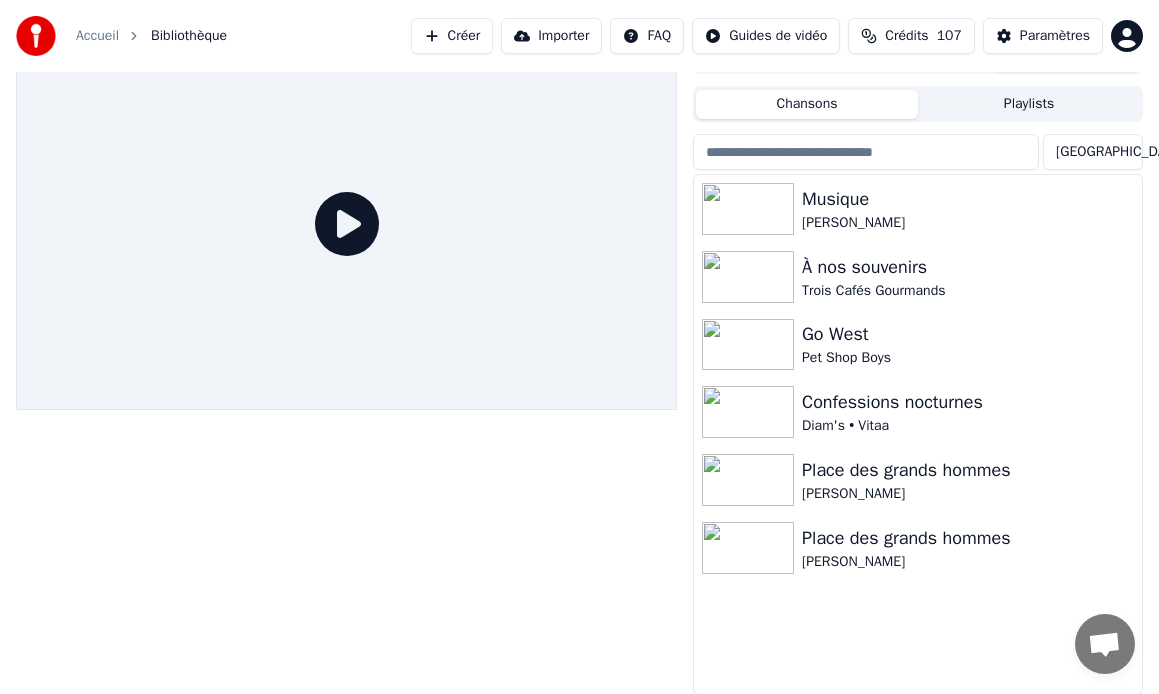scroll, scrollTop: 0, scrollLeft: 0, axis: both 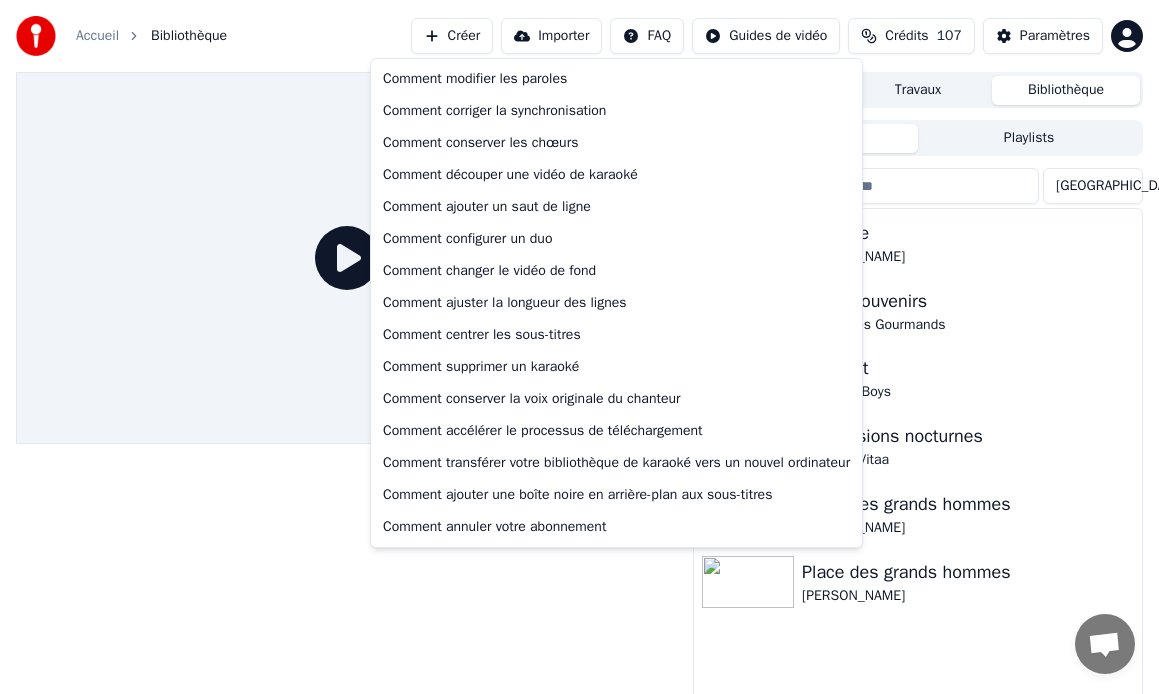 click on "Accueil Bibliothèque Créer Importer FAQ Guides de vidéo Crédits 107 Paramètres File d'attente Travaux Bibliothèque Chansons Playlists Trier Musique Manu • Jonath À nos souvenirs Trois Cafés Gourmands Go West Pet Shop Boys Confessions nocturnes Diam's • Vitaa Place des grands hommes Patrick Bruel Place des grands hommes Patrick Bruel Messages Adam Des questions ? Discutons ! Support absent Réseau hors-ligne. Reconnexion... Aucun message ne peut être échangé pour le moment. Youka Desktop Bonjour ! Comment puis-je vous aider ?  Lundi, 28 Juillet abonnement annulation Il y a 11 minutes Envoyer un fichier Nous sommes hors ligne. Nous répondrons par email. Insérer un emoji Envoyer un fichier Message audio We run on Crisp Comment modifier les paroles Comment corriger la synchronisation Comment conserver les chœurs Comment découper une vidéo de karaoké Comment ajouter un saut de ligne Comment configurer un duo Comment changer le vidéo de fond Comment ajuster la longueur des lignes" at bounding box center [579, 347] 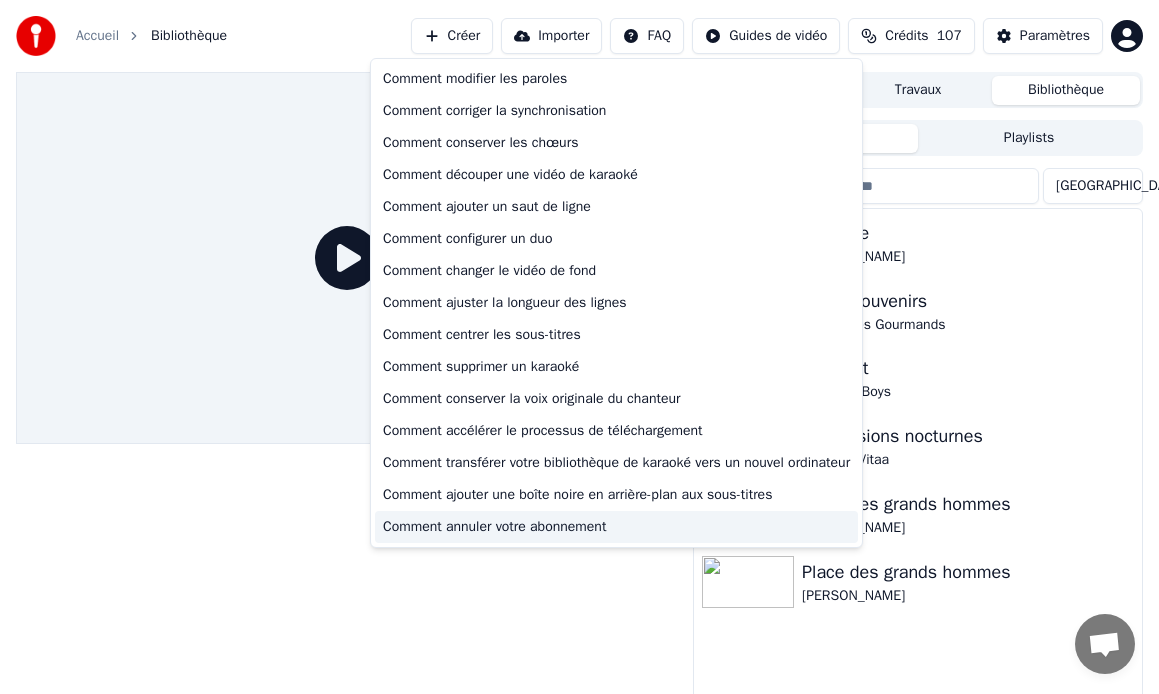 click on "Comment annuler votre abonnement" at bounding box center (616, 527) 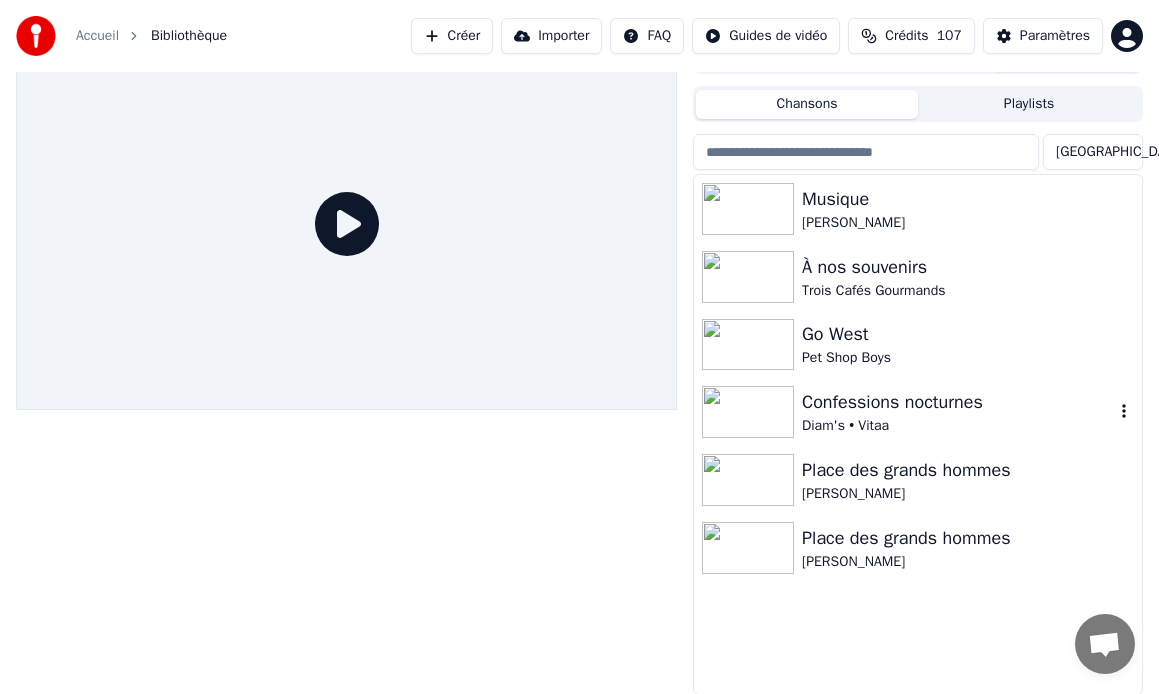 scroll, scrollTop: 0, scrollLeft: 0, axis: both 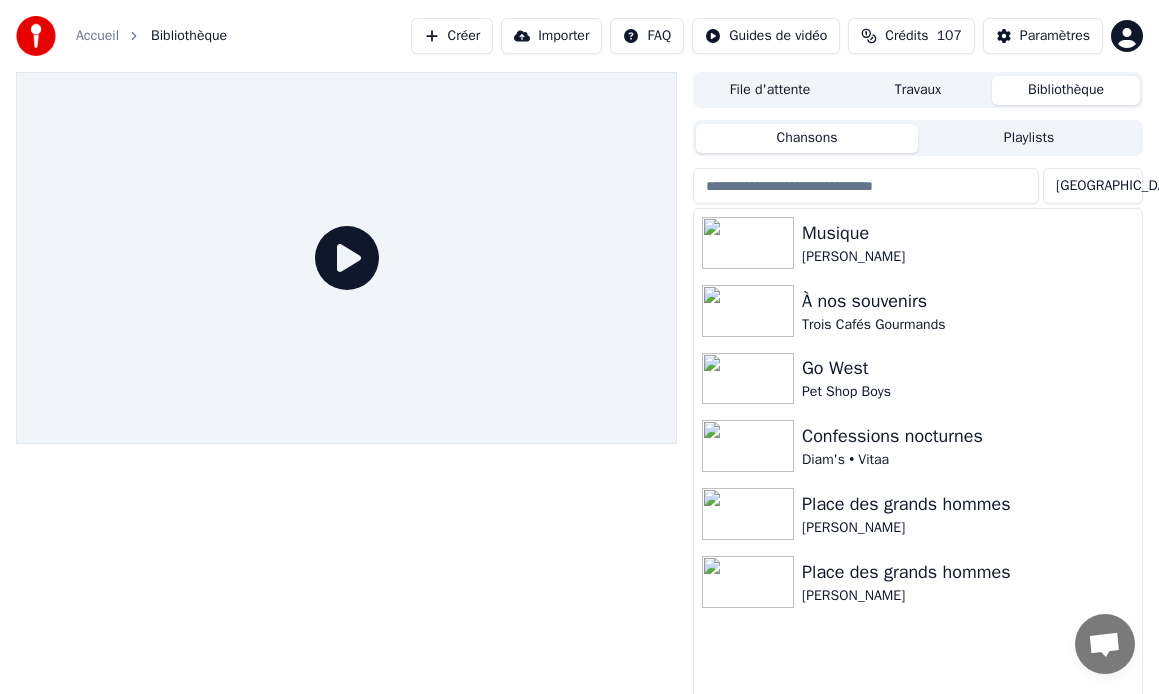 click on "Accueil Bibliothèque Créer Importer FAQ Guides de vidéo Crédits 107 Paramètres File d'attente Travaux Bibliothèque Chansons Playlists Trier Musique Manu • Jonath À nos souvenirs Trois Cafés Gourmands Go West Pet Shop Boys Confessions nocturnes Diam's • Vitaa Place des grands hommes Patrick Bruel Place des grands hommes Patrick Bruel Messages Adam Des questions ? Discutons ! Support absent Réseau hors-ligne. Reconnexion... Aucun message ne peut être échangé pour le moment. Youka Desktop Bonjour ! Comment puis-je vous aider ?  Lundi, 28 Juillet abonnement annulation Il y a 12 minutes Envoyer un fichier Nous sommes hors ligne. Nous répondrons par email. Insérer un emoji Envoyer un fichier Message audio We run on Crisp" at bounding box center [579, 347] 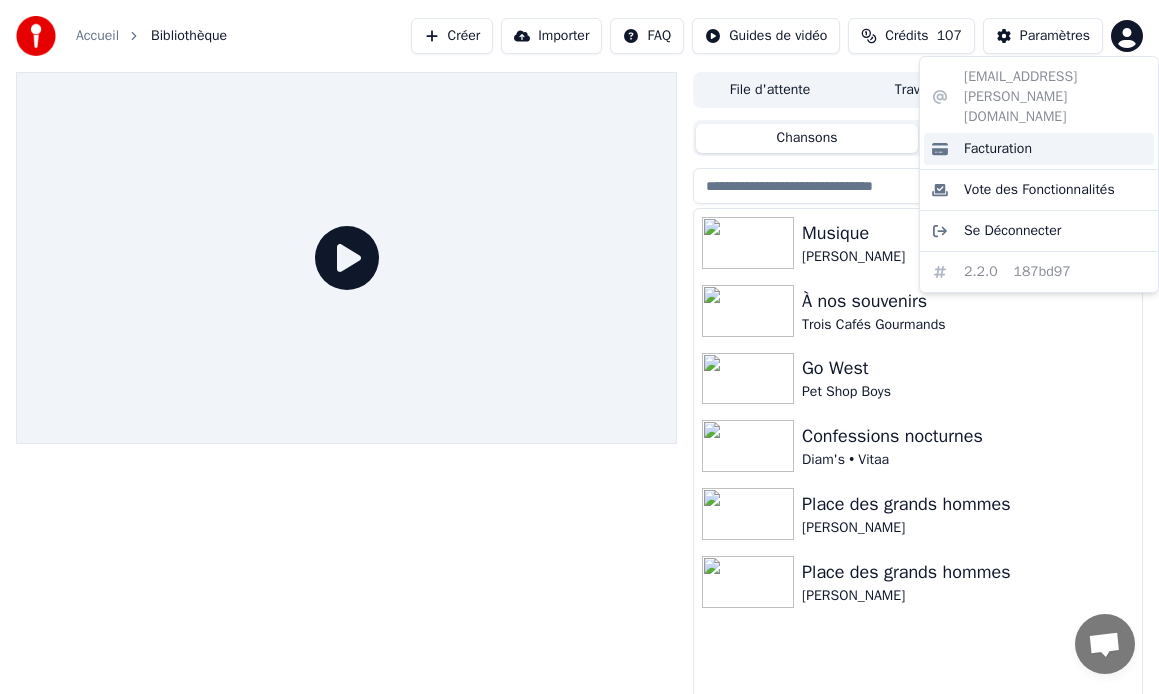 click on "Facturation" at bounding box center [1039, 149] 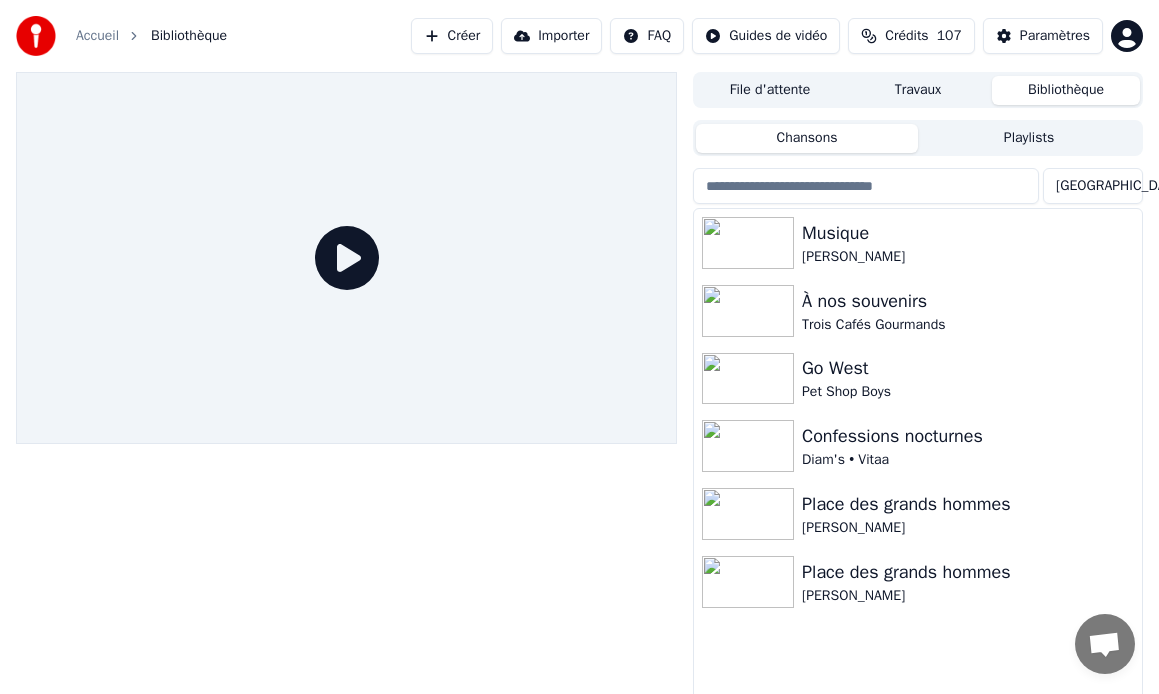 click on "Accueil Bibliothèque Créer Importer FAQ Guides de vidéo Crédits 107 Paramètres File d'attente Travaux Bibliothèque Chansons Playlists Trier Musique Manu • Jonath À nos souvenirs Trois Cafés Gourmands Go West Pet Shop Boys Confessions nocturnes Diam's • Vitaa Place des grands hommes Patrick Bruel Place des grands hommes Patrick Bruel Messages Adam Des questions ? Discutons ! Support absent Réseau hors-ligne. Reconnexion... Aucun message ne peut être échangé pour le moment. Youka Desktop Bonjour ! Comment puis-je vous aider ?  Lundi, 28 Juillet abonnement annulation Il y a 13 minutes Envoyer un fichier Nous sommes hors ligne. Nous répondrons par email. Insérer un emoji Envoyer un fichier Message audio We run on Crisp" at bounding box center (579, 347) 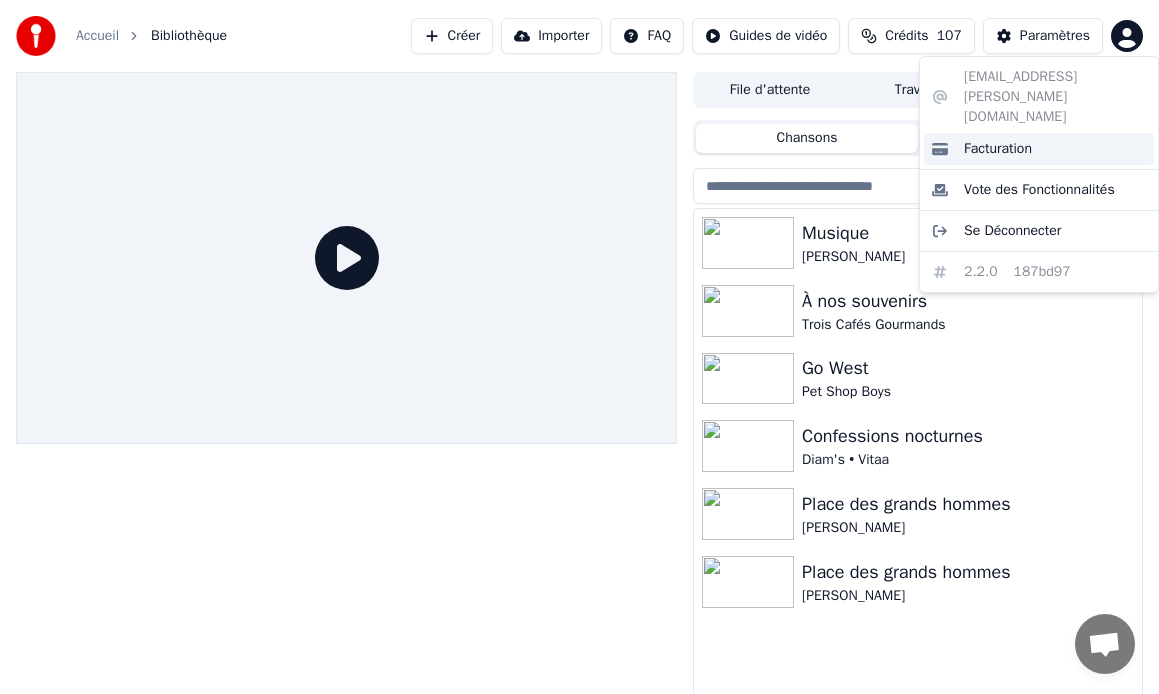 click on "Facturation" at bounding box center [998, 149] 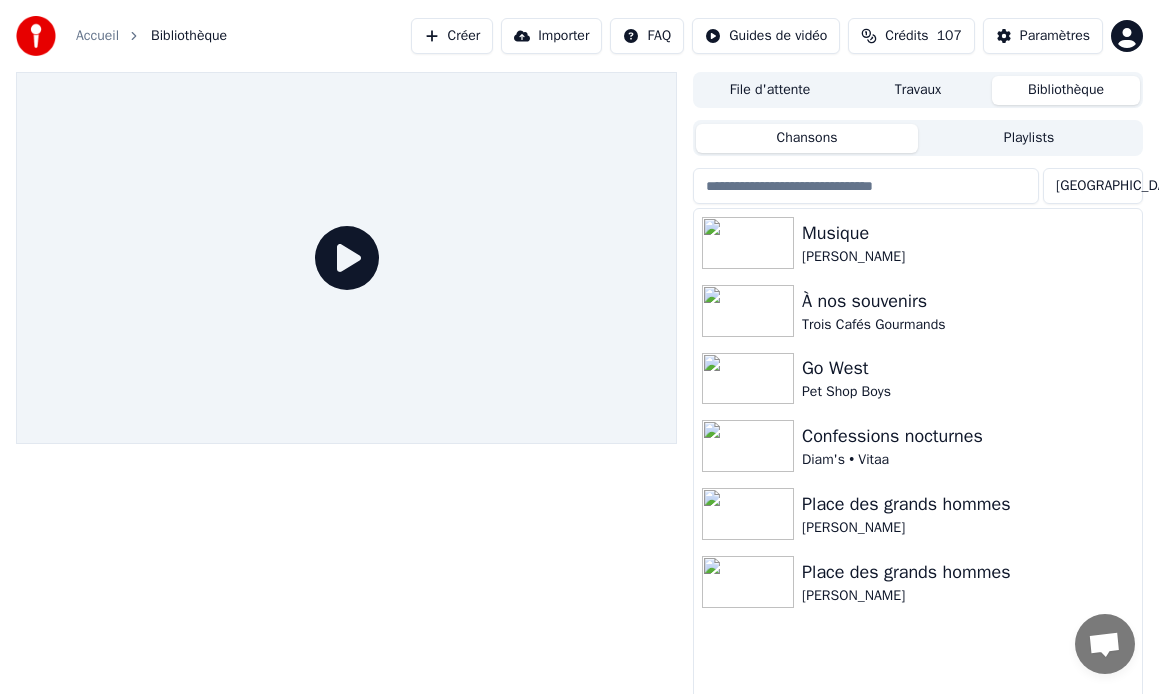 click on "Accueil Bibliothèque Créer Importer FAQ Guides de vidéo Crédits 107 Paramètres File d'attente Travaux Bibliothèque Chansons Playlists Trier Musique Manu • Jonath À nos souvenirs Trois Cafés Gourmands Go West Pet Shop Boys Confessions nocturnes Diam's • Vitaa Place des grands hommes Patrick Bruel Place des grands hommes Patrick Bruel Messages Adam Des questions ? Discutons ! Support absent Réseau hors-ligne. Reconnexion... Aucun message ne peut être échangé pour le moment. Youka Desktop Bonjour ! Comment puis-je vous aider ?  Lundi, 28 Juillet abonnement annulation Il y a 13 minutes Envoyer un fichier Nous sommes hors ligne. Nous répondrons par email. Insérer un emoji Envoyer un fichier Message audio We run on Crisp" at bounding box center [579, 347] 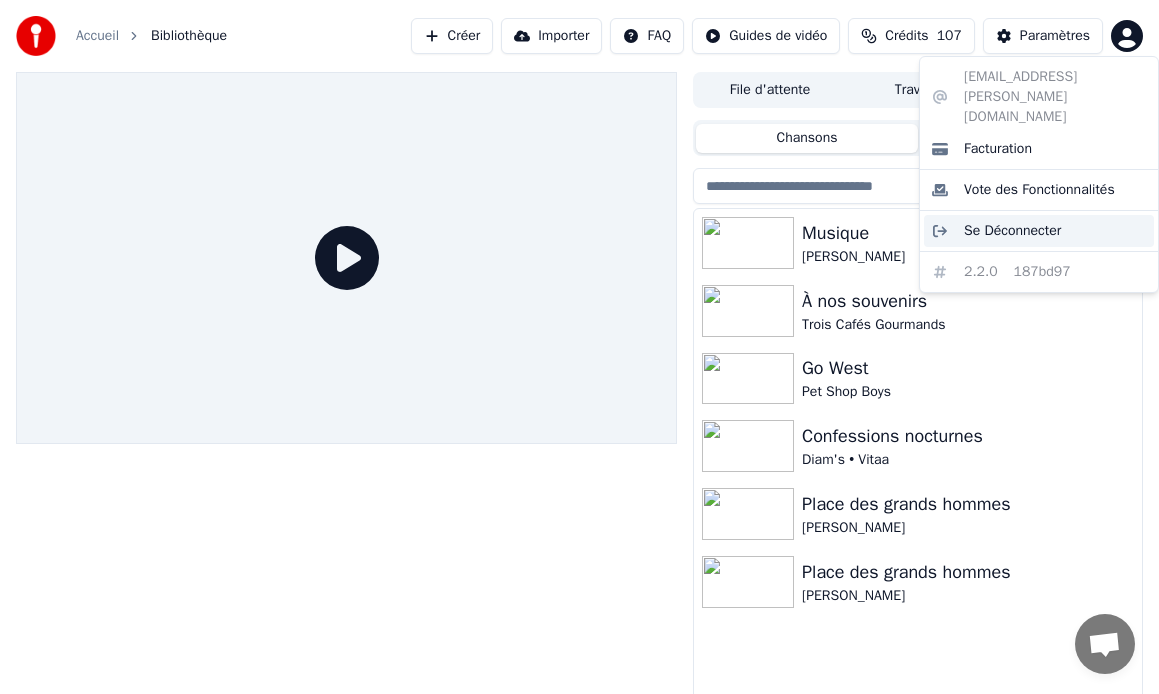 click on "Se Déconnecter" at bounding box center [1012, 231] 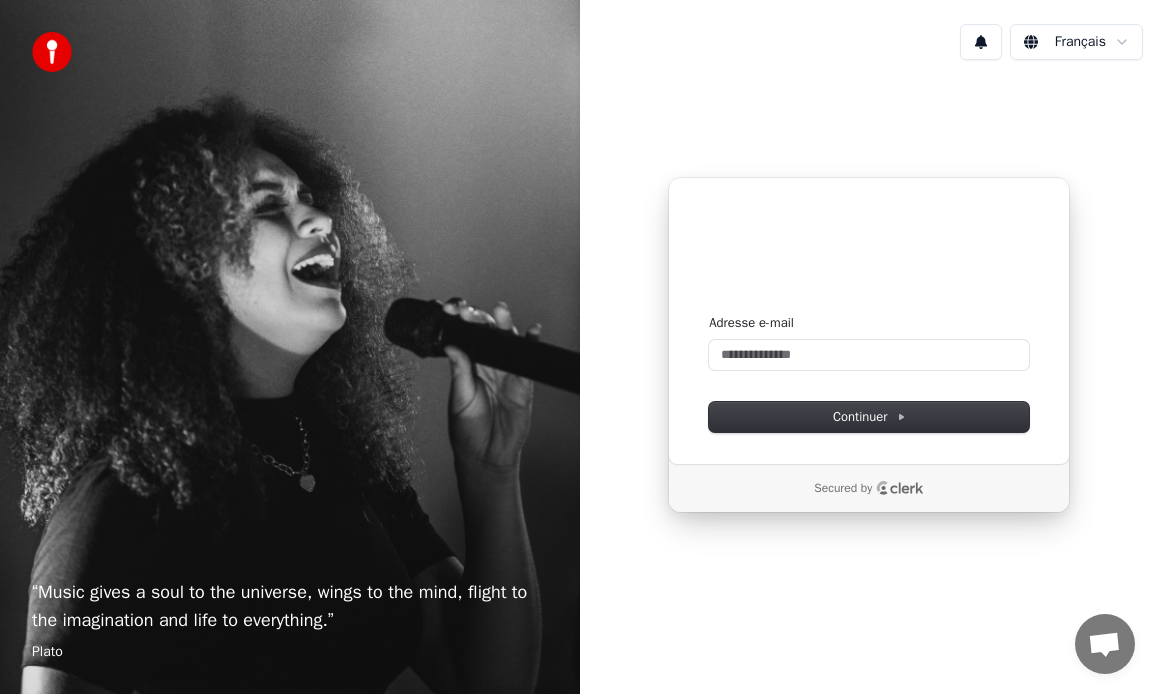 type 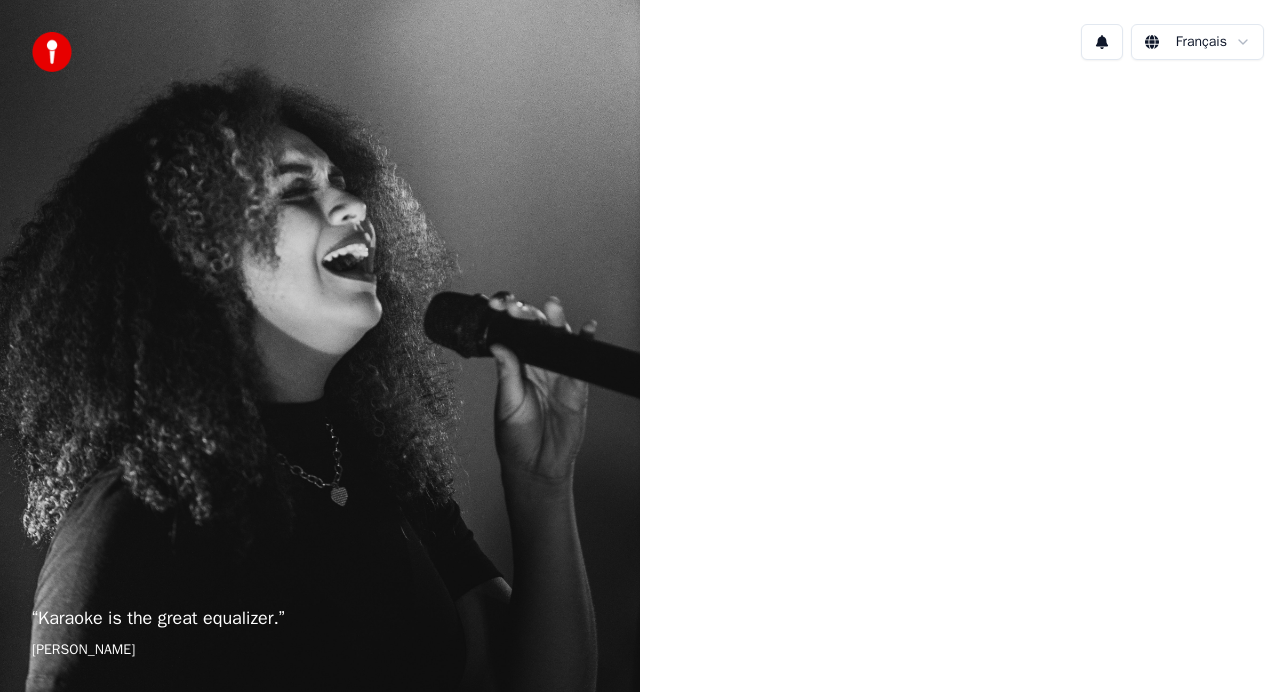 scroll, scrollTop: 0, scrollLeft: 0, axis: both 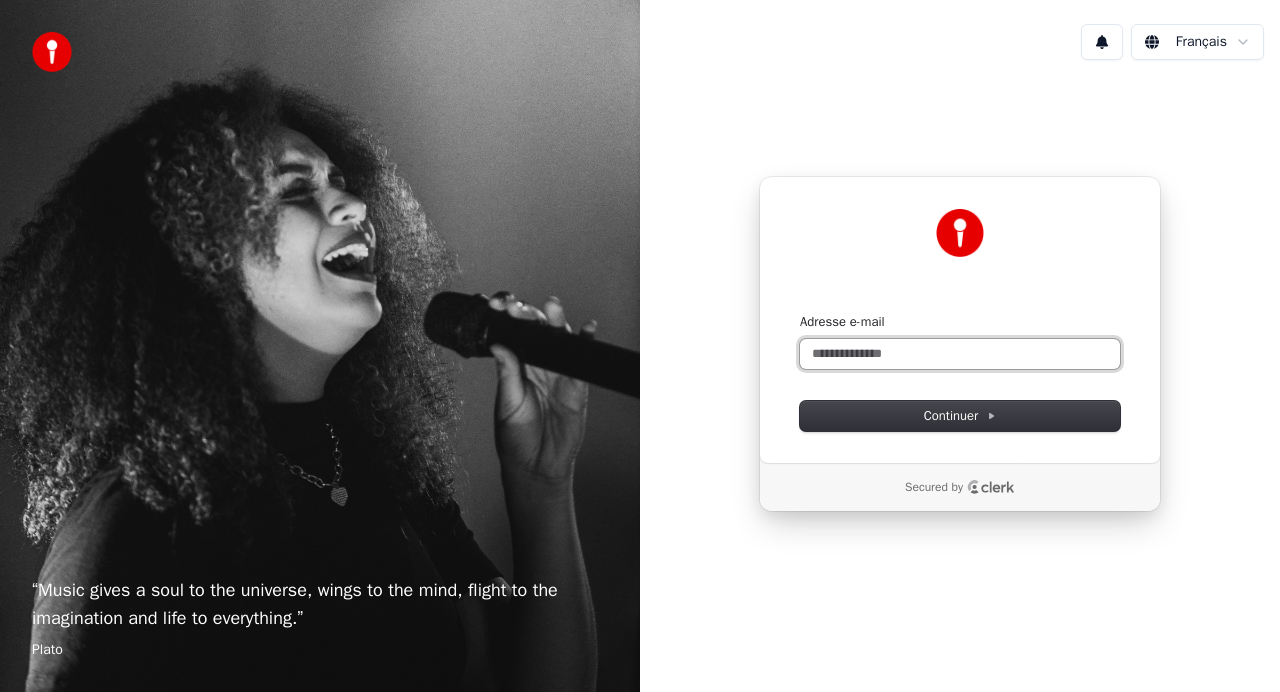 click on "Adresse e-mail" at bounding box center [960, 354] 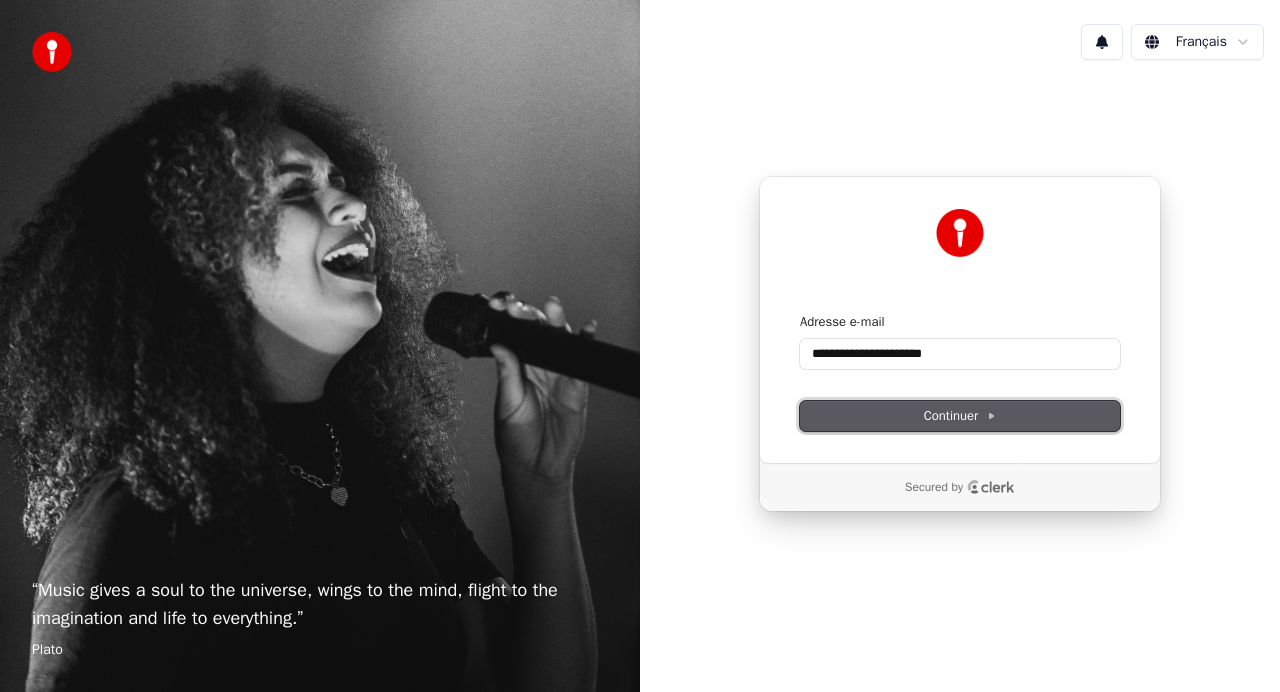 click on "Continuer" at bounding box center (960, 416) 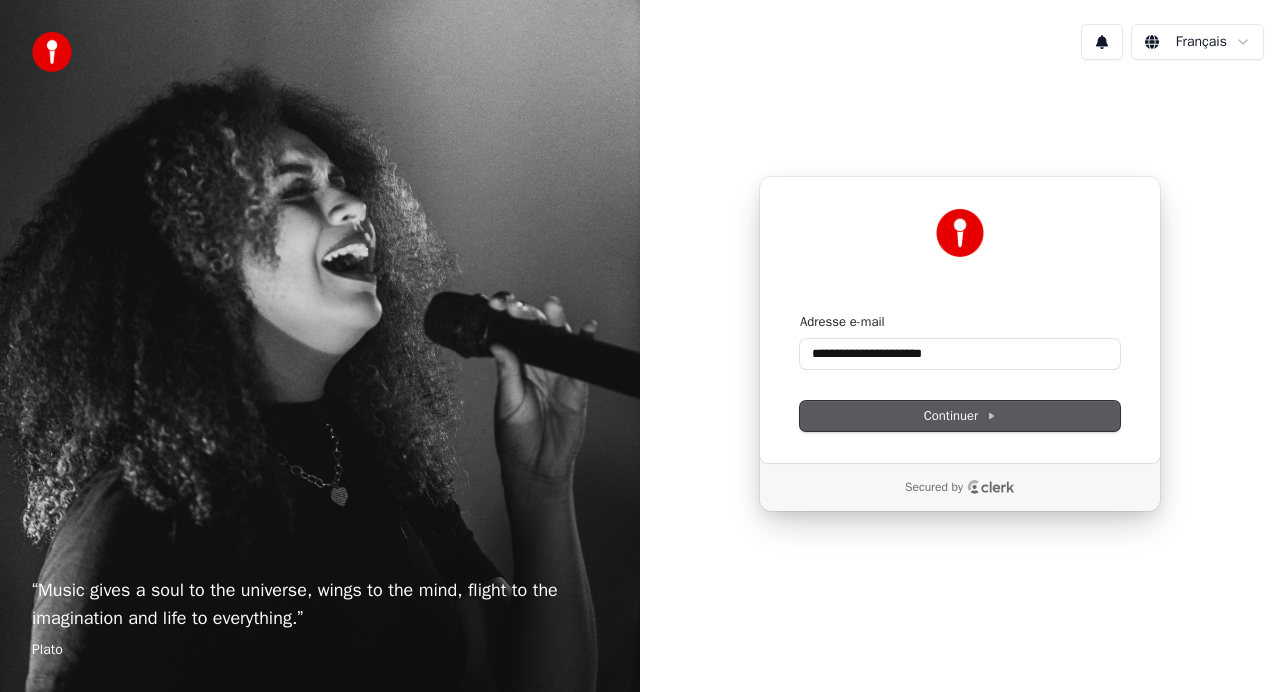 type on "**********" 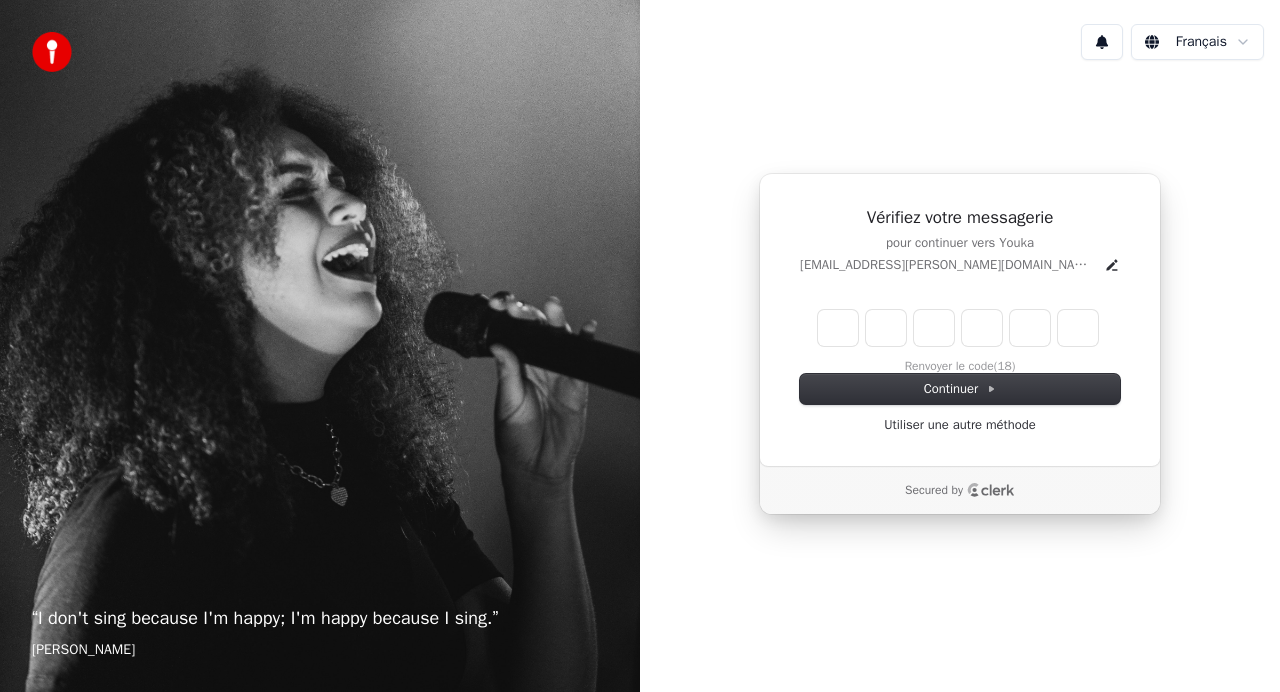 type on "*" 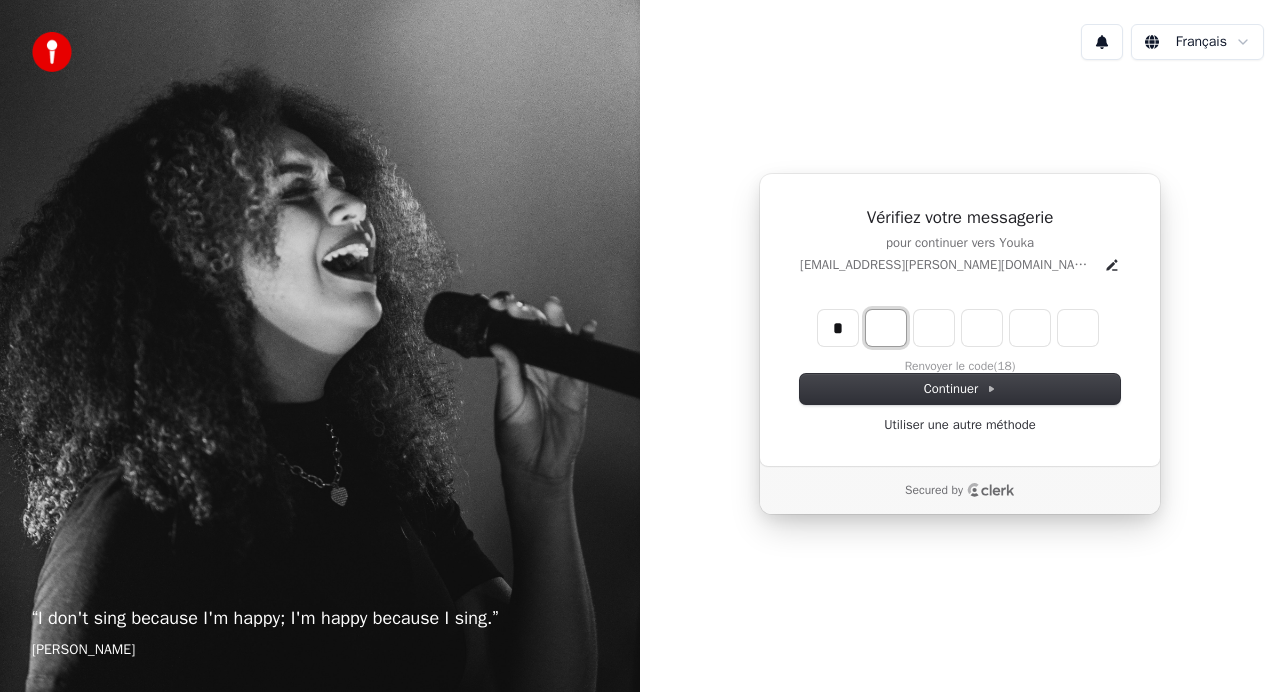type on "*" 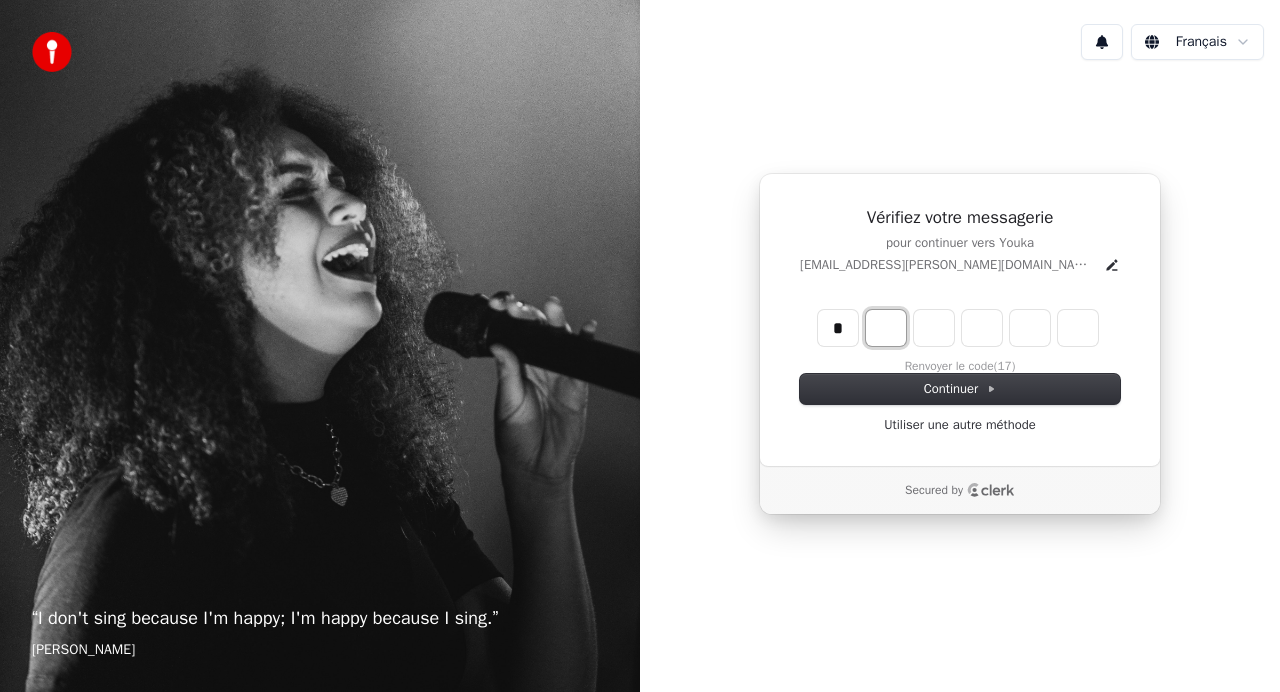 type on "*" 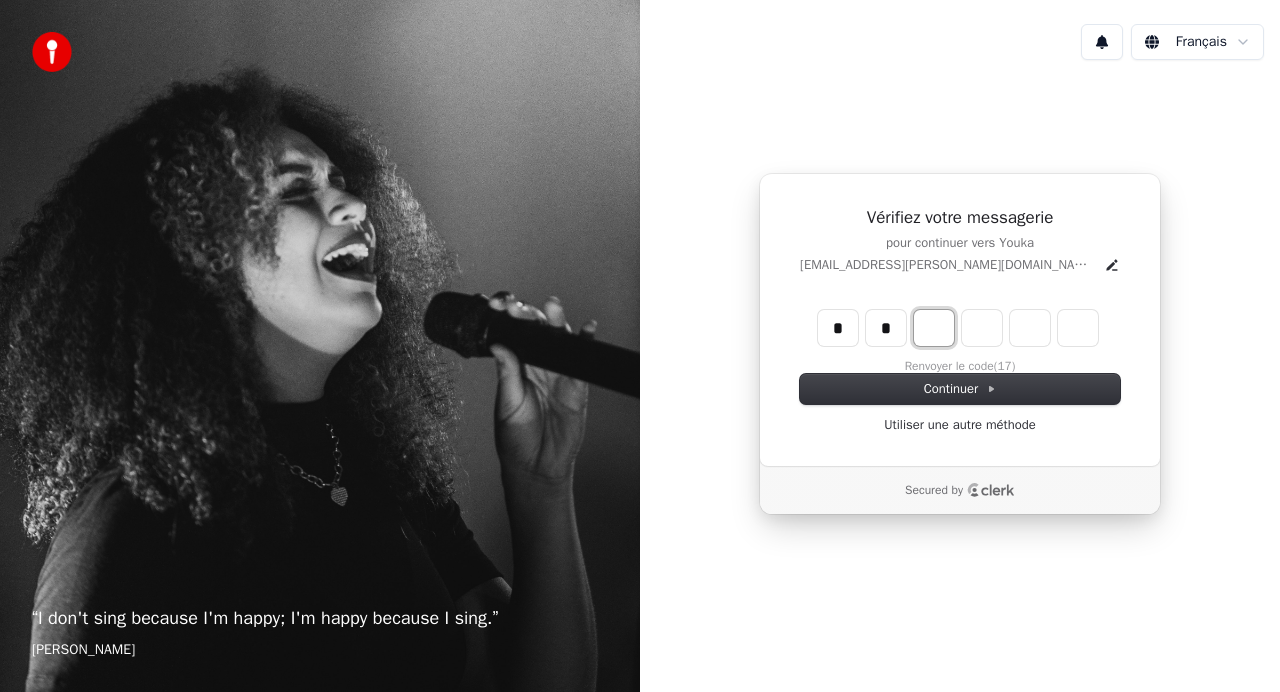 type on "**" 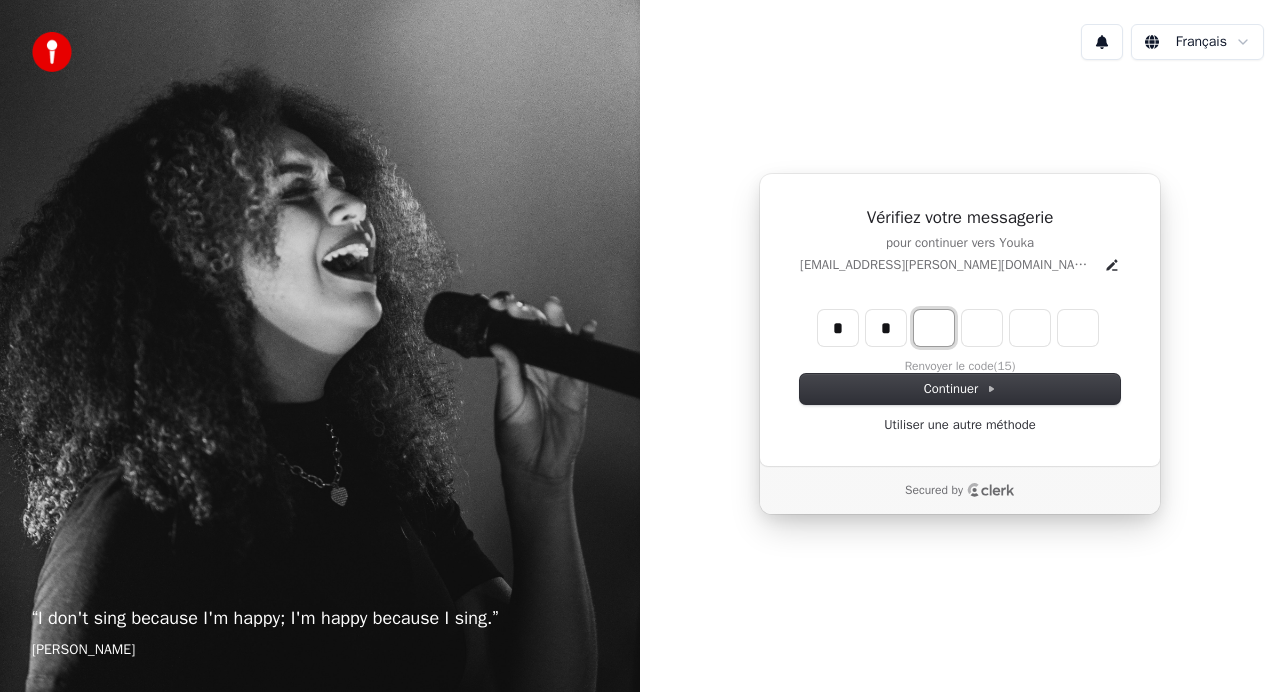 type on "*" 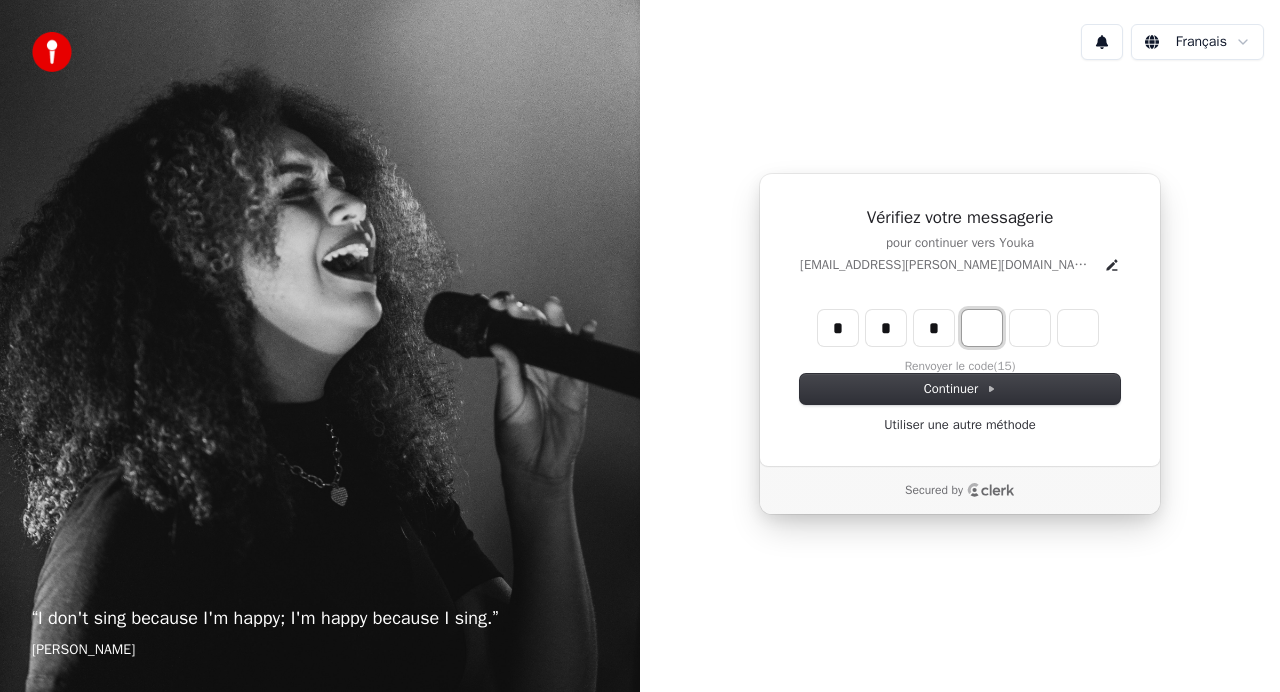 type on "***" 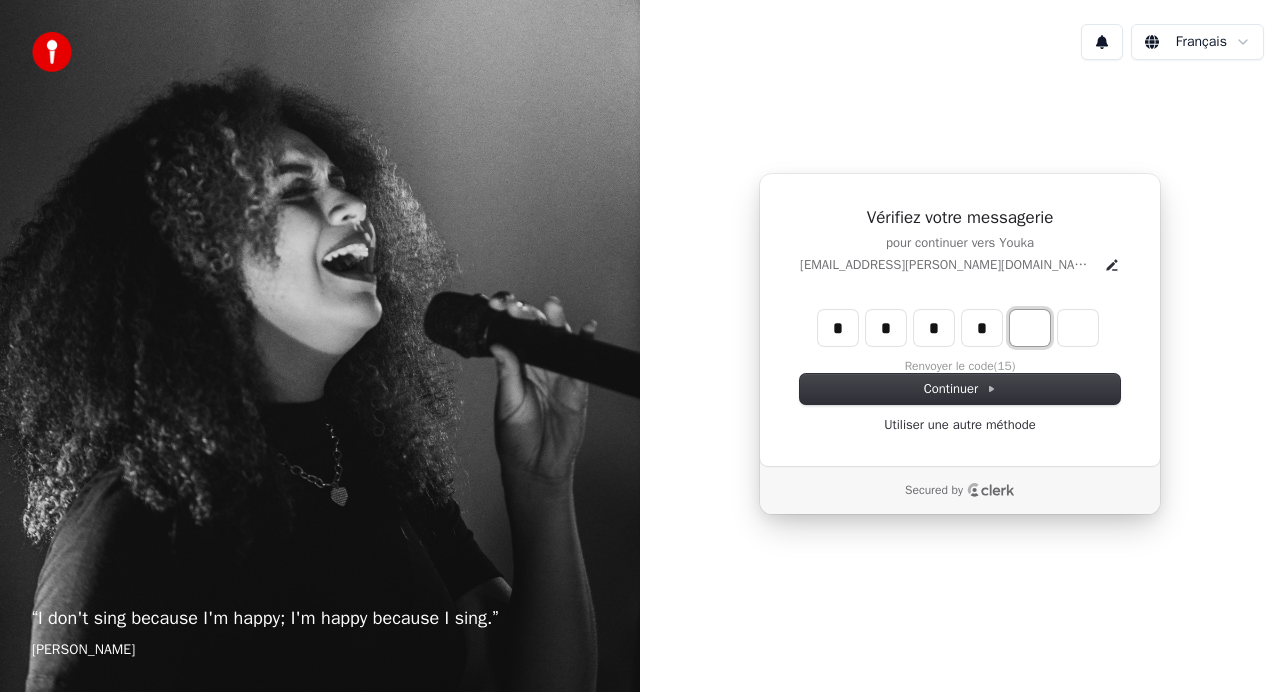 type on "****" 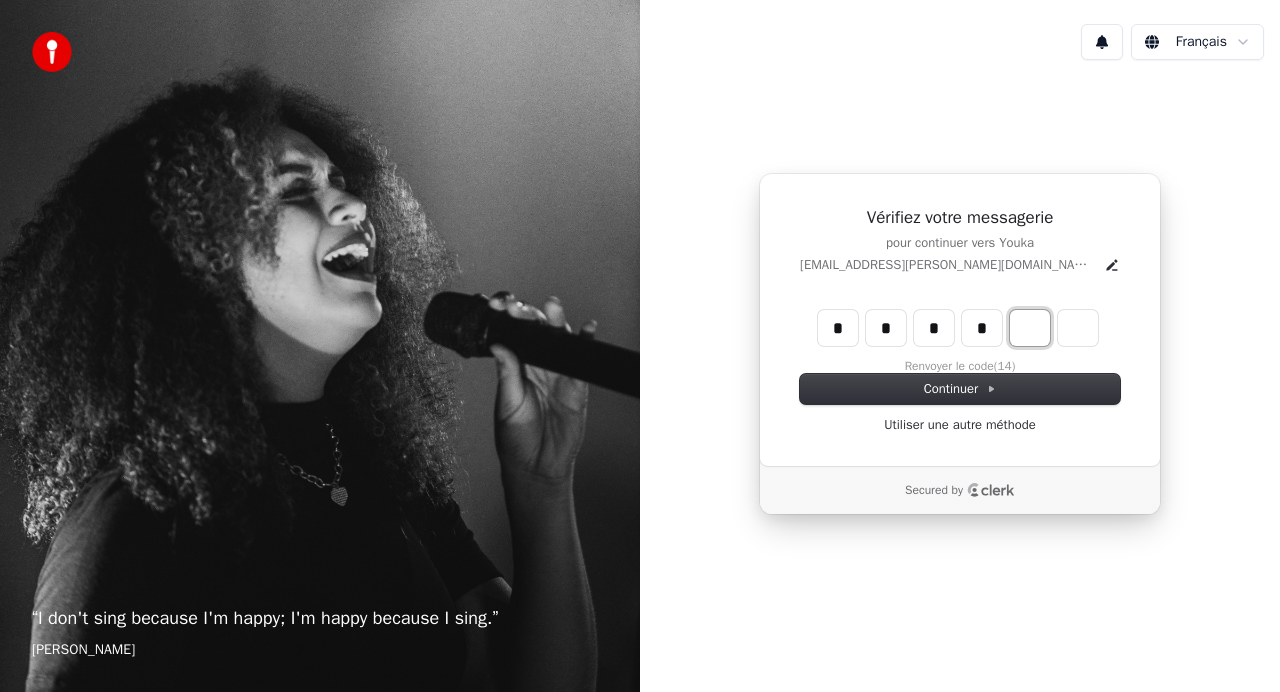 type on "*" 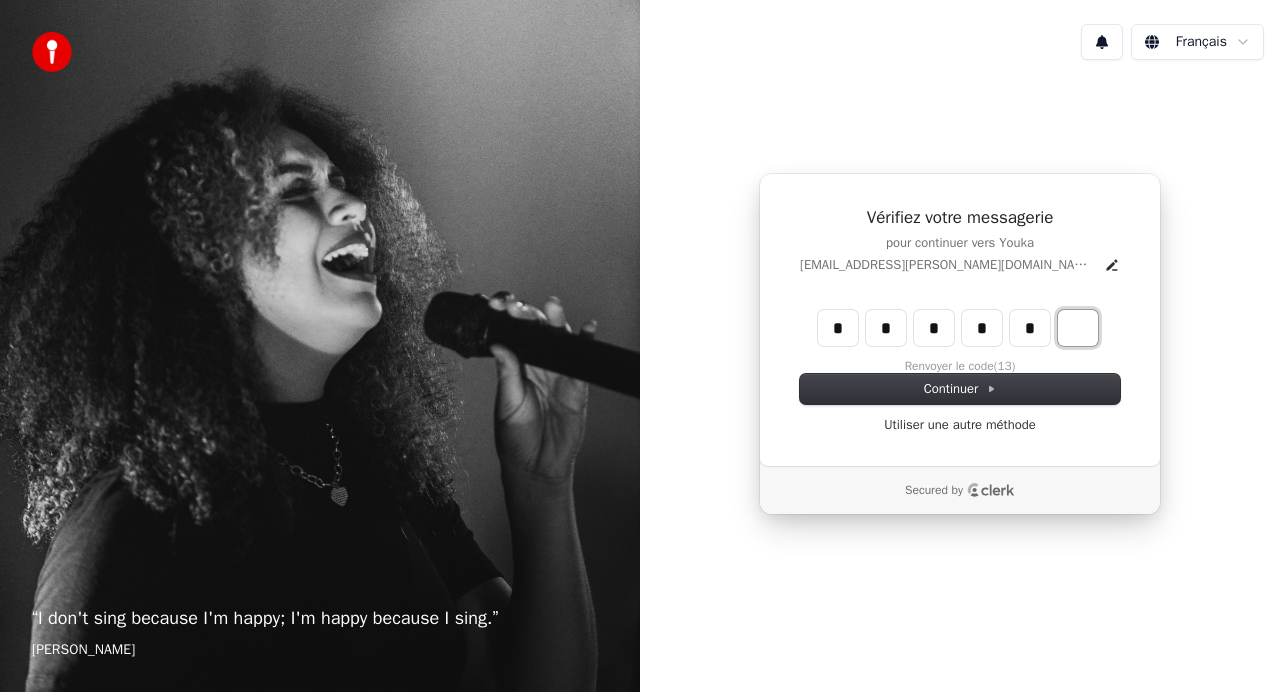 type on "******" 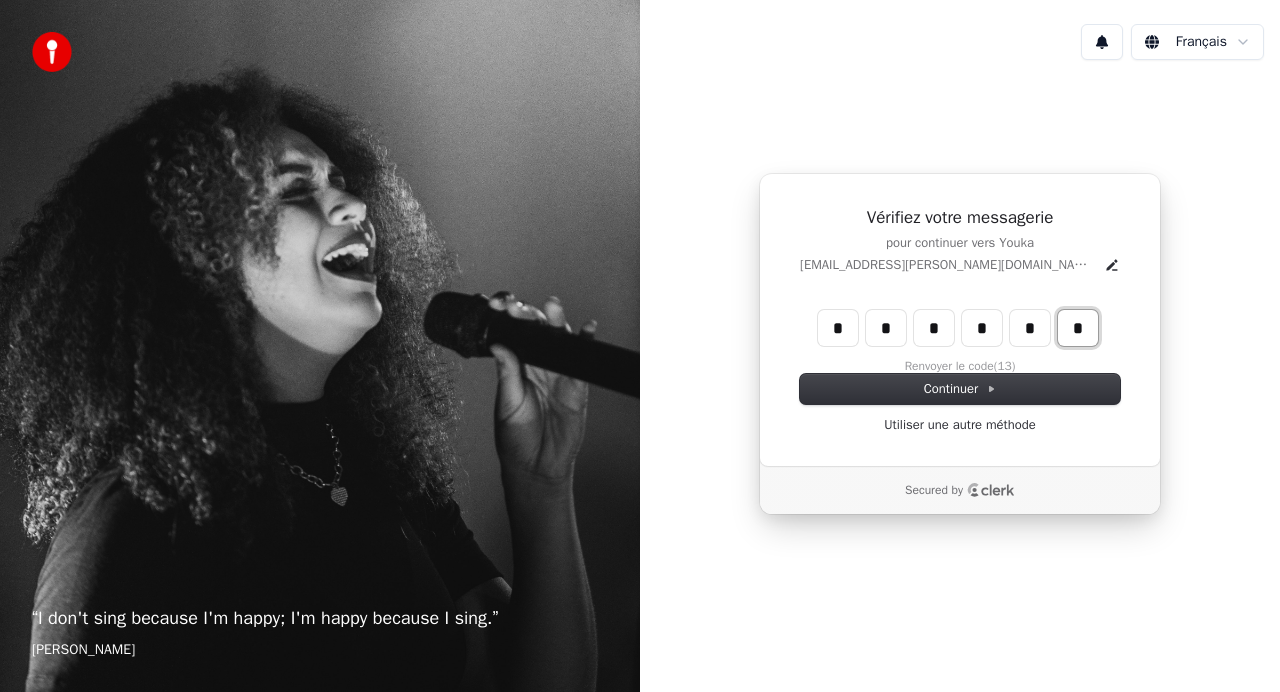 type on "*" 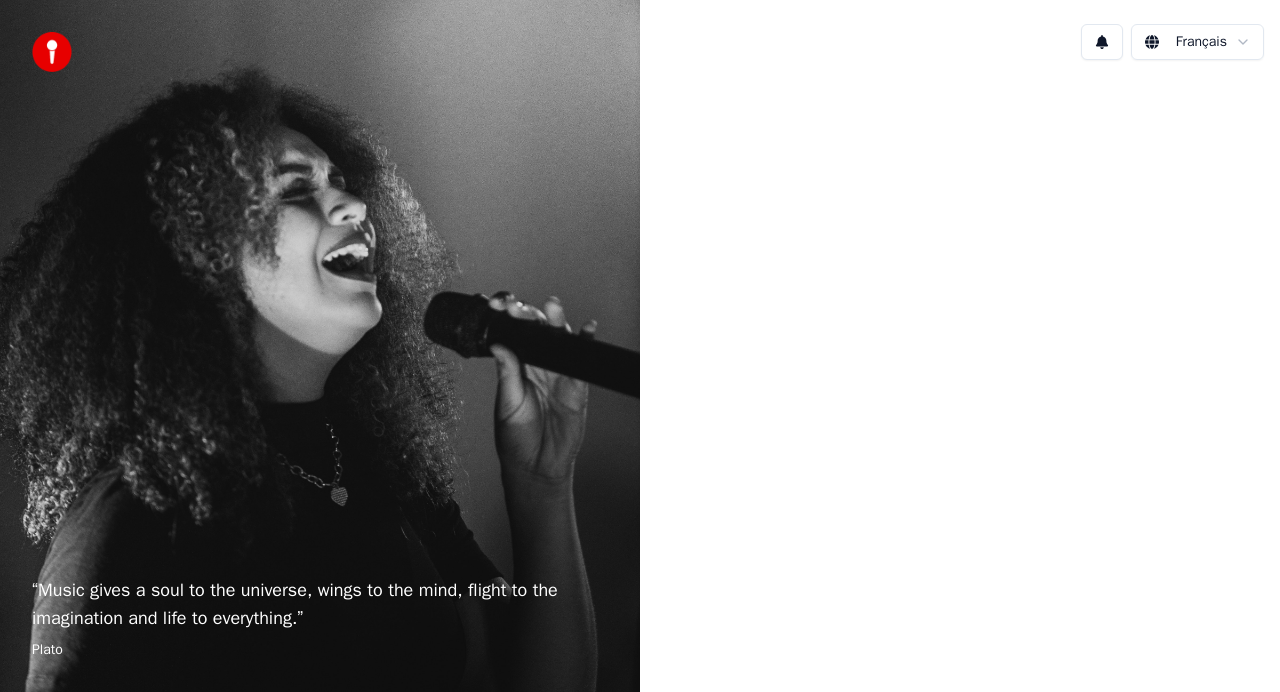 scroll, scrollTop: 0, scrollLeft: 0, axis: both 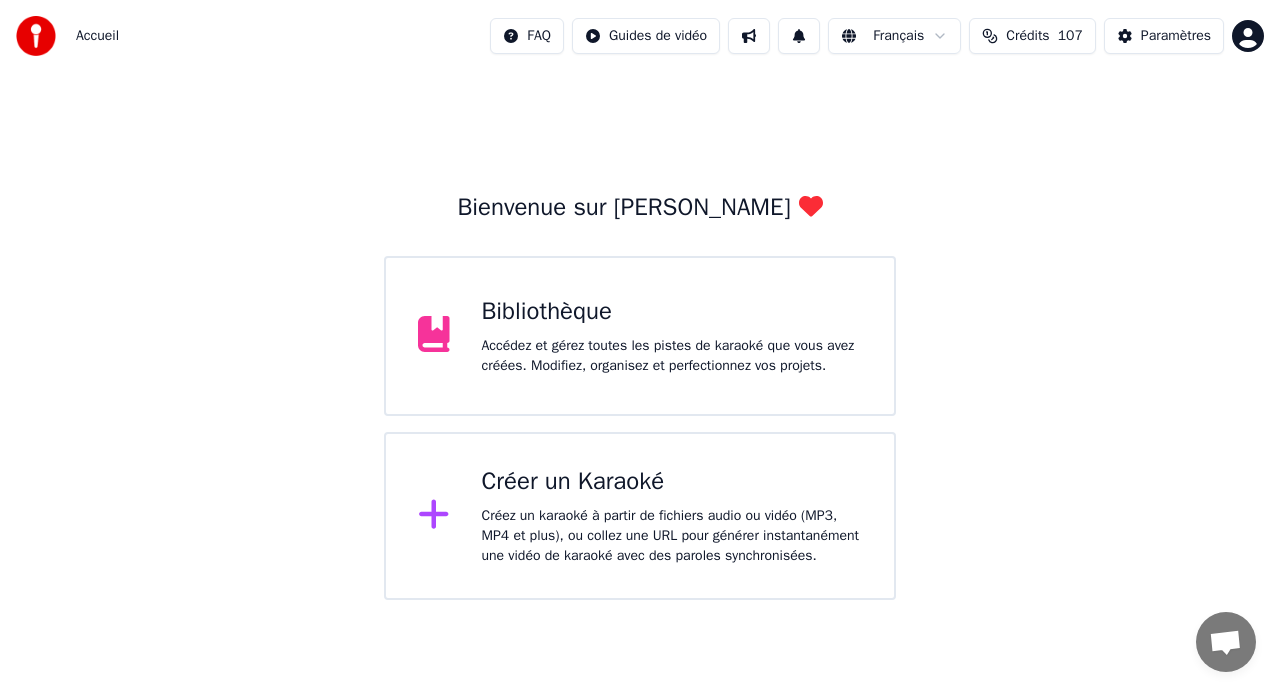 click on "Accueil FAQ Guides de vidéo Français Crédits 107 Paramètres Bienvenue sur Youka Bibliothèque Accédez et gérez toutes les pistes de karaoké que vous avez créées. Modifiez, organisez et perfectionnez vos projets. Créer un Karaoké Créez un karaoké à partir de fichiers audio ou vidéo (MP3, MP4 et plus), ou collez une URL pour générer instantanément une vidéo de karaoké avec des paroles synchronisées. Messages Adam Des questions ? Discutons ! Support absent Réseau hors-ligne. Reconnexion... Aucun message ne peut être échangé pour le moment. Youka Desktop Bonjour ! Comment puis-je vous aider ?  Lundi, 28 Juillet abonnement annulation Il y a 15 minutes Envoyer un fichier Nous sommes hors ligne. Nous répondrons par email. Insérer un emoji Envoyer un fichier Message audio We run on Crisp" at bounding box center [640, 300] 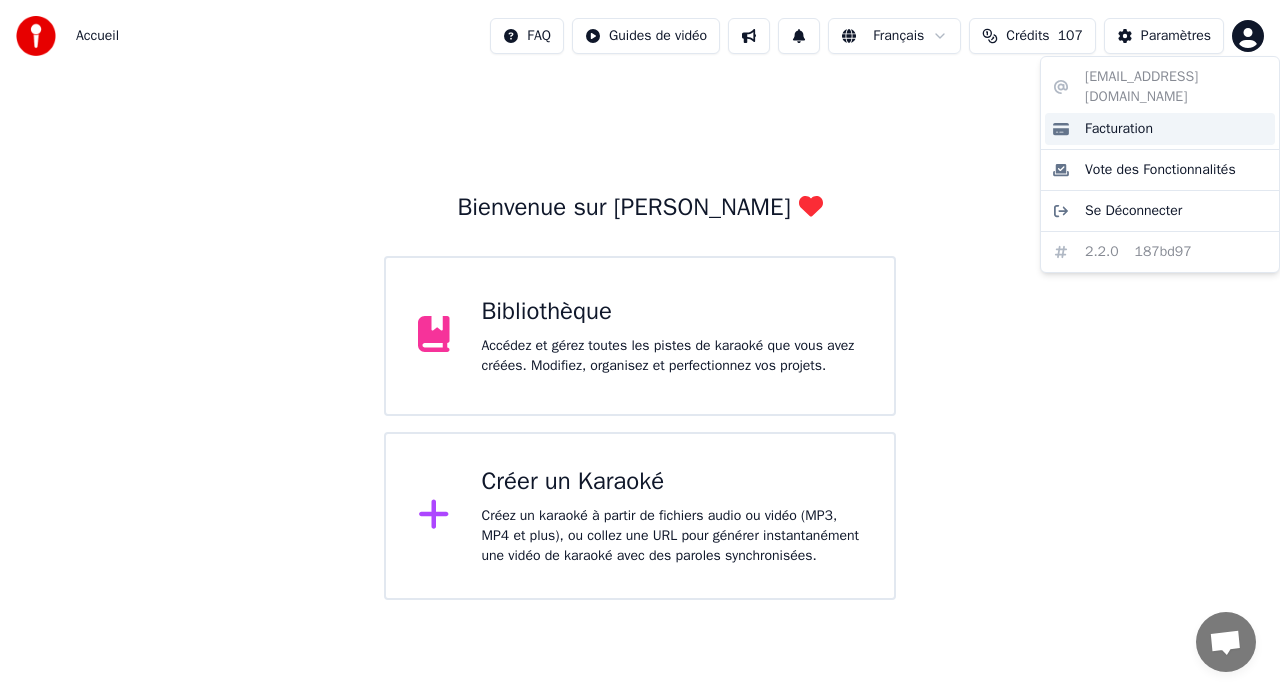click on "Facturation" at bounding box center (1119, 129) 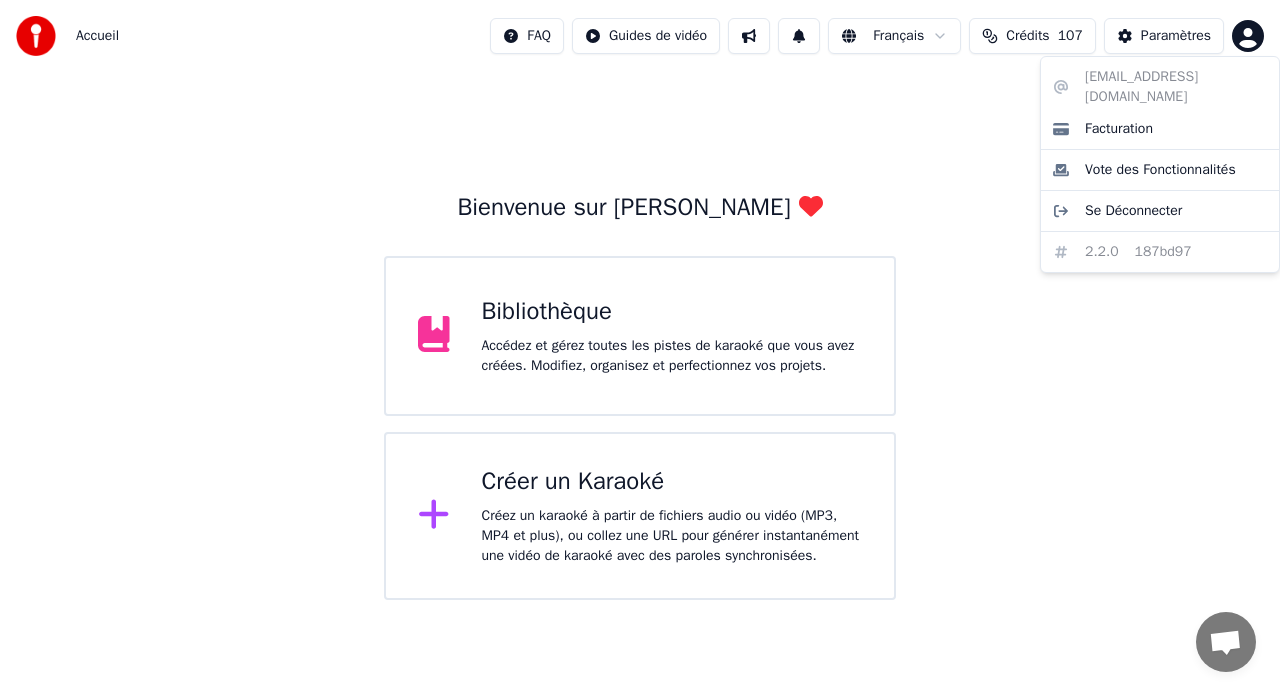 click on "Accueil FAQ Guides de vidéo Français Crédits 107 Paramètres Bienvenue sur Youka Bibliothèque Accédez et gérez toutes les pistes de karaoké que vous avez créées. Modifiez, organisez et perfectionnez vos projets. Créer un Karaoké Créez un karaoké à partir de fichiers audio ou vidéo (MP3, MP4 et plus), ou collez une URL pour générer instantanément une vidéo de karaoké avec des paroles synchronisées. Messages Adam Des questions ? Discutons ! Support absent Réseau hors-ligne. Reconnexion... Aucun message ne peut être échangé pour le moment. Youka Desktop Bonjour ! Comment puis-je vous aider ?  Lundi, 28 Juillet abonnement annulation Il y a 15 minutes Envoyer un fichier Nous sommes hors ligne. Nous répondrons par email. Insérer un emoji Envoyer un fichier Message audio We run on Crisp stef.gauvin@hotmail.fr Facturation Vote des Fonctionnalités Se Déconnecter 2.2.0 187bd97" at bounding box center (640, 300) 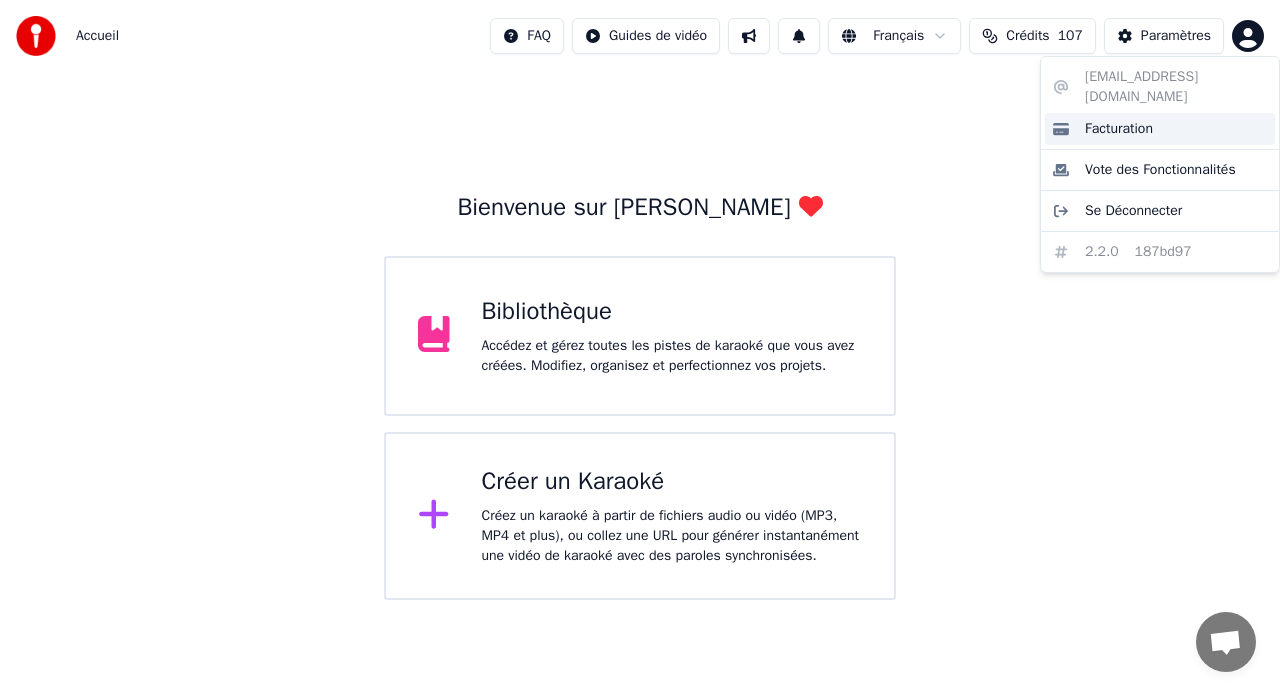 click on "Facturation" at bounding box center (1160, 129) 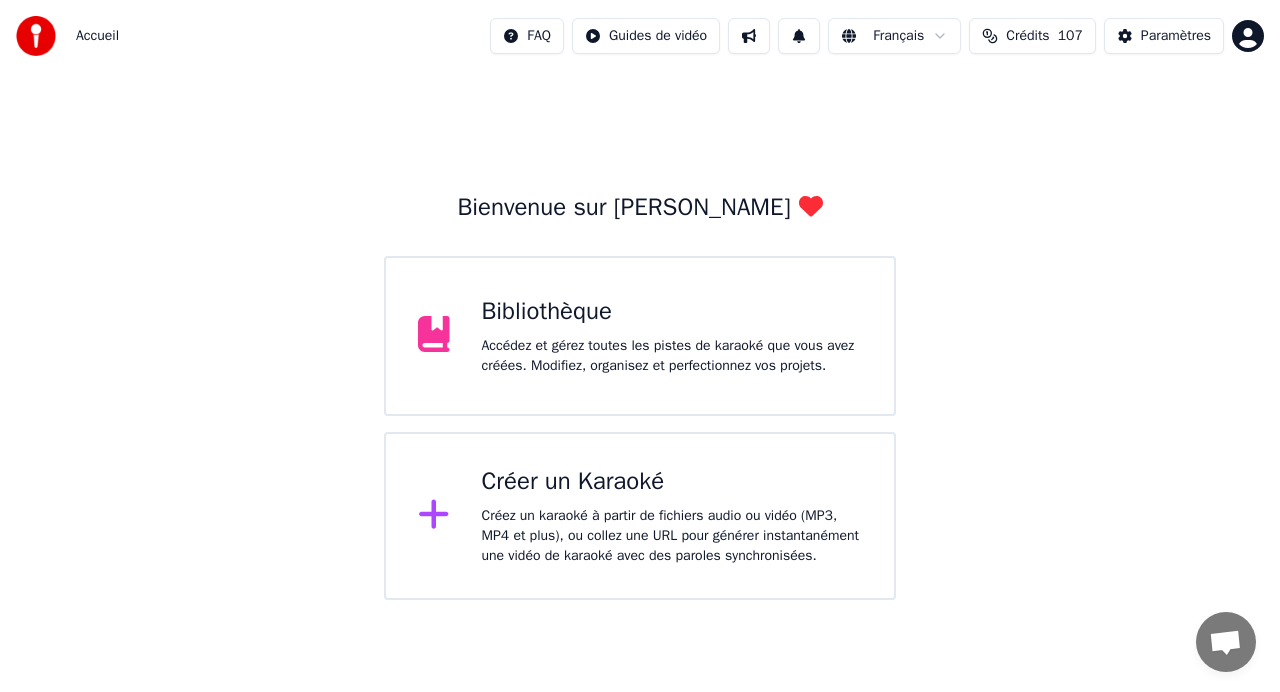 click on "Accueil FAQ Guides de vidéo Français Crédits 107 Paramètres Bienvenue sur Youka Bibliothèque Accédez et gérez toutes les pistes de karaoké que vous avez créées. Modifiez, organisez et perfectionnez vos projets. Créer un Karaoké Créez un karaoké à partir de fichiers audio ou vidéo (MP3, MP4 et plus), ou collez une URL pour générer instantanément une vidéo de karaoké avec des paroles synchronisées. Messages Adam Des questions ? Discutons ! Support absent Réseau hors-ligne. Reconnexion... Aucun message ne peut être échangé pour le moment. Youka Desktop Bonjour ! Comment puis-je vous aider ?  Lundi, 28 Juillet abonnement annulation Il y a 18 minutes Envoyer un fichier Nous sommes hors ligne. Nous répondrons par email. Insérer un emoji Envoyer un fichier Message audio We run on Crisp" at bounding box center (640, 300) 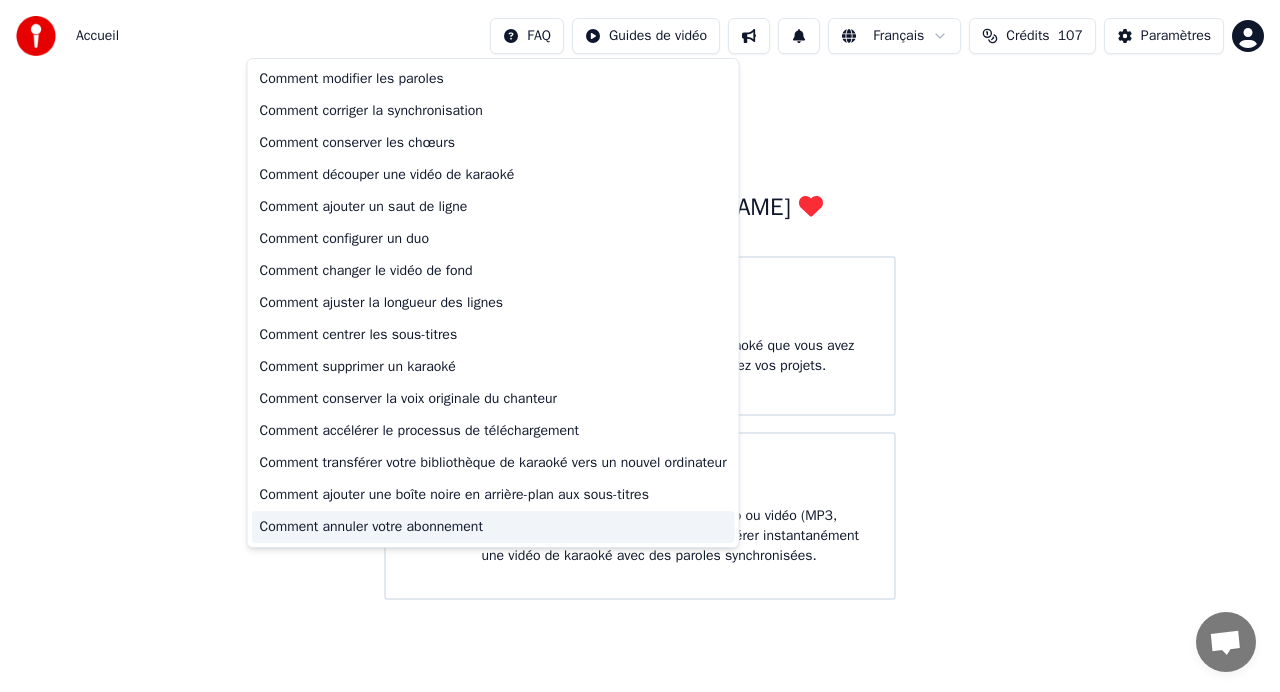 click on "Comment annuler votre abonnement" at bounding box center [493, 527] 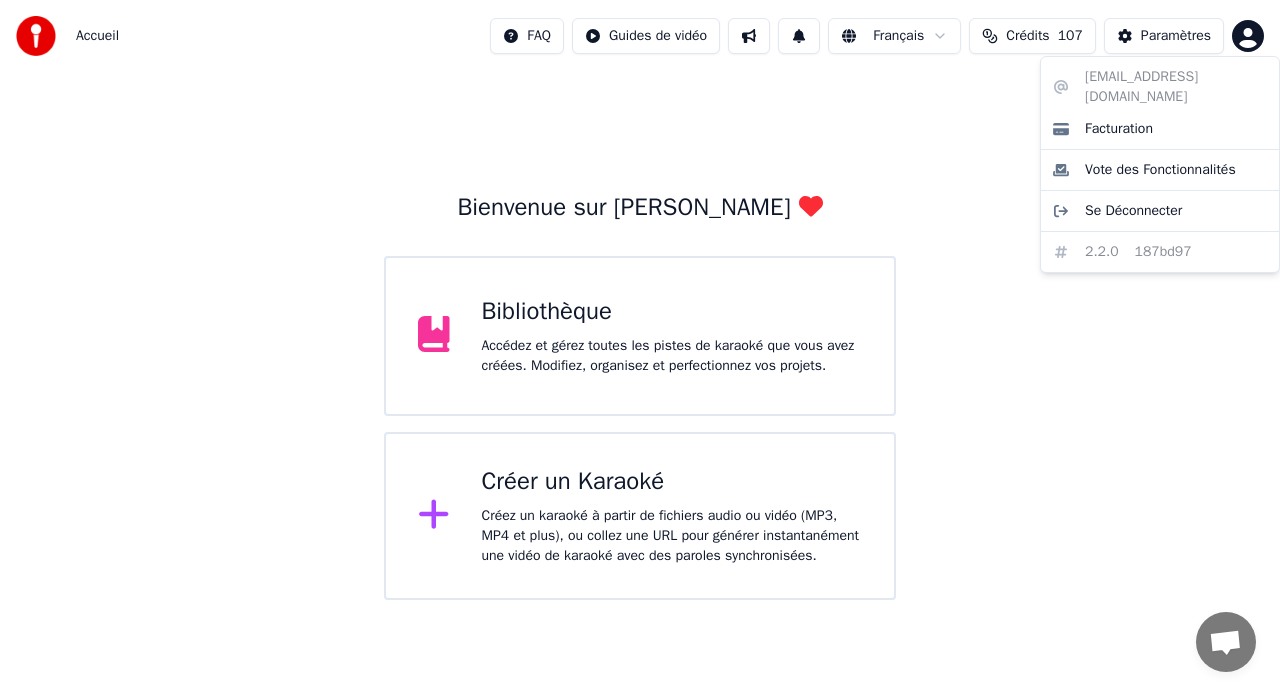 click on "Accueil FAQ Guides de vidéo Français Crédits 107 Paramètres Bienvenue sur Youka Bibliothèque Accédez et gérez toutes les pistes de karaoké que vous avez créées. Modifiez, organisez et perfectionnez vos projets. Créer un Karaoké Créez un karaoké à partir de fichiers audio ou vidéo (MP3, MP4 et plus), ou collez une URL pour générer instantanément une vidéo de karaoké avec des paroles synchronisées. Messages Adam Des questions ? Discutons ! Support absent Réseau hors-ligne. Reconnexion... Aucun message ne peut être échangé pour le moment. Youka Desktop Bonjour ! Comment puis-je vous aider ?  Lundi, 28 Juillet abonnement annulation Il y a 18 minutes Envoyer un fichier Nous sommes hors ligne. Nous répondrons par email. Insérer un emoji Envoyer un fichier Message audio We run on Crisp stef.gauvin@hotmail.fr Facturation Vote des Fonctionnalités Se Déconnecter 2.2.0 187bd97" at bounding box center (640, 300) 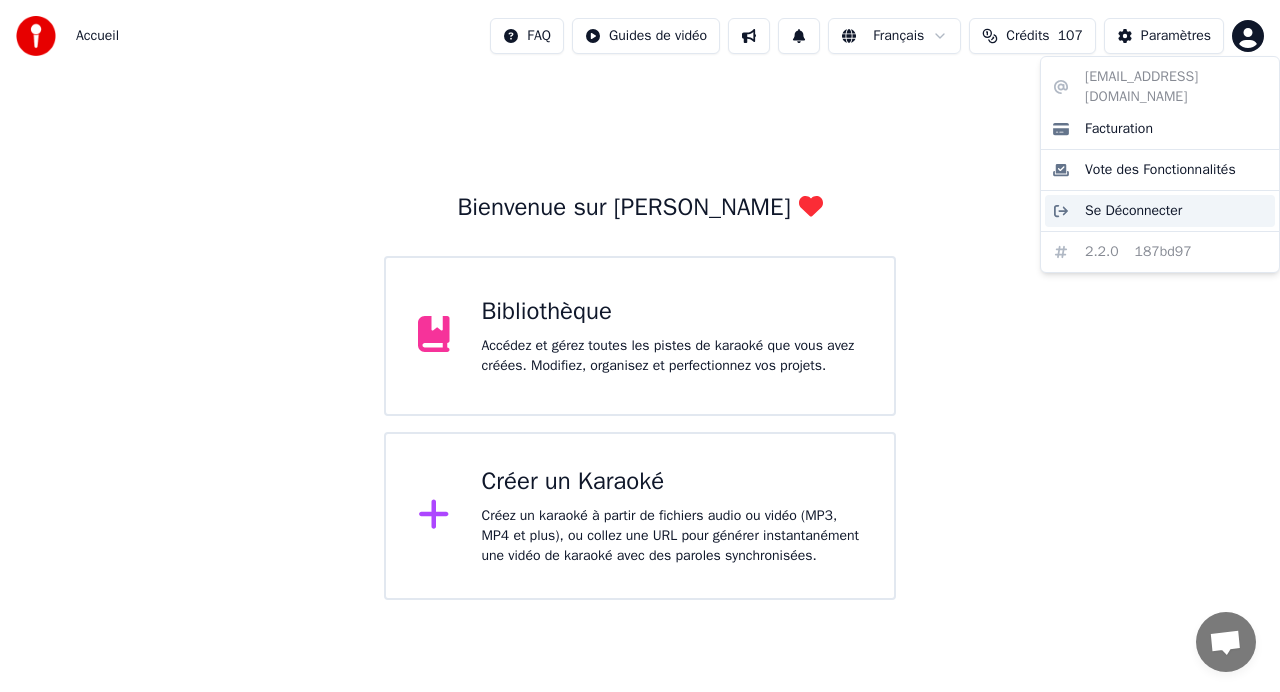 click on "Se Déconnecter" at bounding box center [1133, 211] 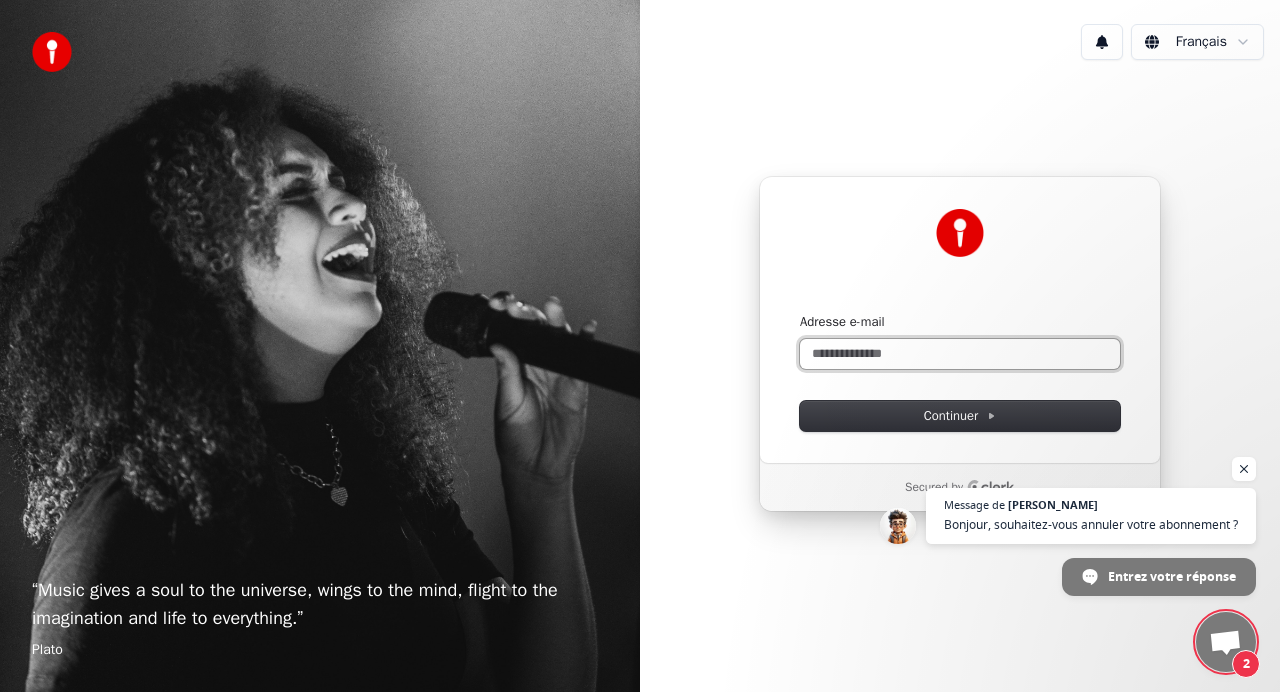 click on "Adresse e-mail" at bounding box center (960, 354) 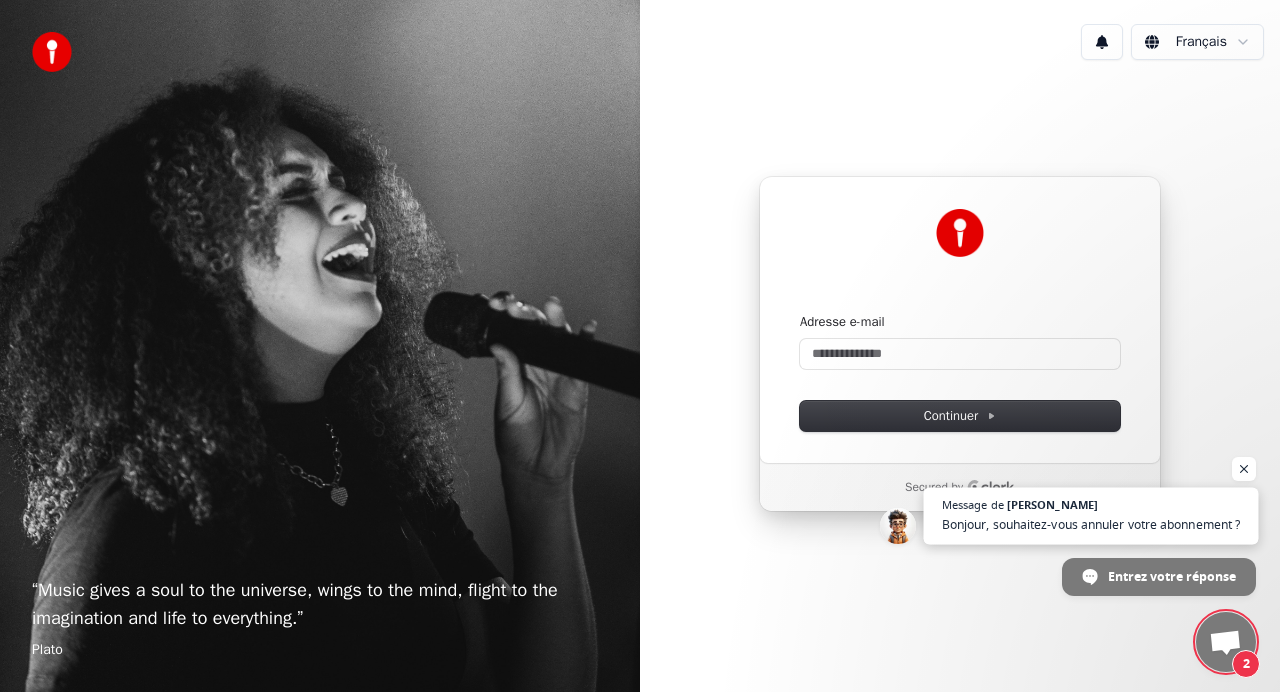 type 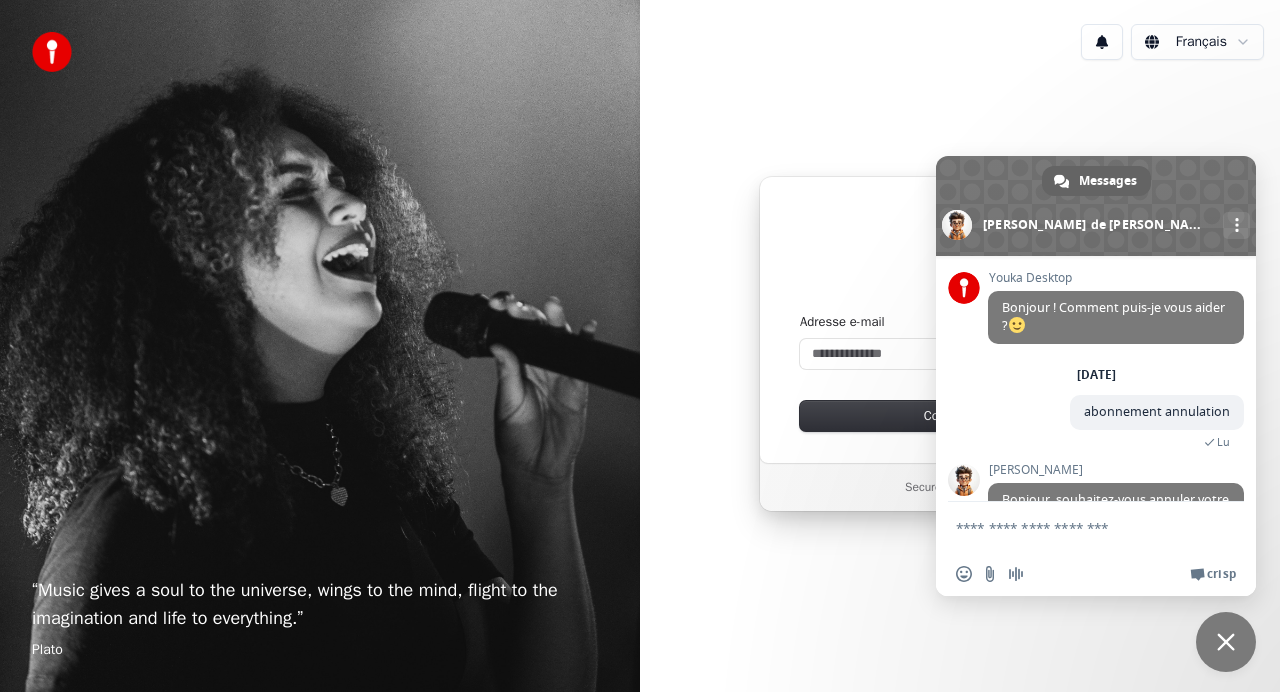 scroll, scrollTop: 58, scrollLeft: 0, axis: vertical 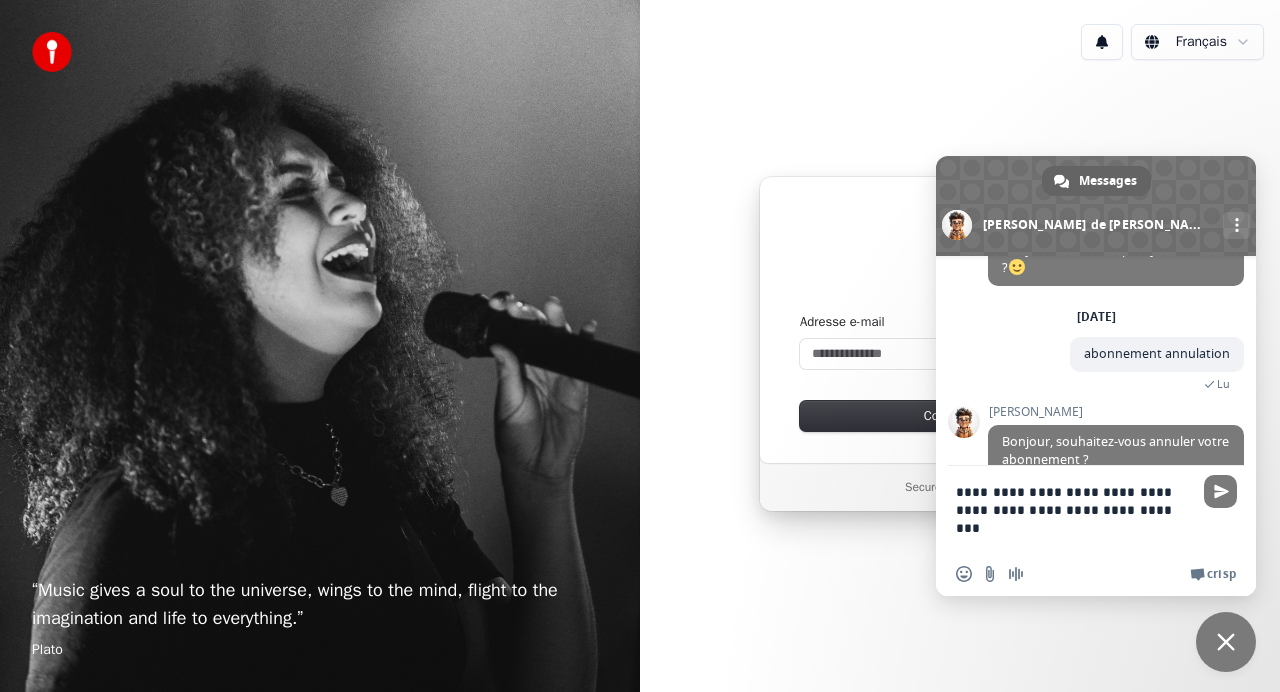 click on "**********" at bounding box center (1076, 509) 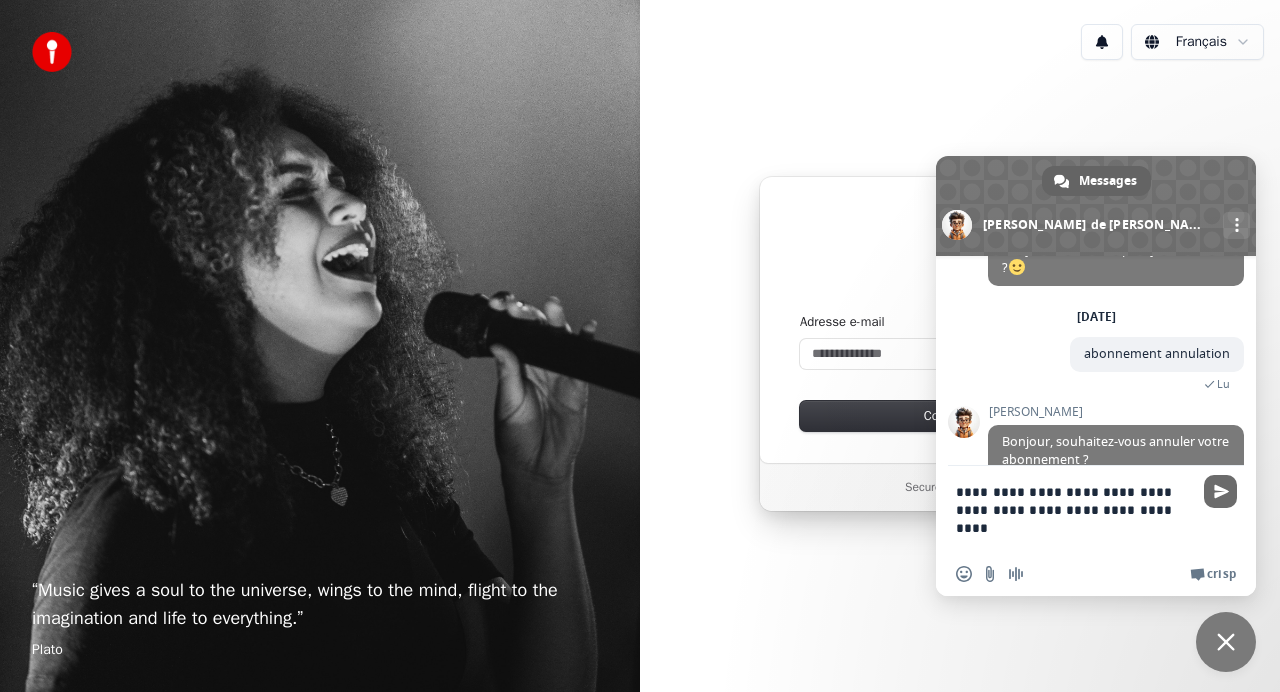 type on "**********" 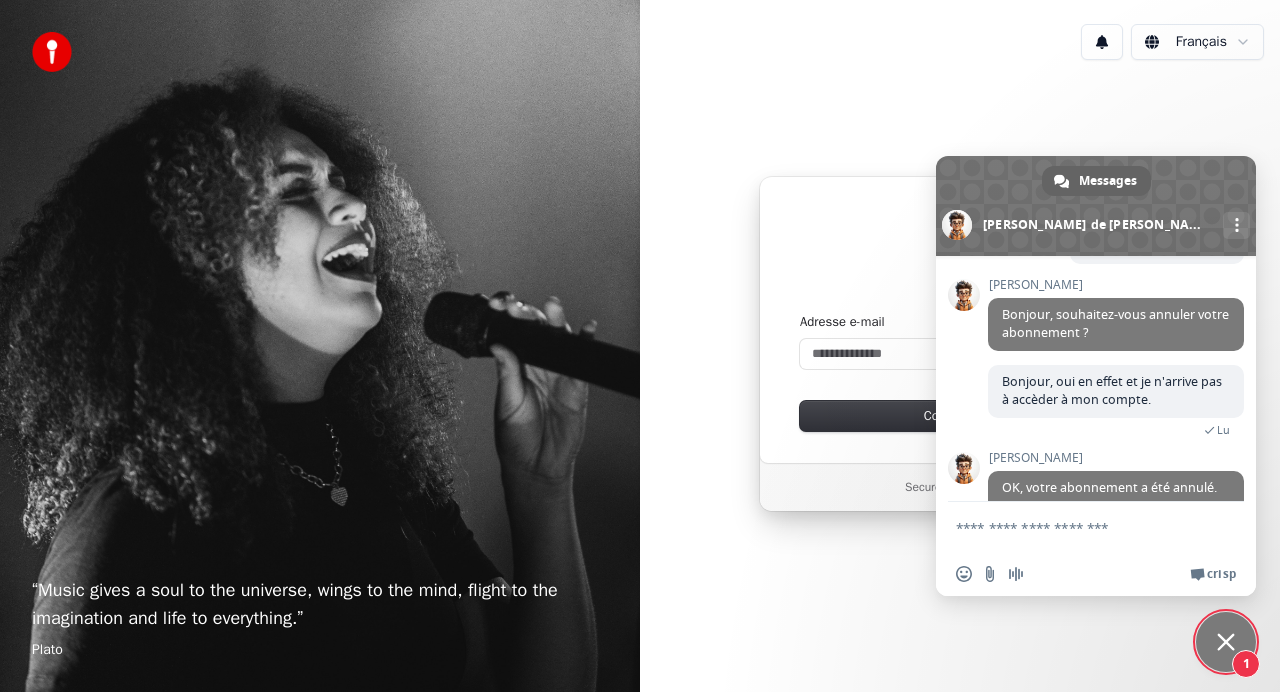 scroll, scrollTop: 214, scrollLeft: 0, axis: vertical 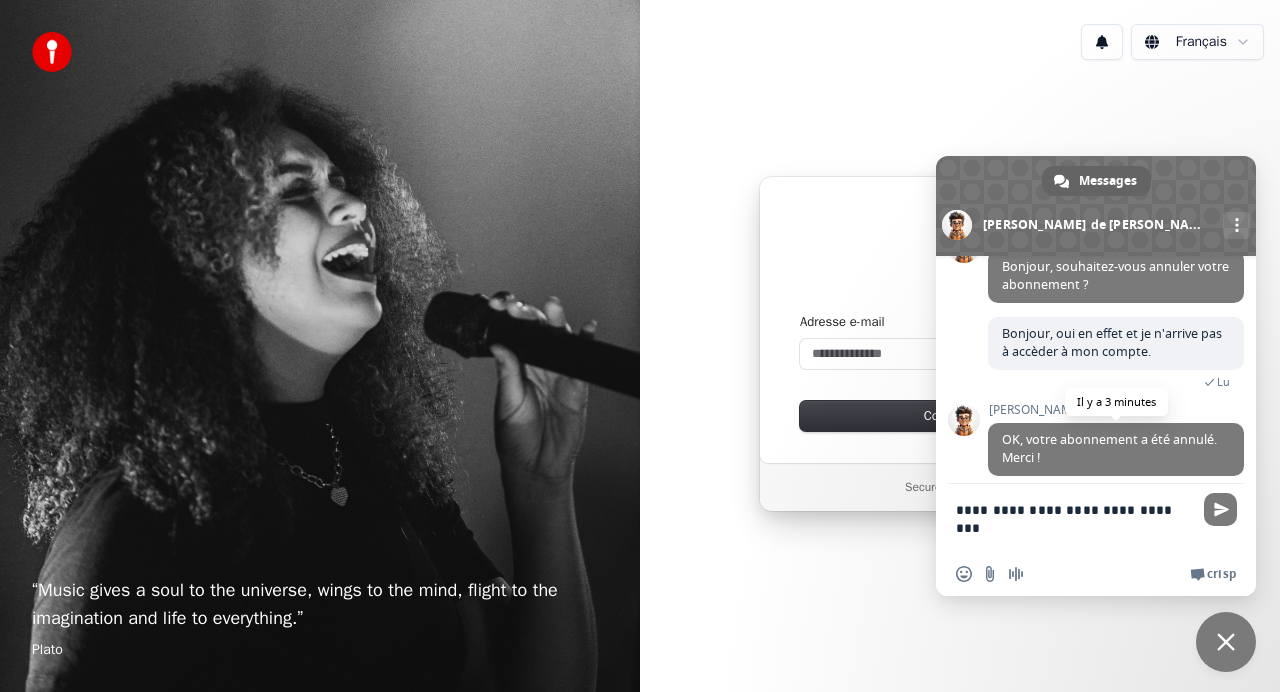 type on "**********" 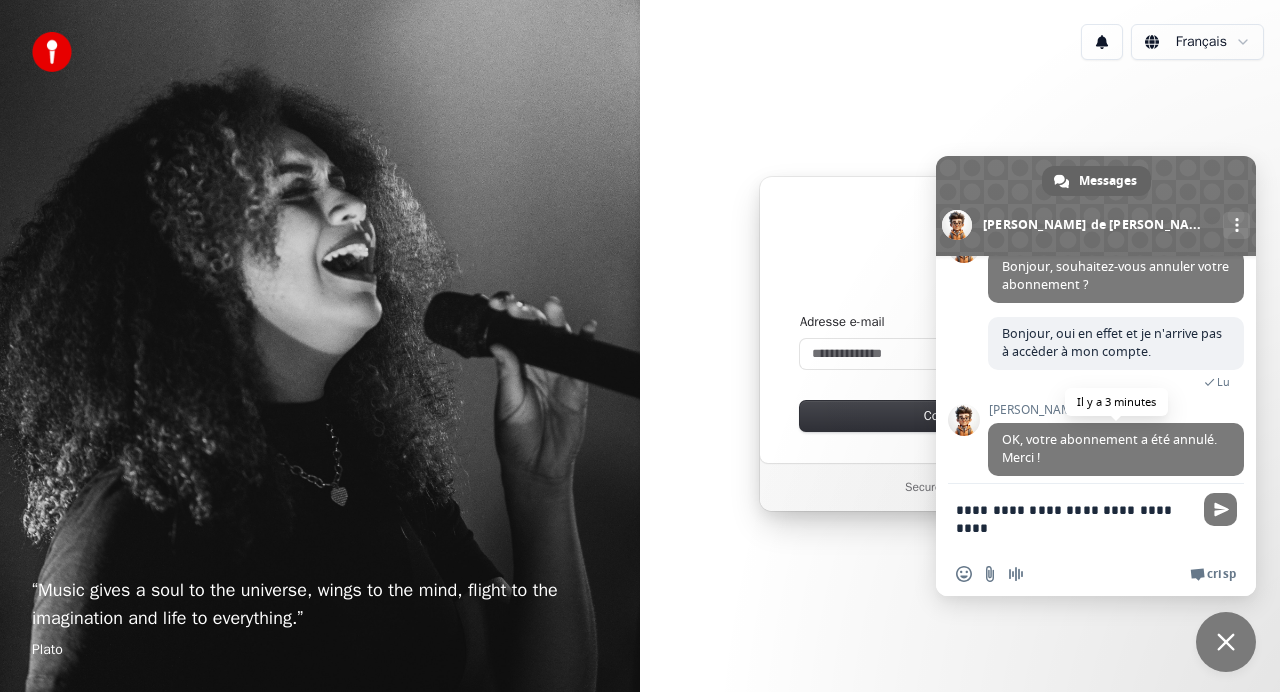 type 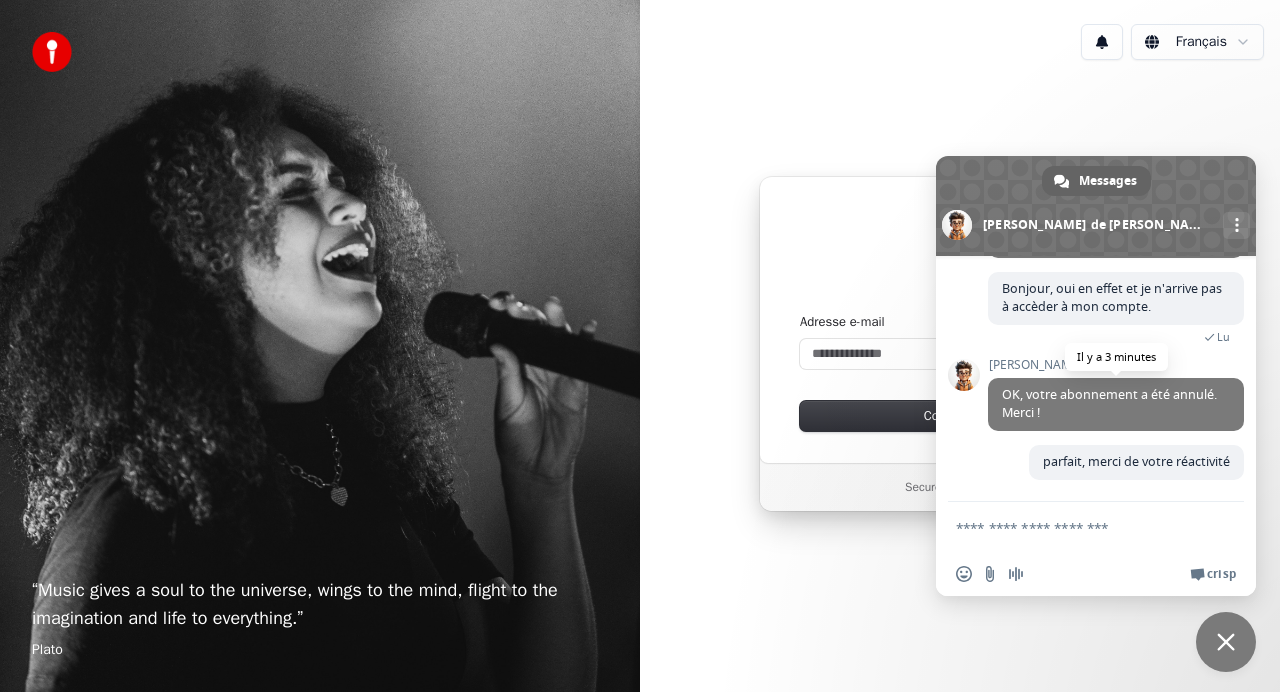 scroll, scrollTop: 264, scrollLeft: 0, axis: vertical 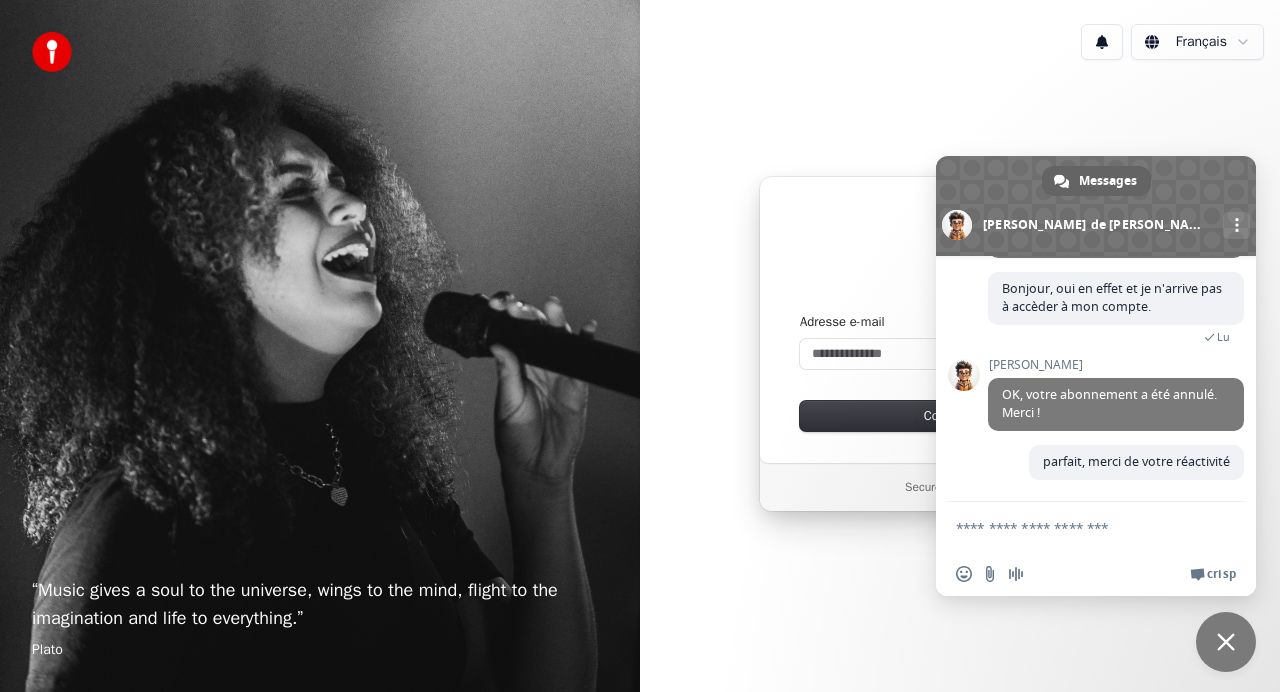 click on "Continuer avec Google ou Adresse e-mail Continuer Secured by" at bounding box center [960, 344] 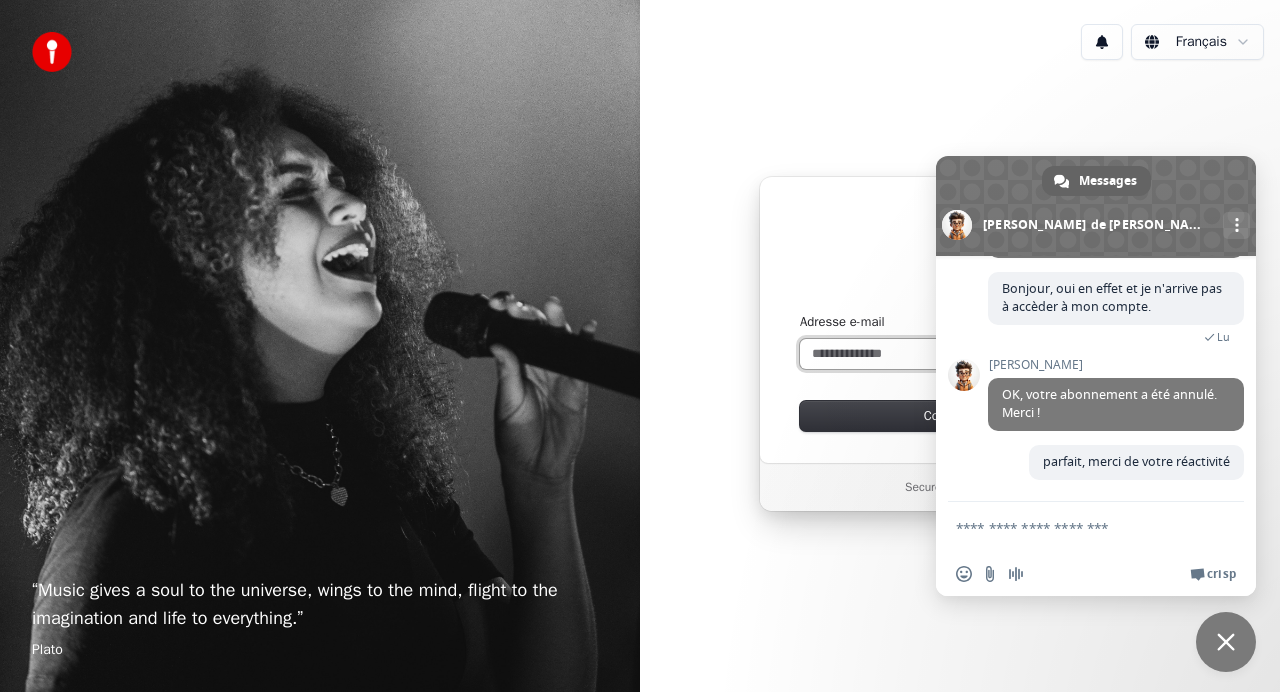 type 